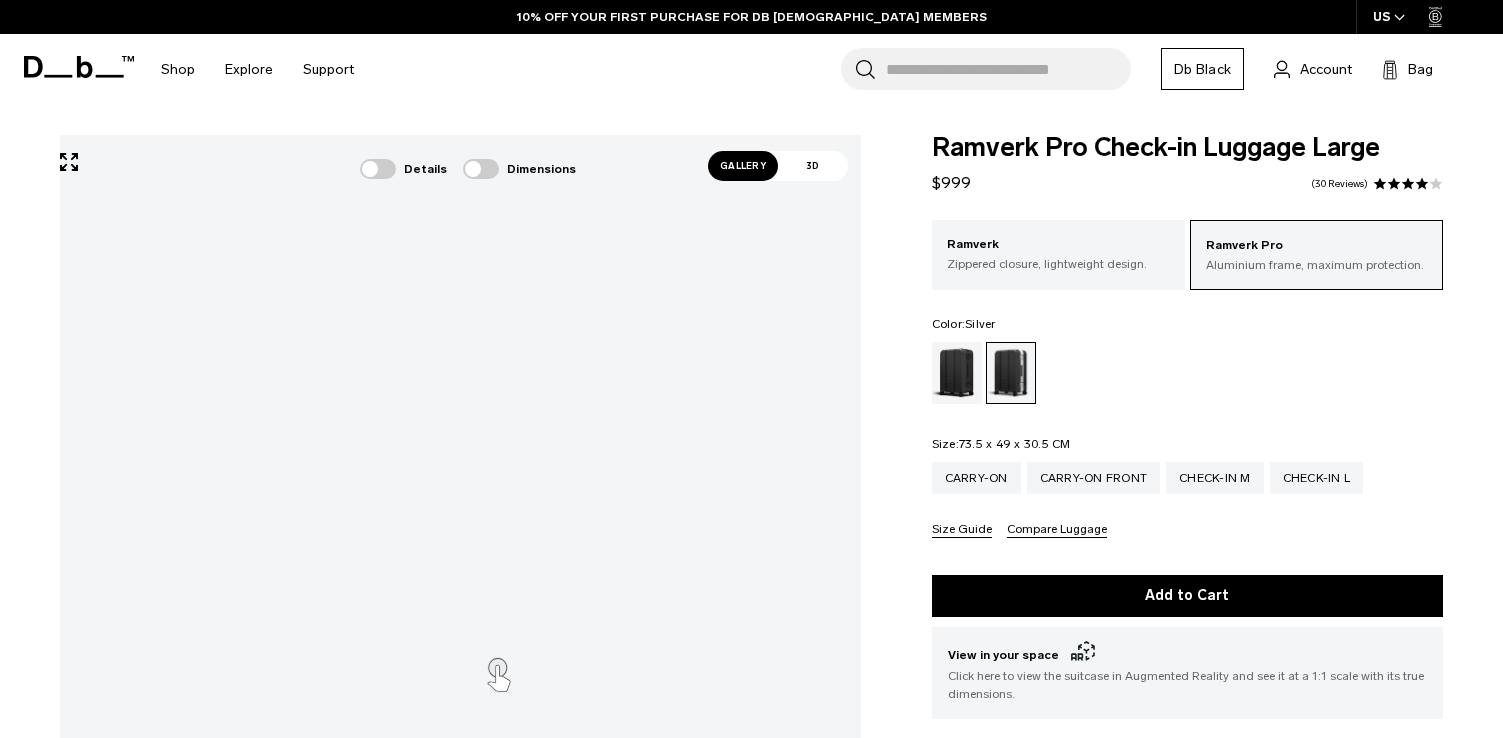 scroll, scrollTop: 0, scrollLeft: 0, axis: both 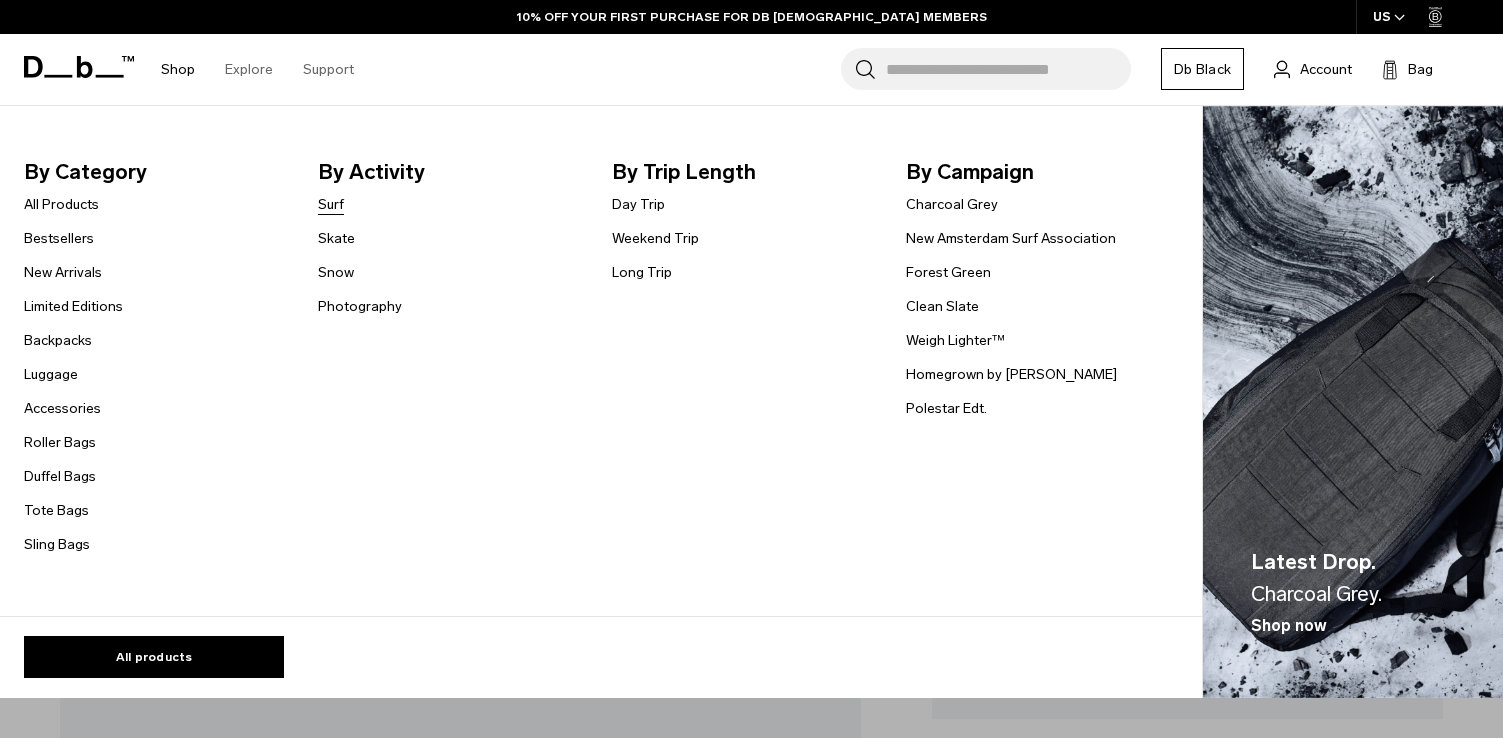 click on "Surf" at bounding box center (331, 204) 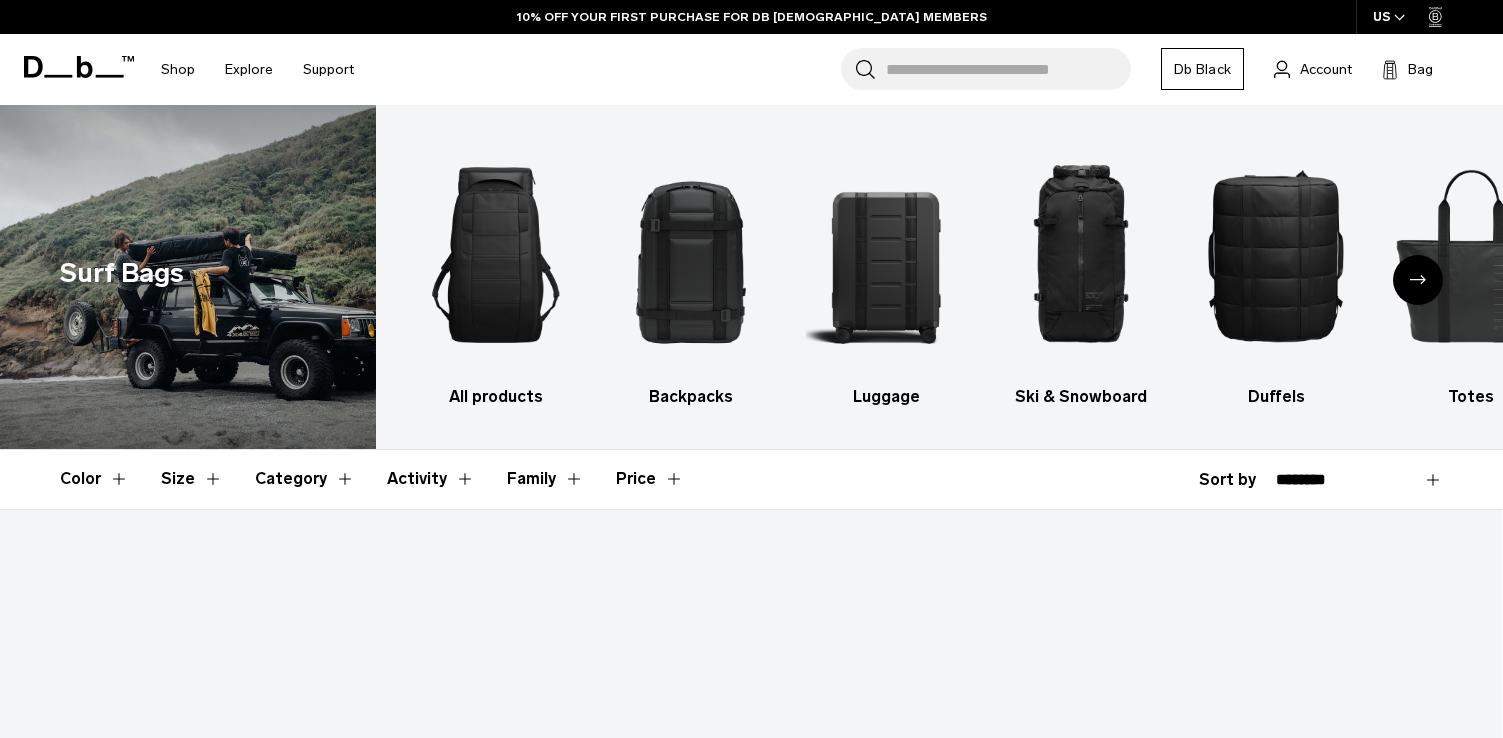 scroll, scrollTop: 382, scrollLeft: 0, axis: vertical 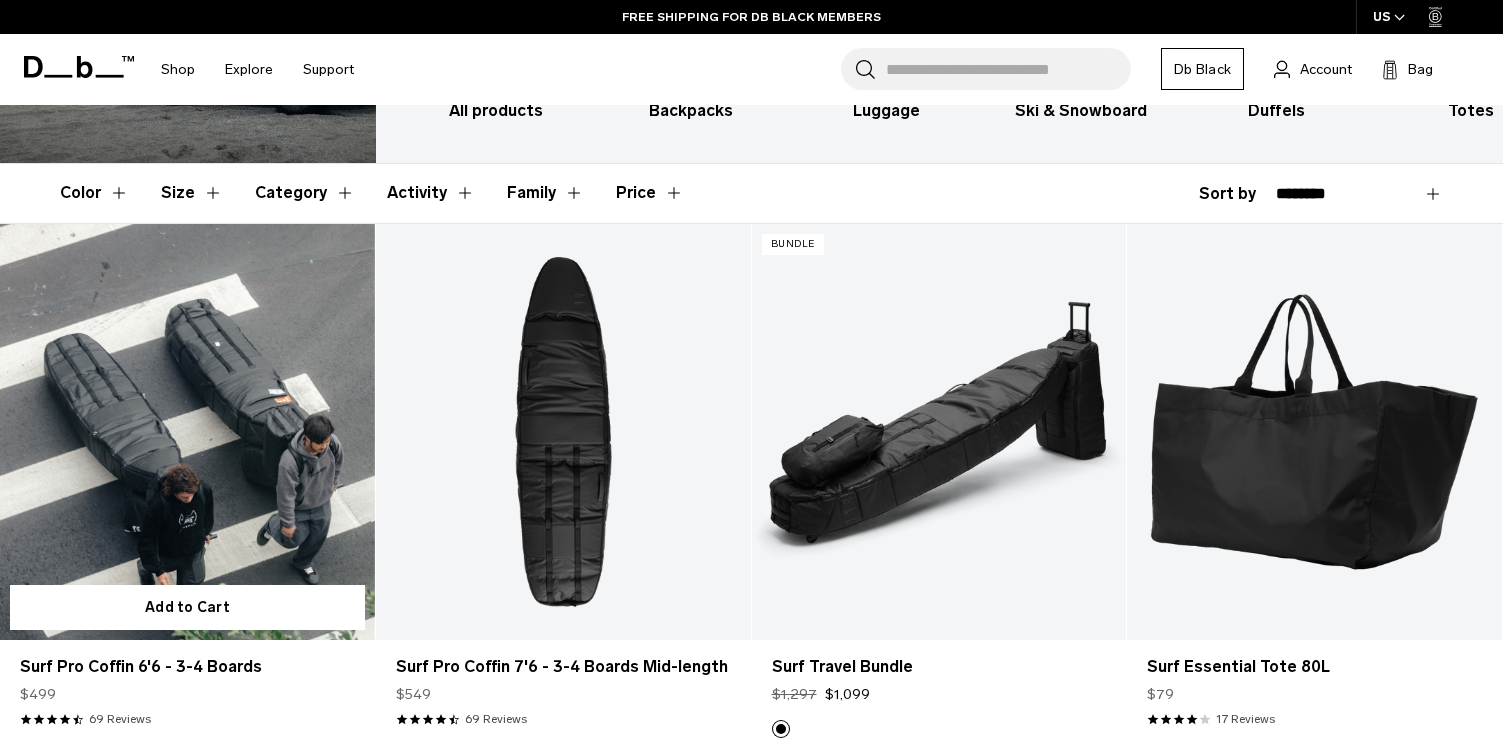 click at bounding box center (187, 432) 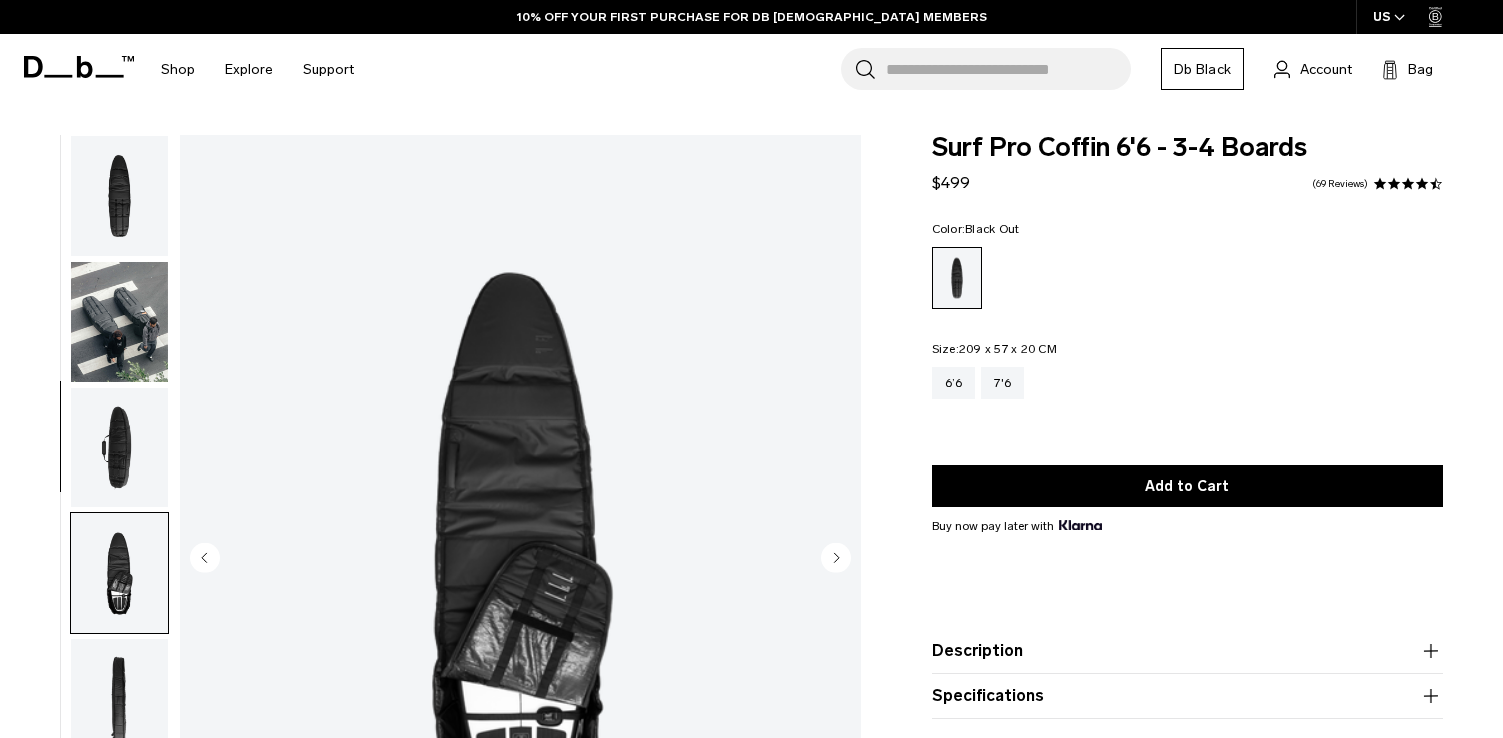 scroll, scrollTop: 0, scrollLeft: 0, axis: both 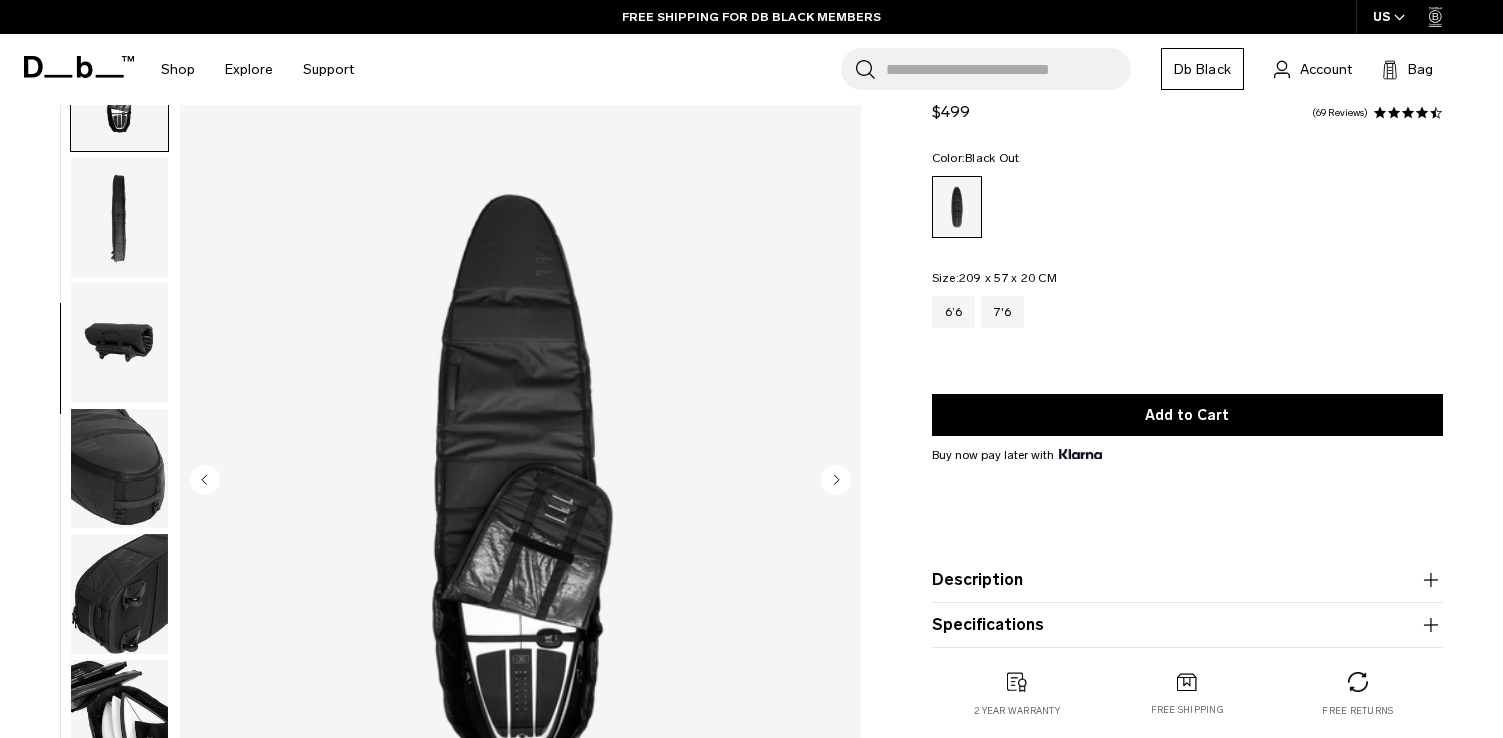 click at bounding box center [119, 469] 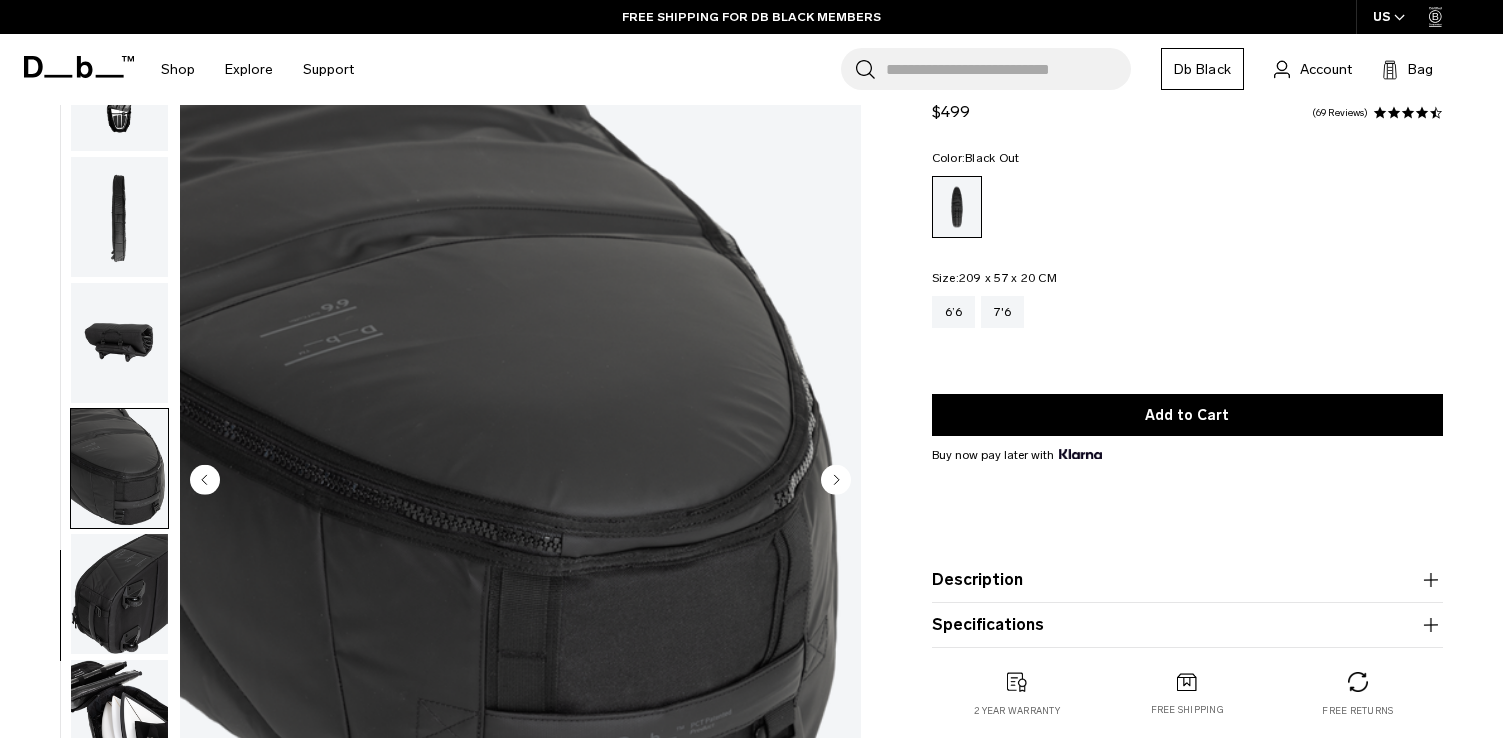 click at bounding box center (119, 343) 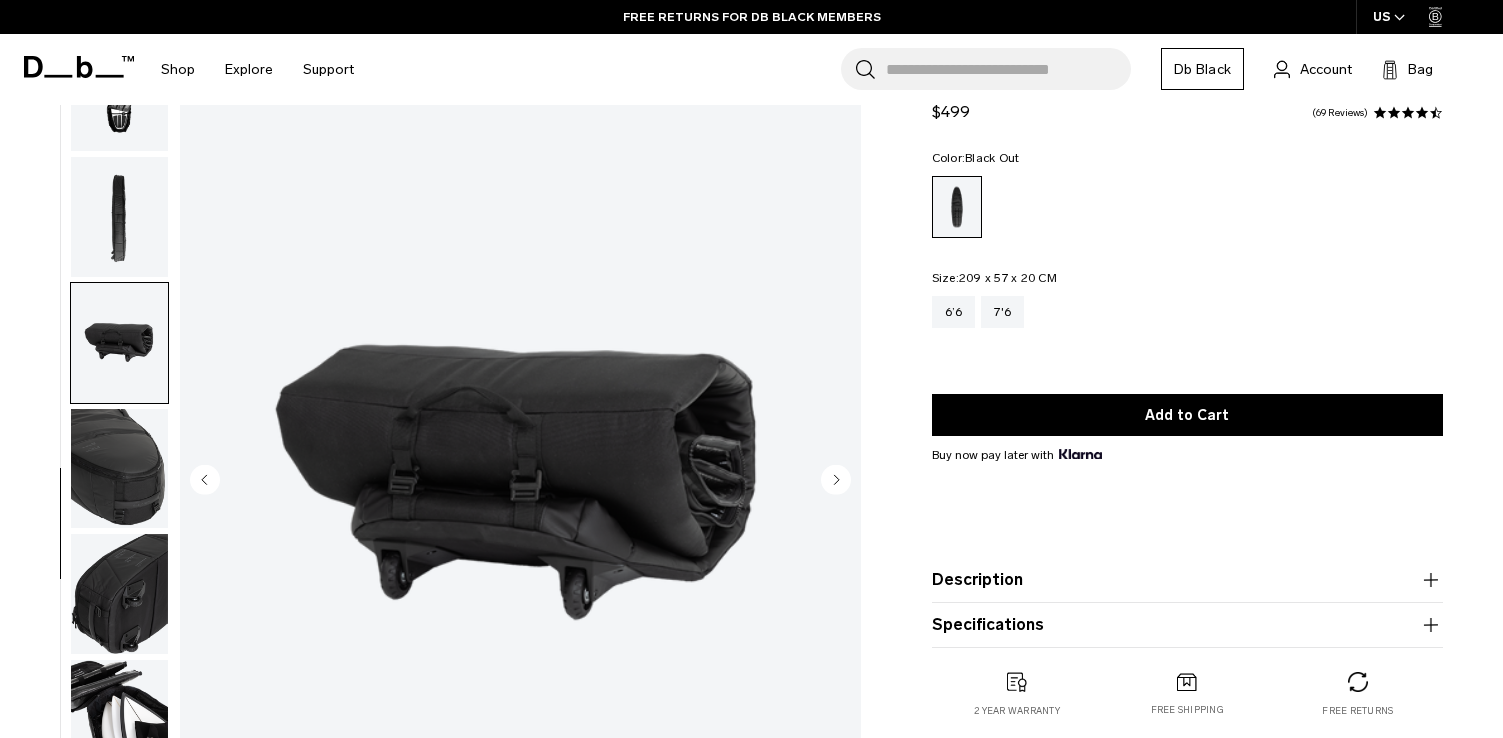 click at bounding box center (119, 217) 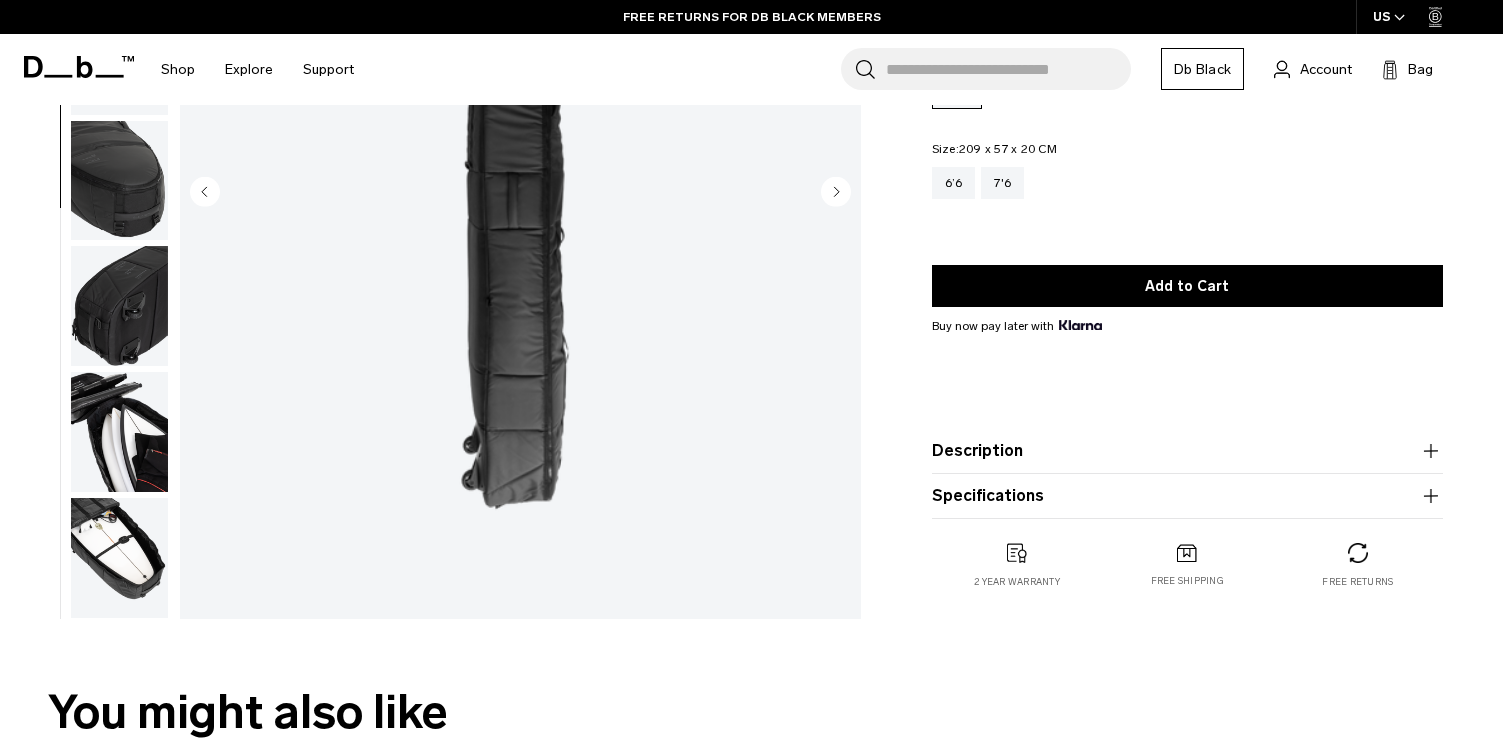 scroll, scrollTop: 184, scrollLeft: 0, axis: vertical 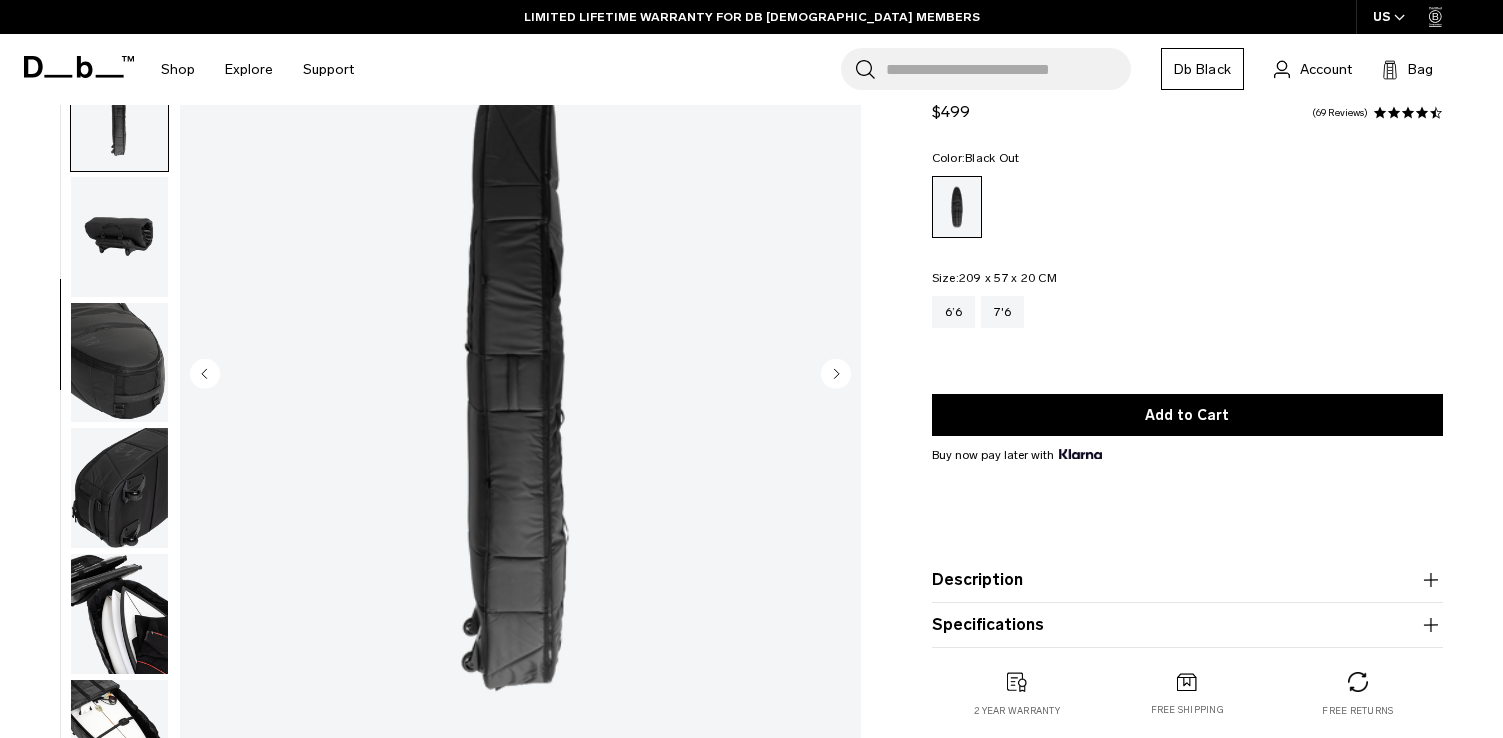 click at bounding box center [119, 614] 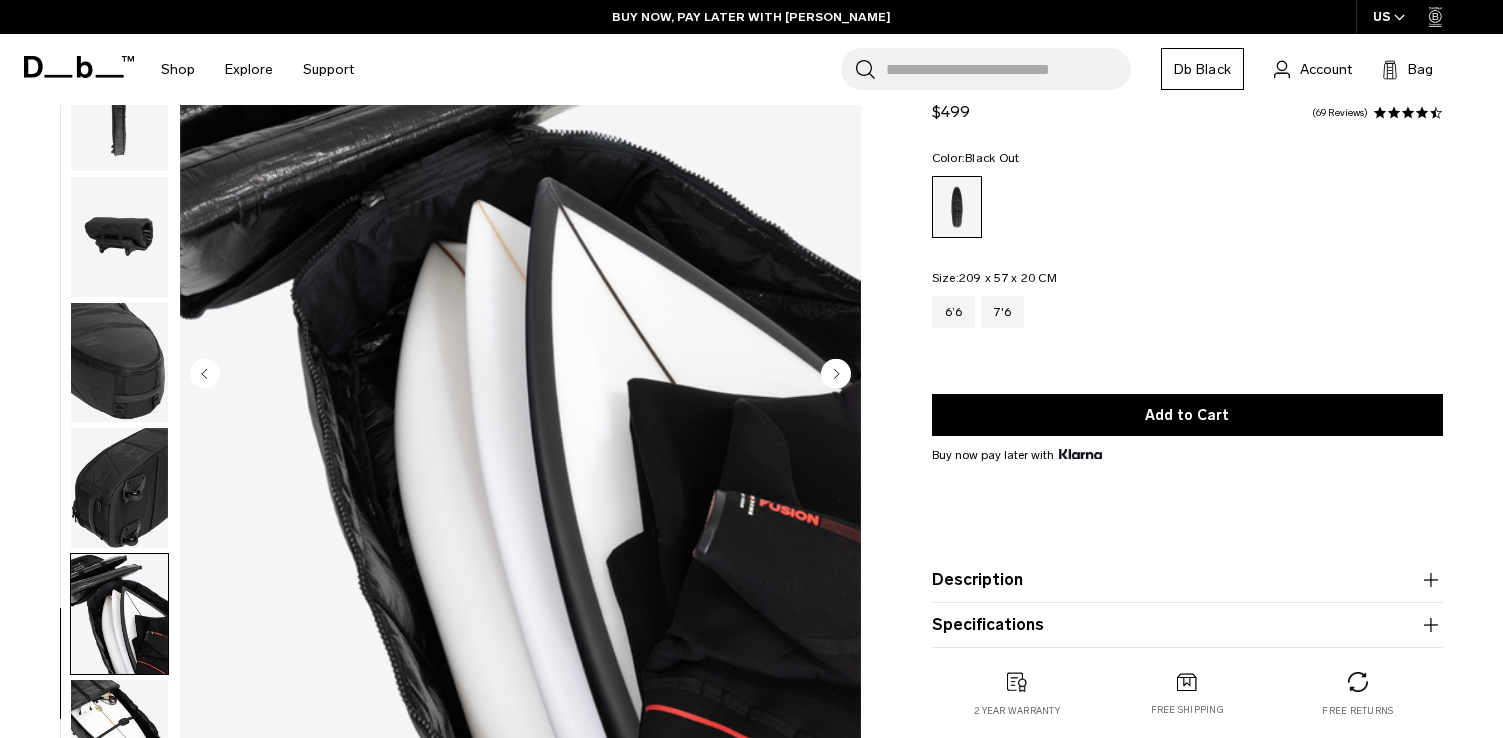 click at bounding box center [119, 488] 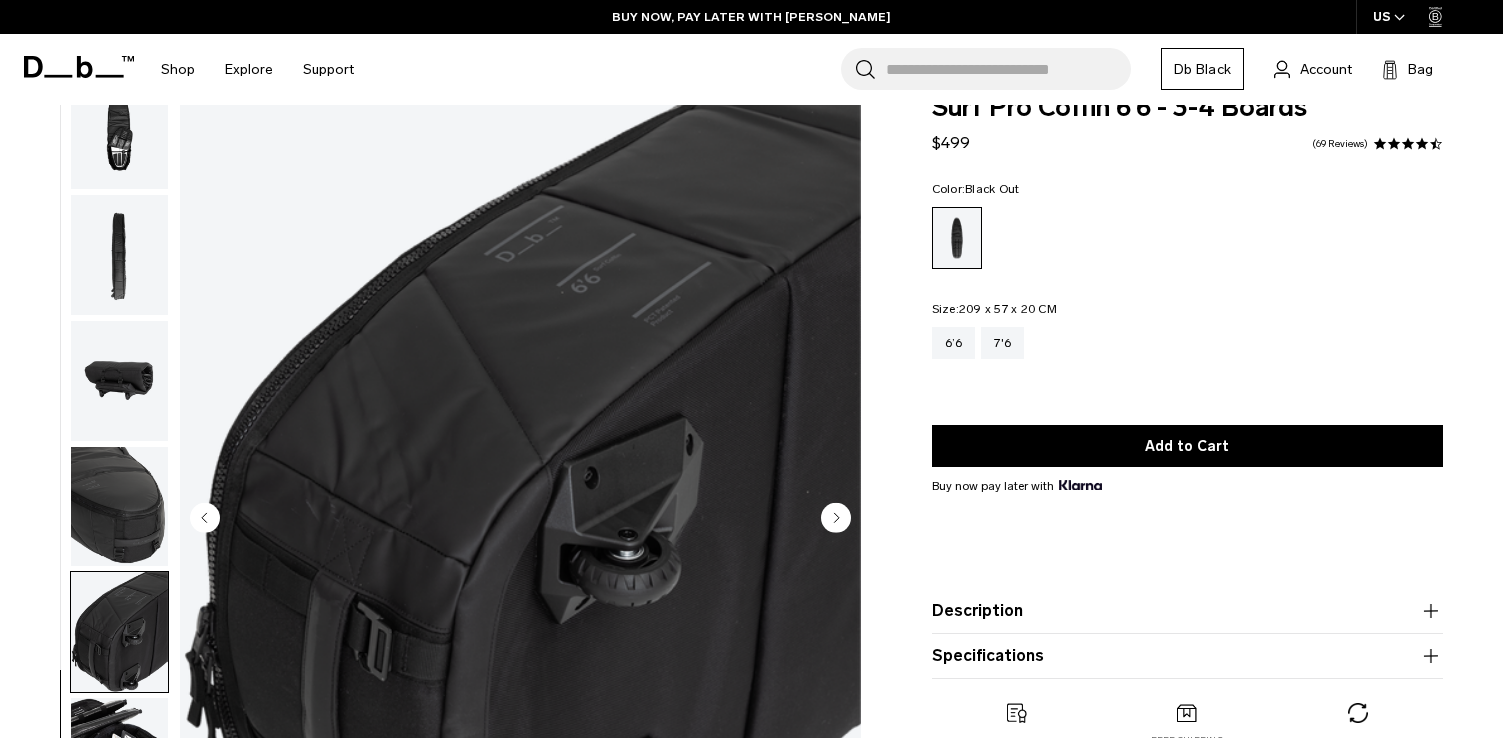 scroll, scrollTop: 0, scrollLeft: 0, axis: both 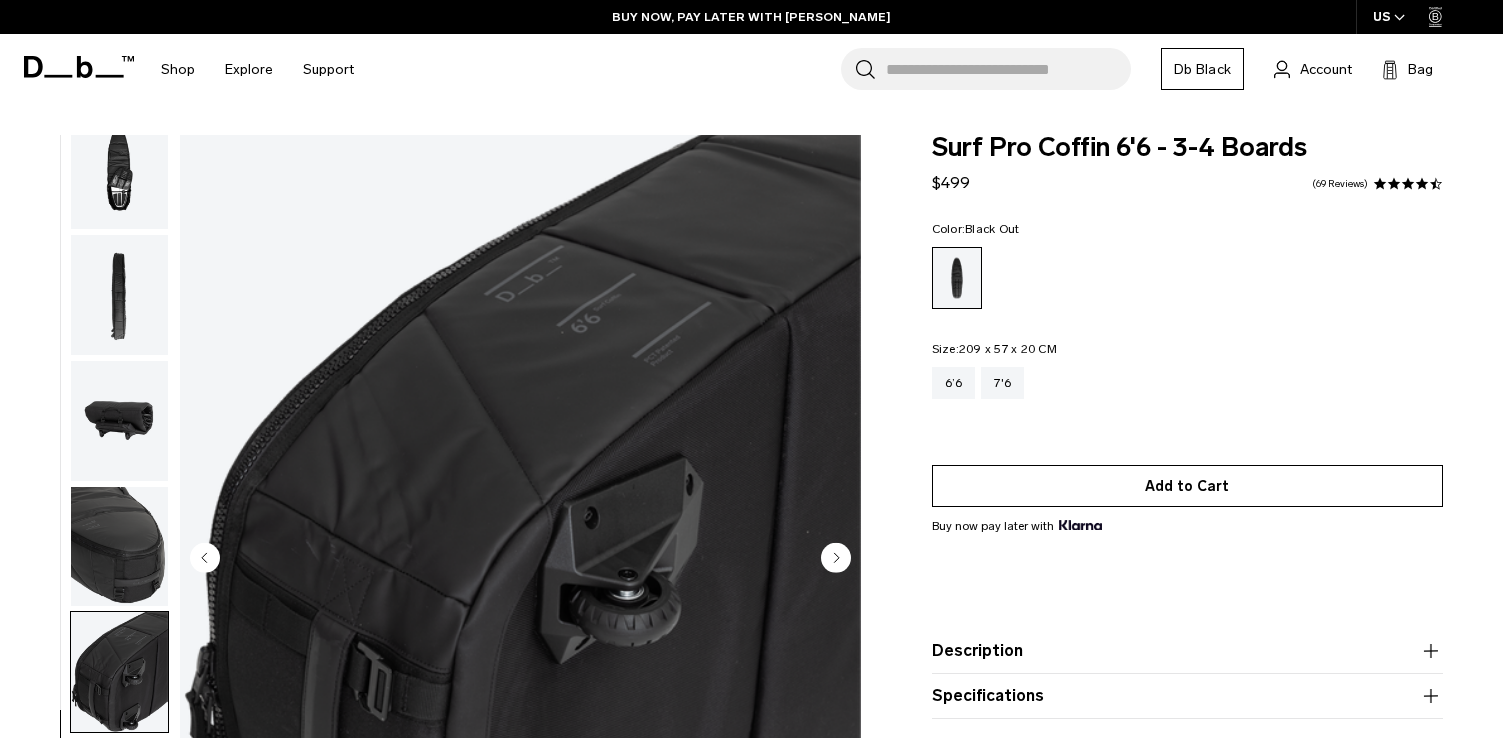 click on "Add to Cart" at bounding box center (1187, 486) 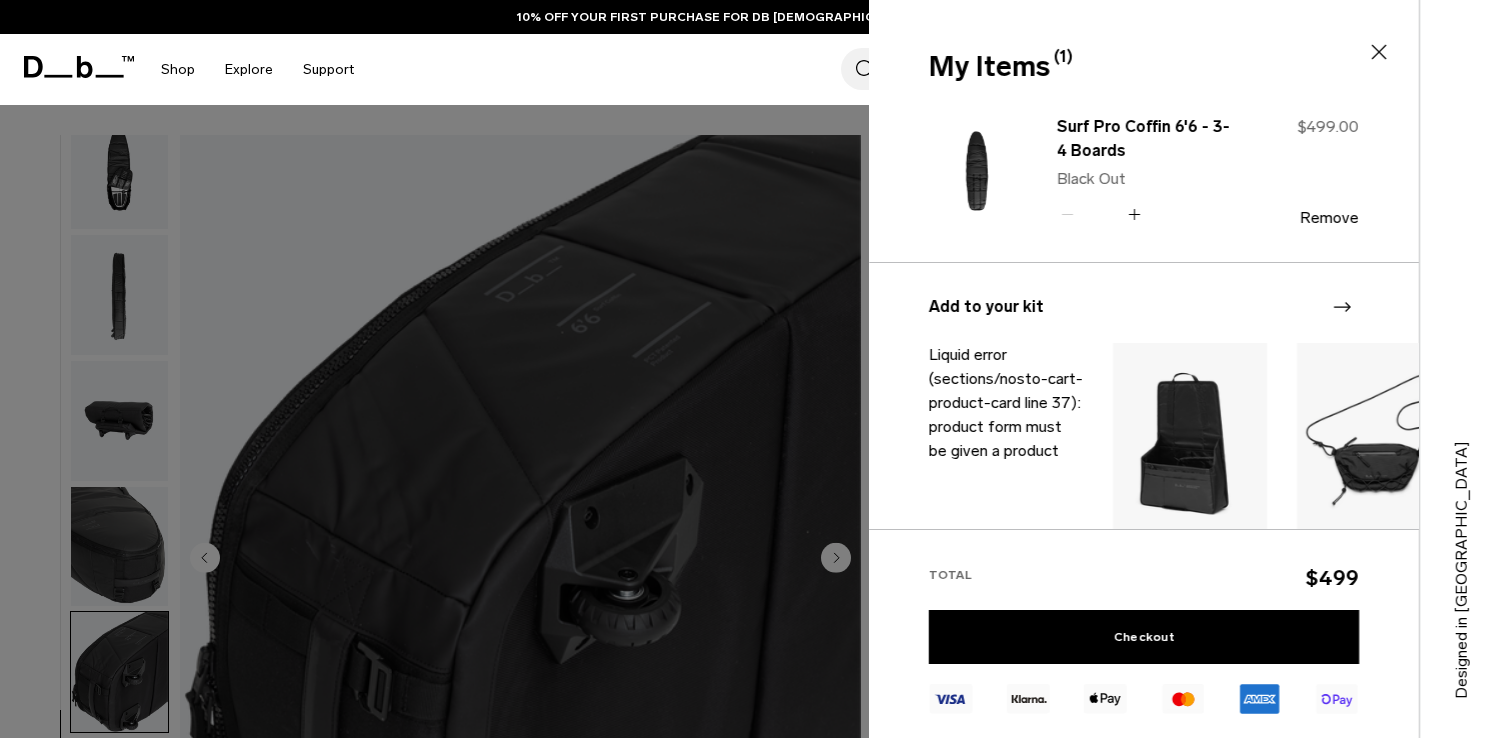 click 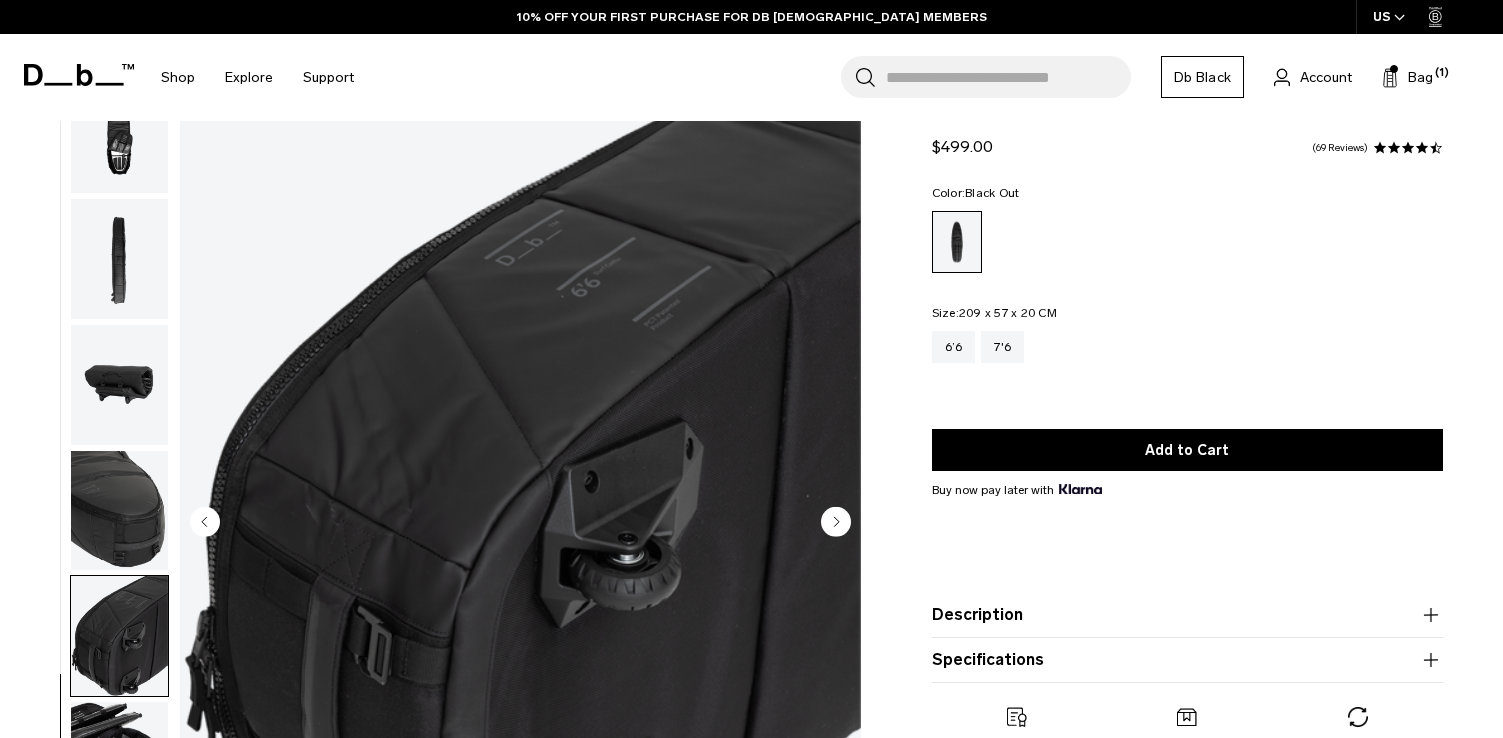 scroll, scrollTop: 0, scrollLeft: 0, axis: both 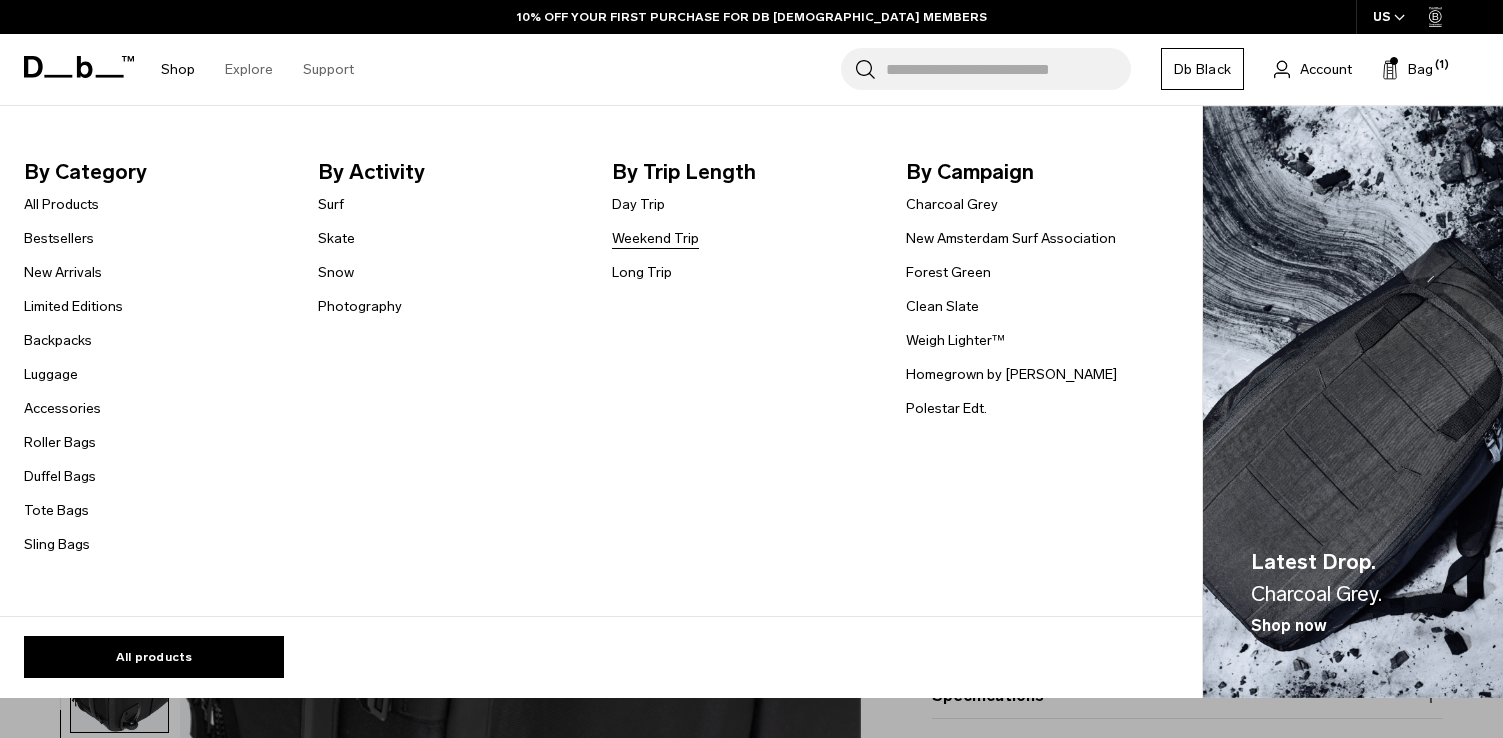 click on "Weekend Trip" at bounding box center [655, 238] 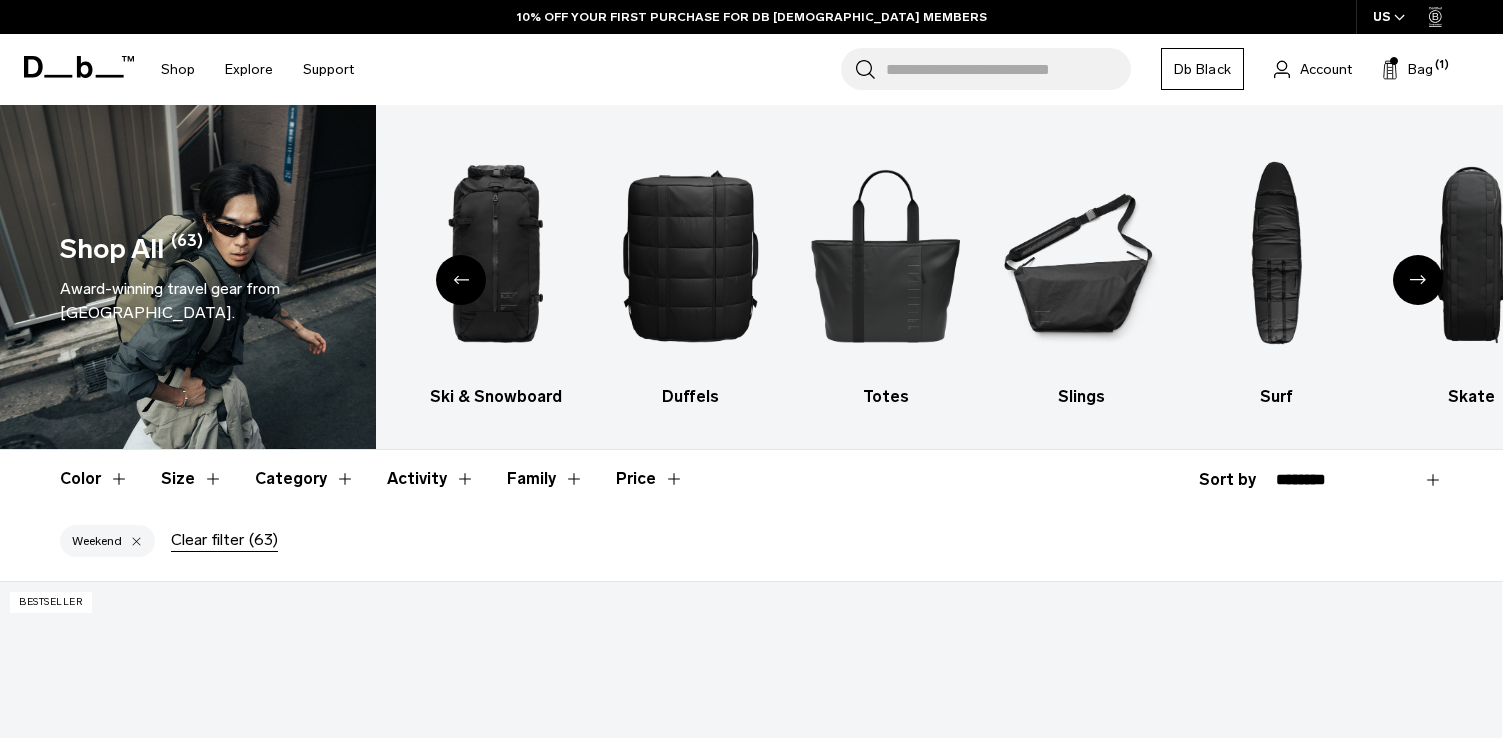 scroll, scrollTop: 443, scrollLeft: 0, axis: vertical 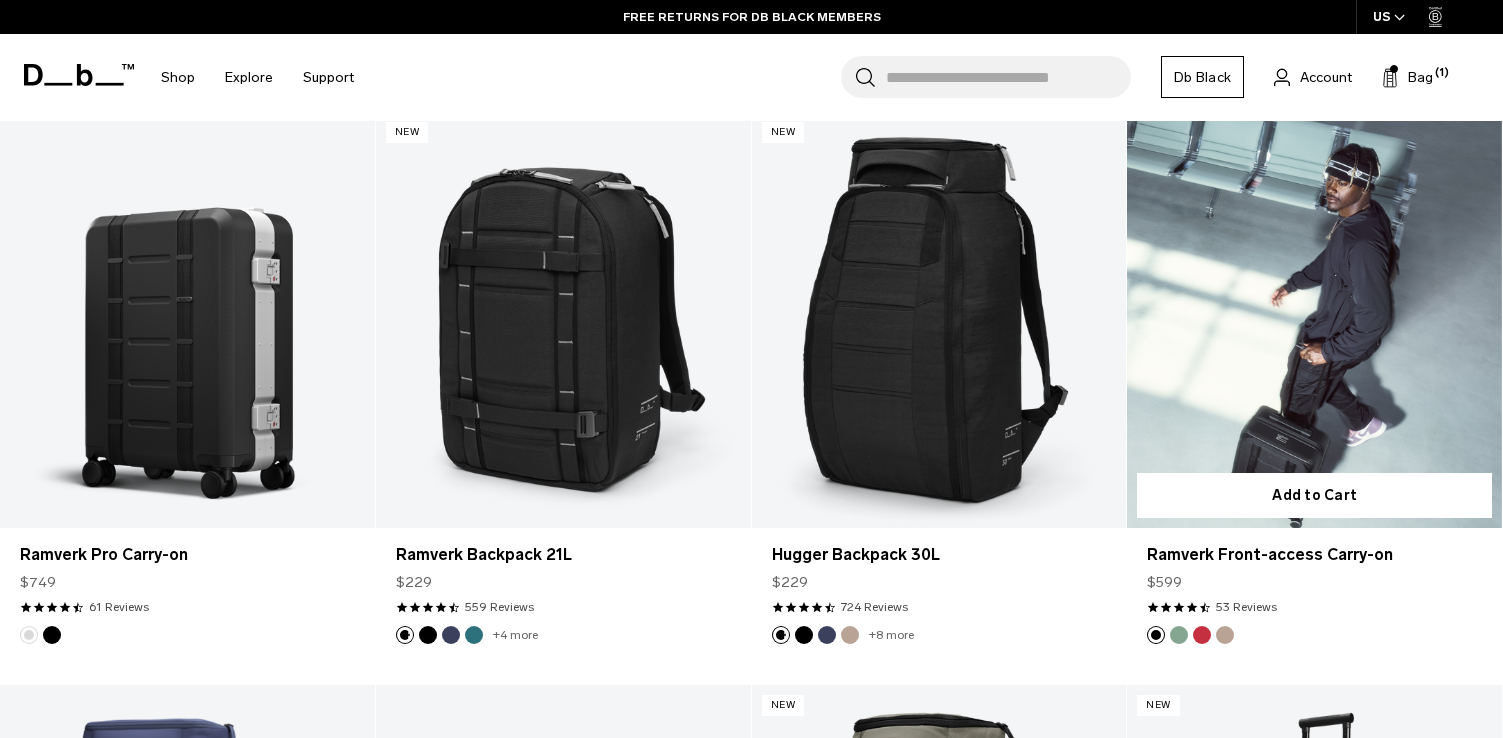 click at bounding box center (1179, 635) 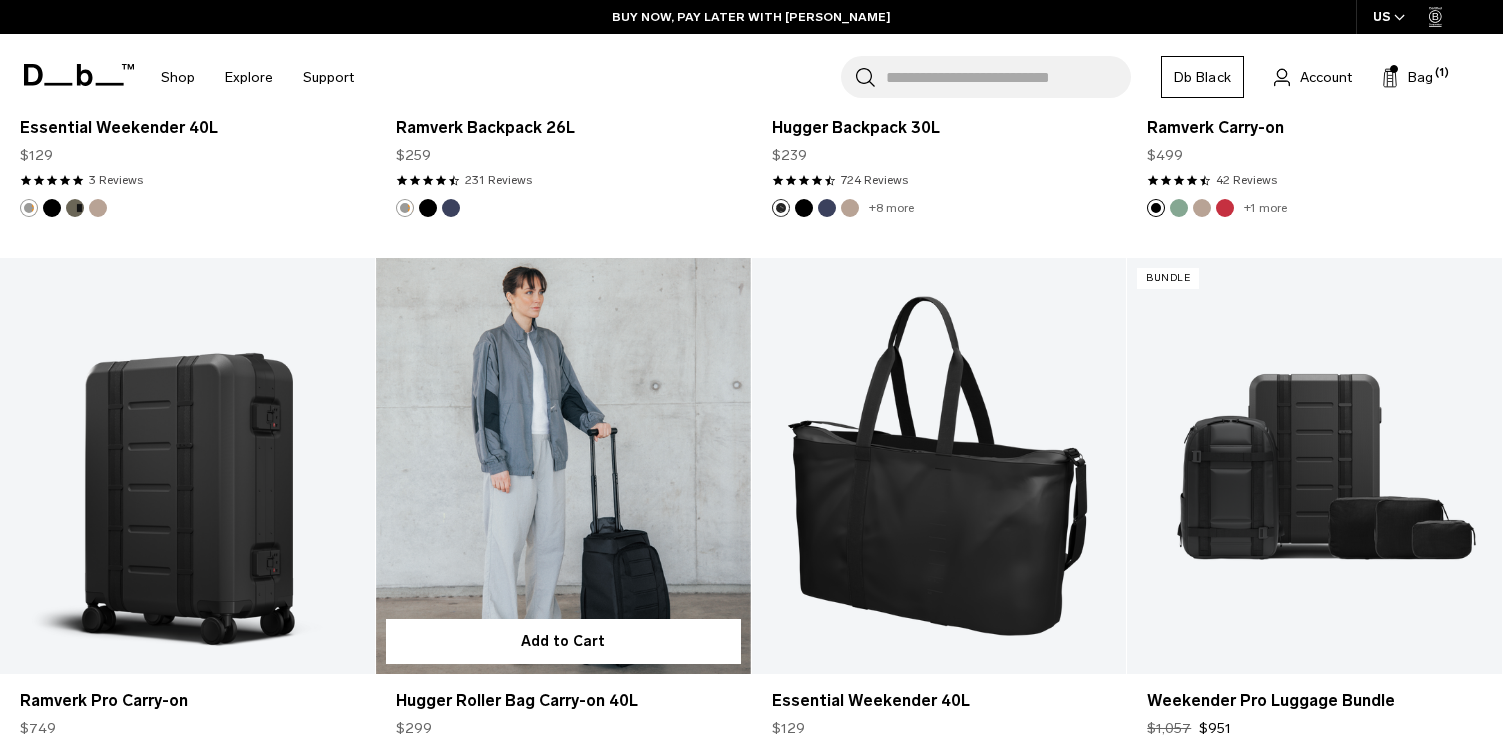 scroll, scrollTop: 3765, scrollLeft: 0, axis: vertical 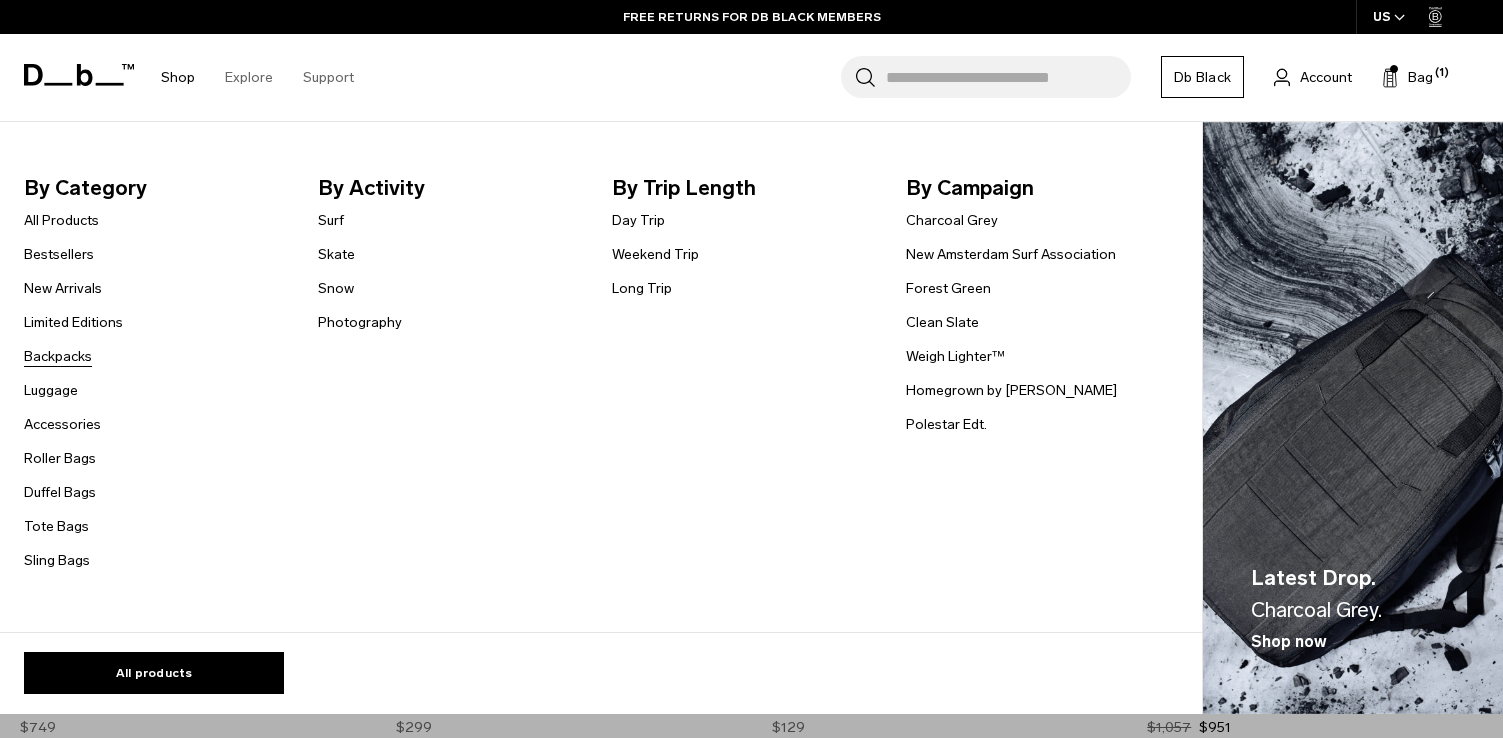 click on "Backpacks" at bounding box center [58, 356] 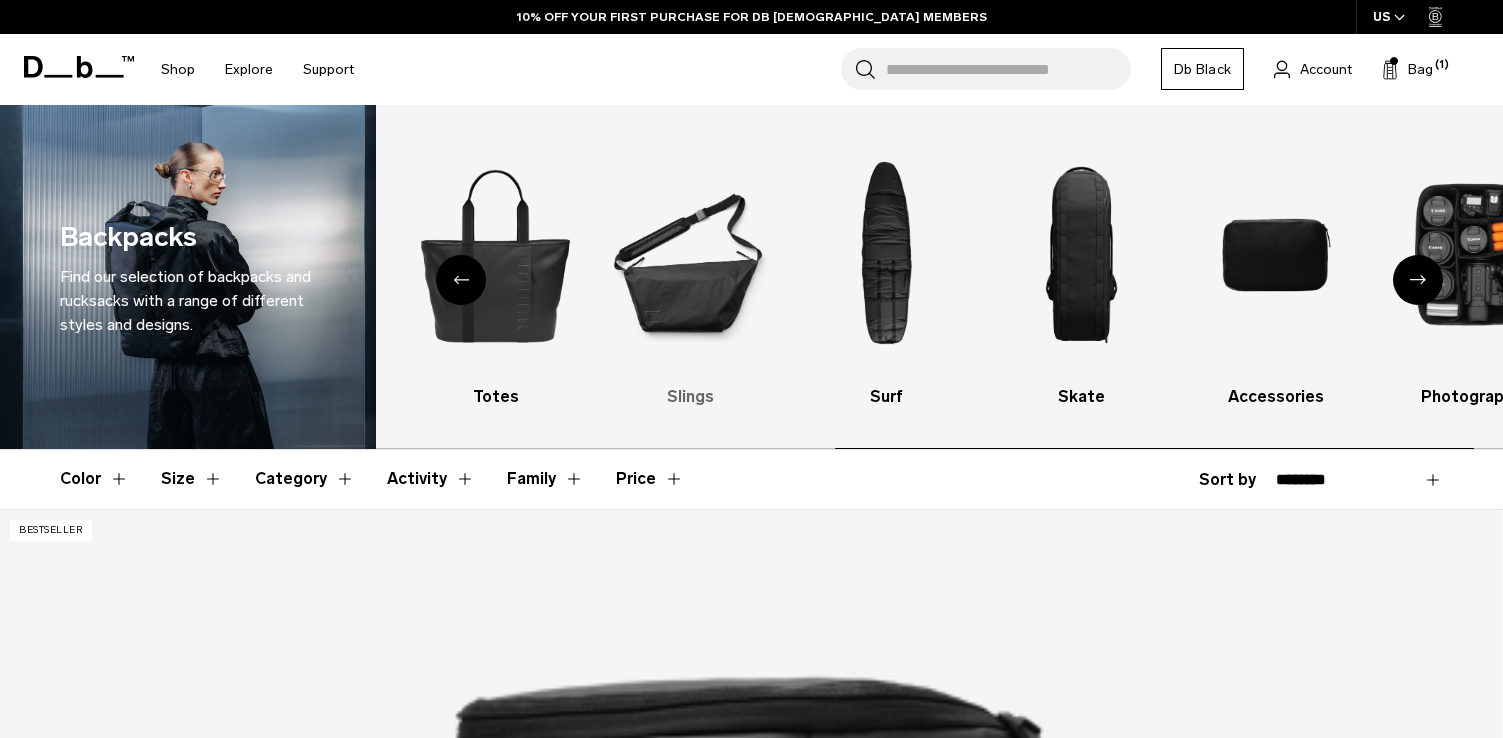 scroll, scrollTop: 0, scrollLeft: 0, axis: both 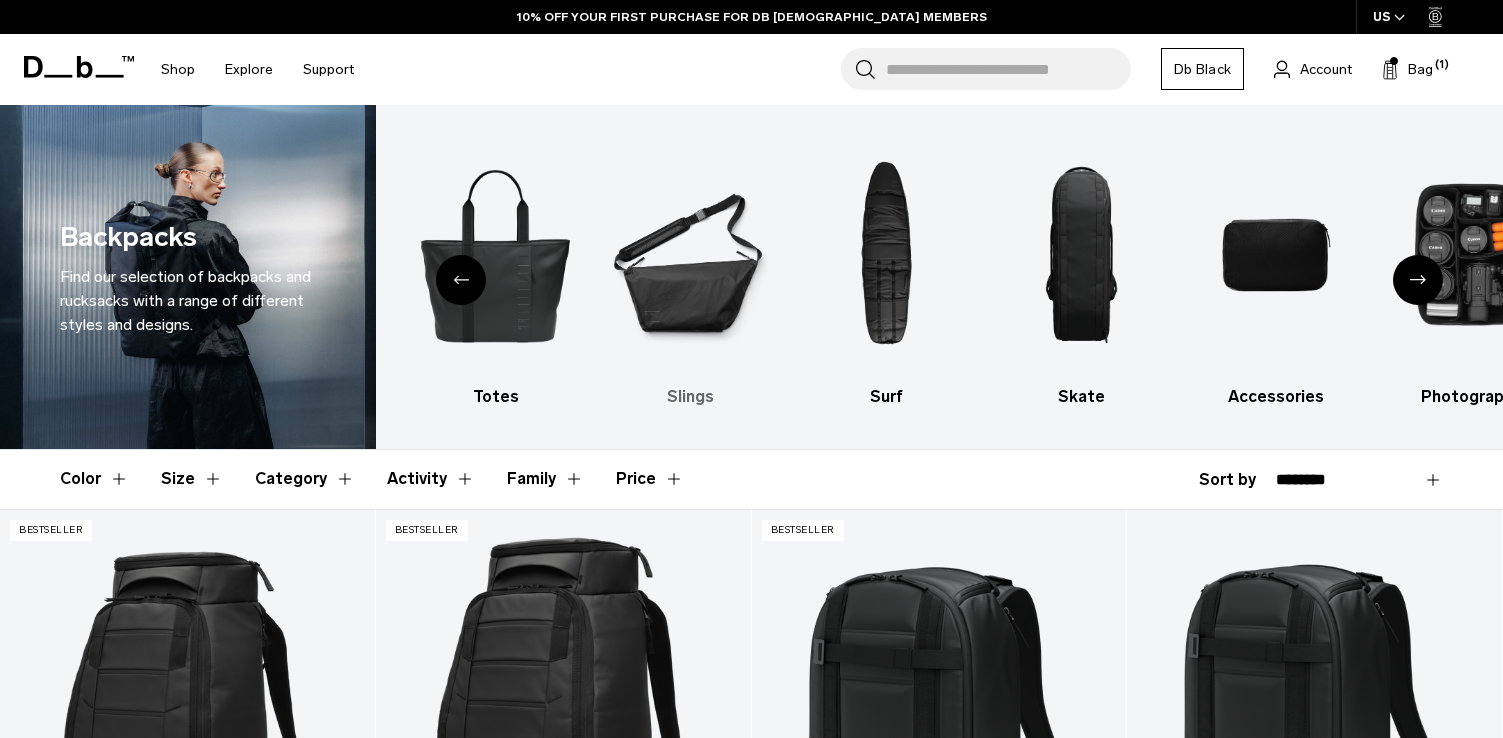 click at bounding box center (691, 255) 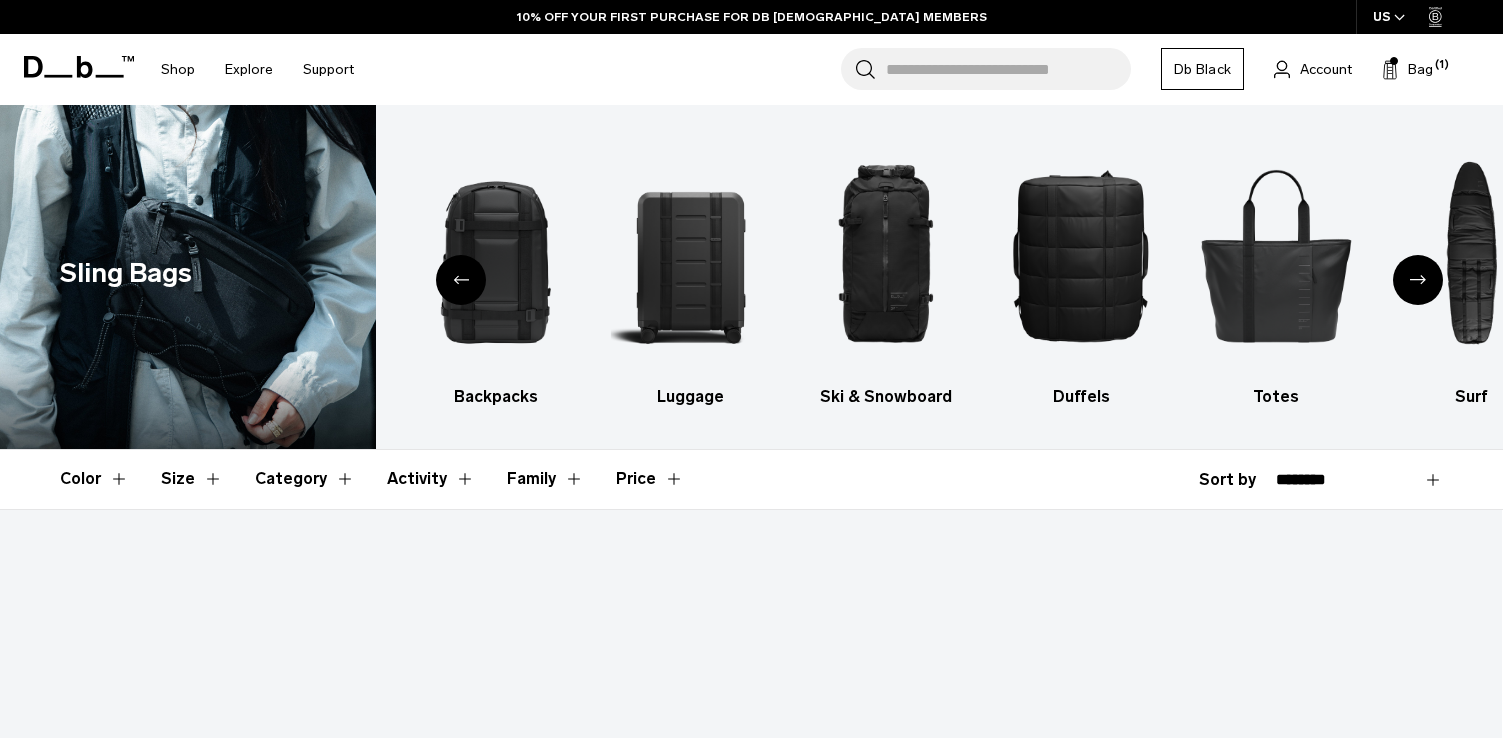 scroll, scrollTop: 582, scrollLeft: 0, axis: vertical 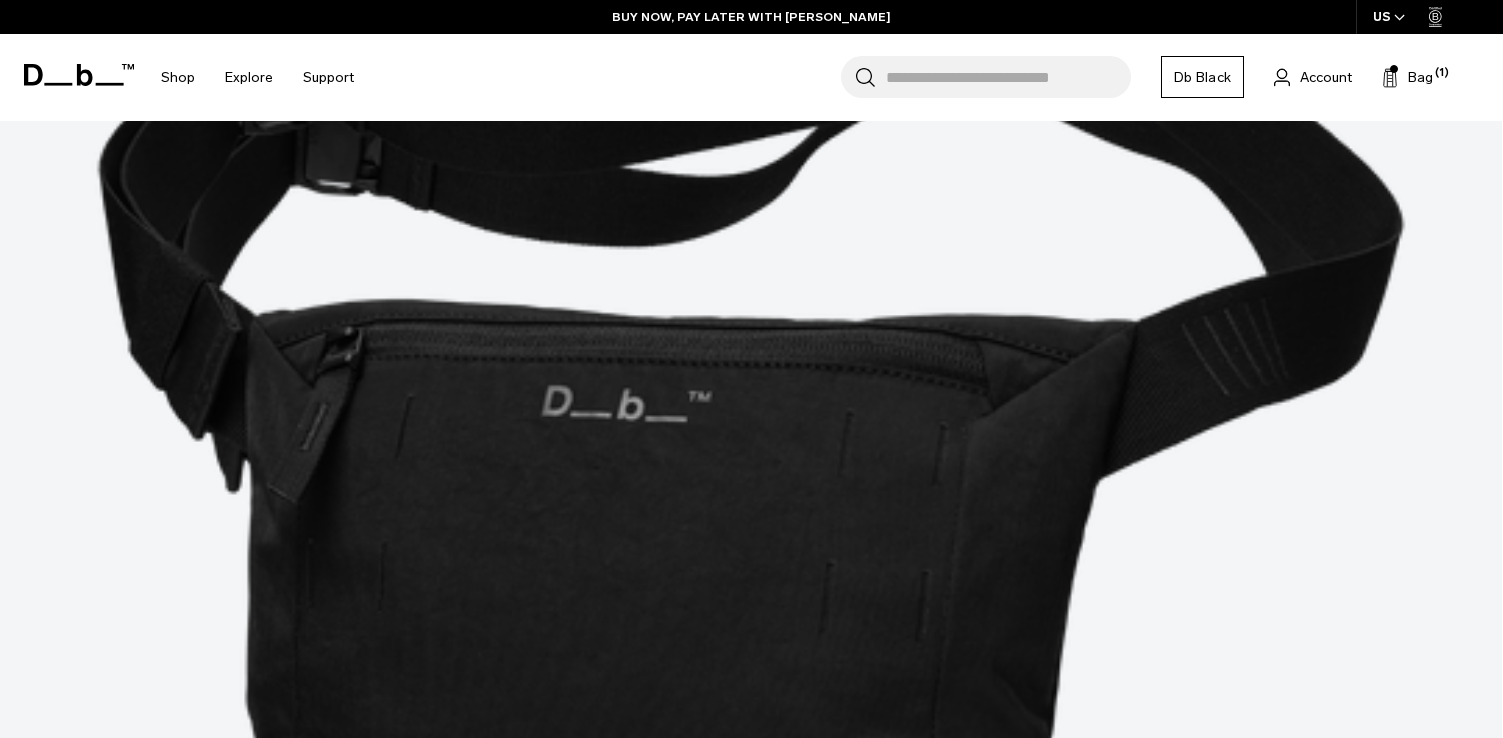 click at bounding box center (751, 9449) 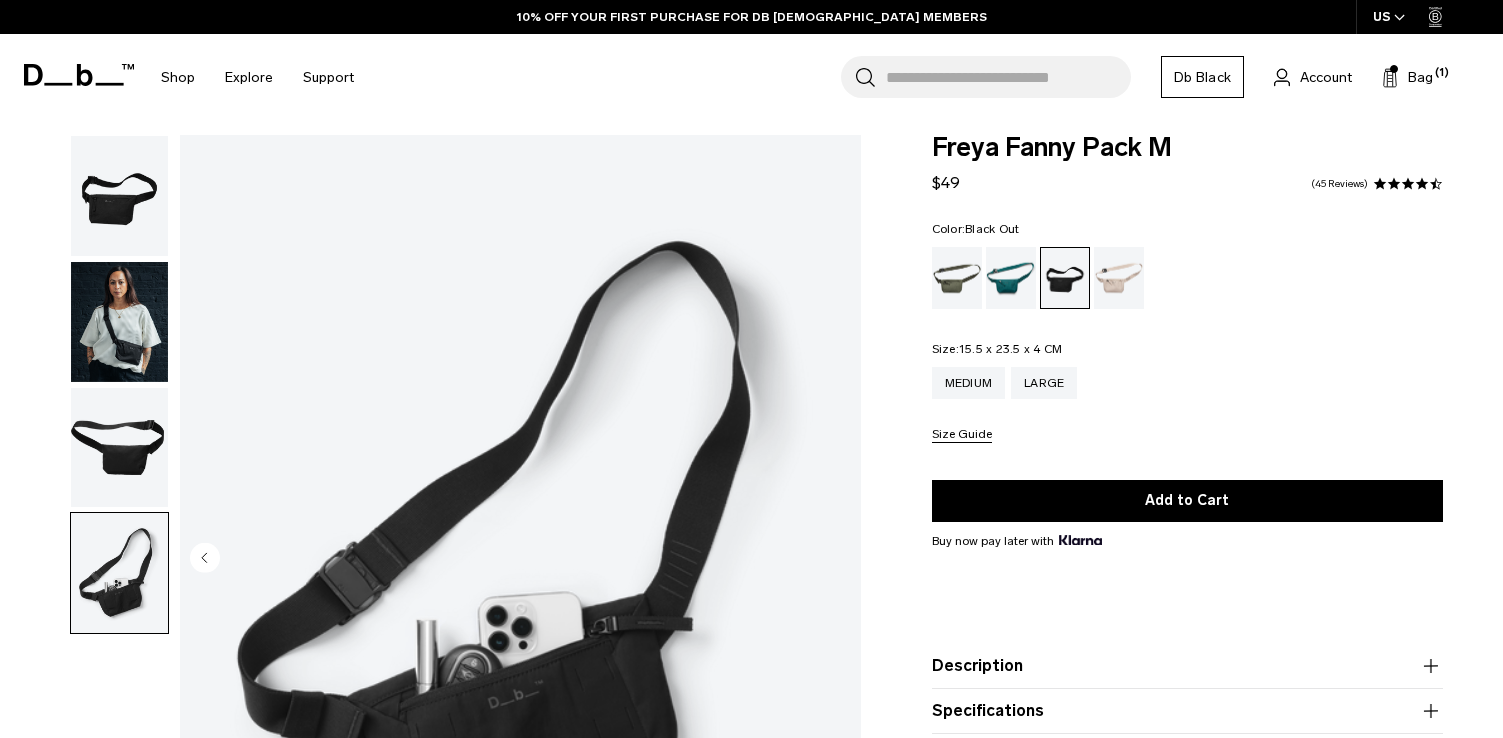 scroll, scrollTop: 187, scrollLeft: 0, axis: vertical 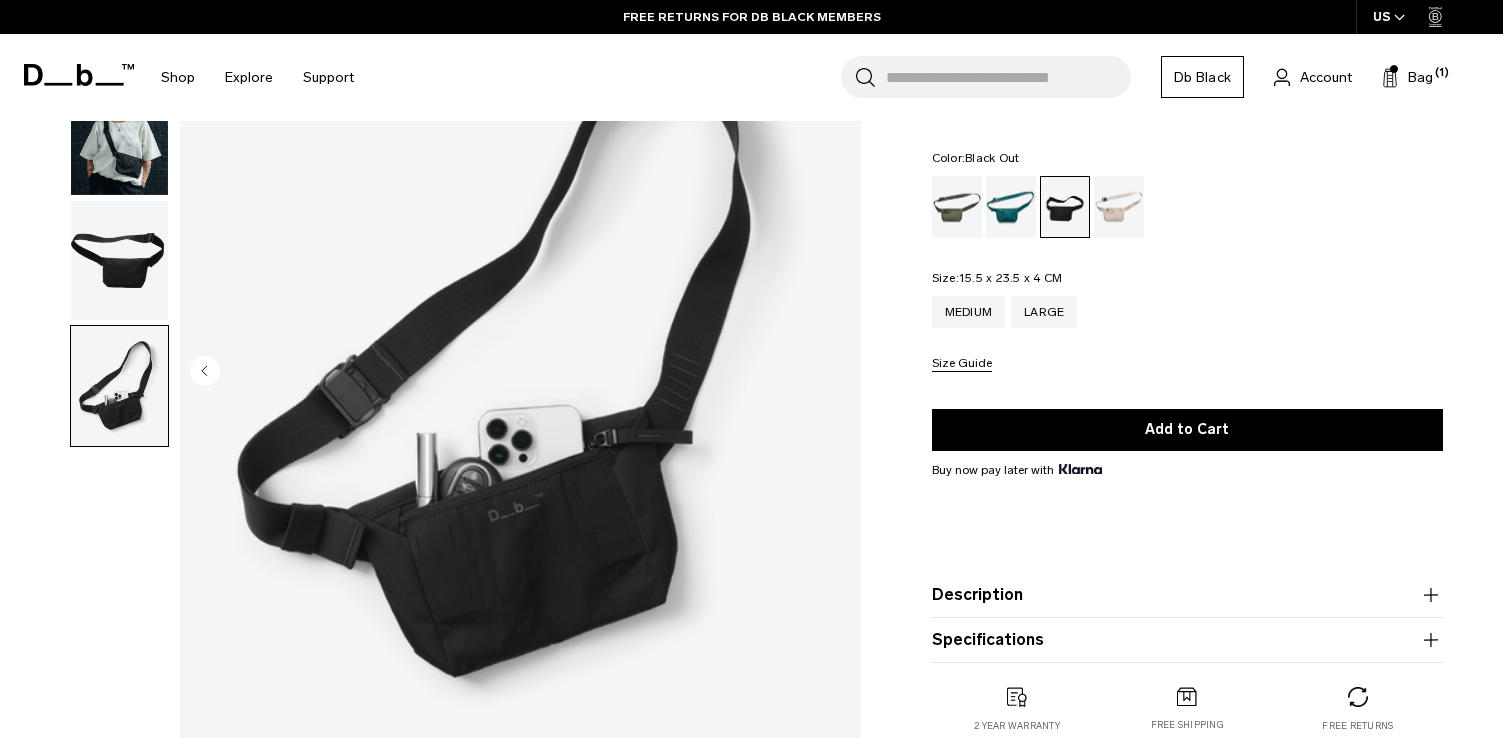 click at bounding box center [119, 261] 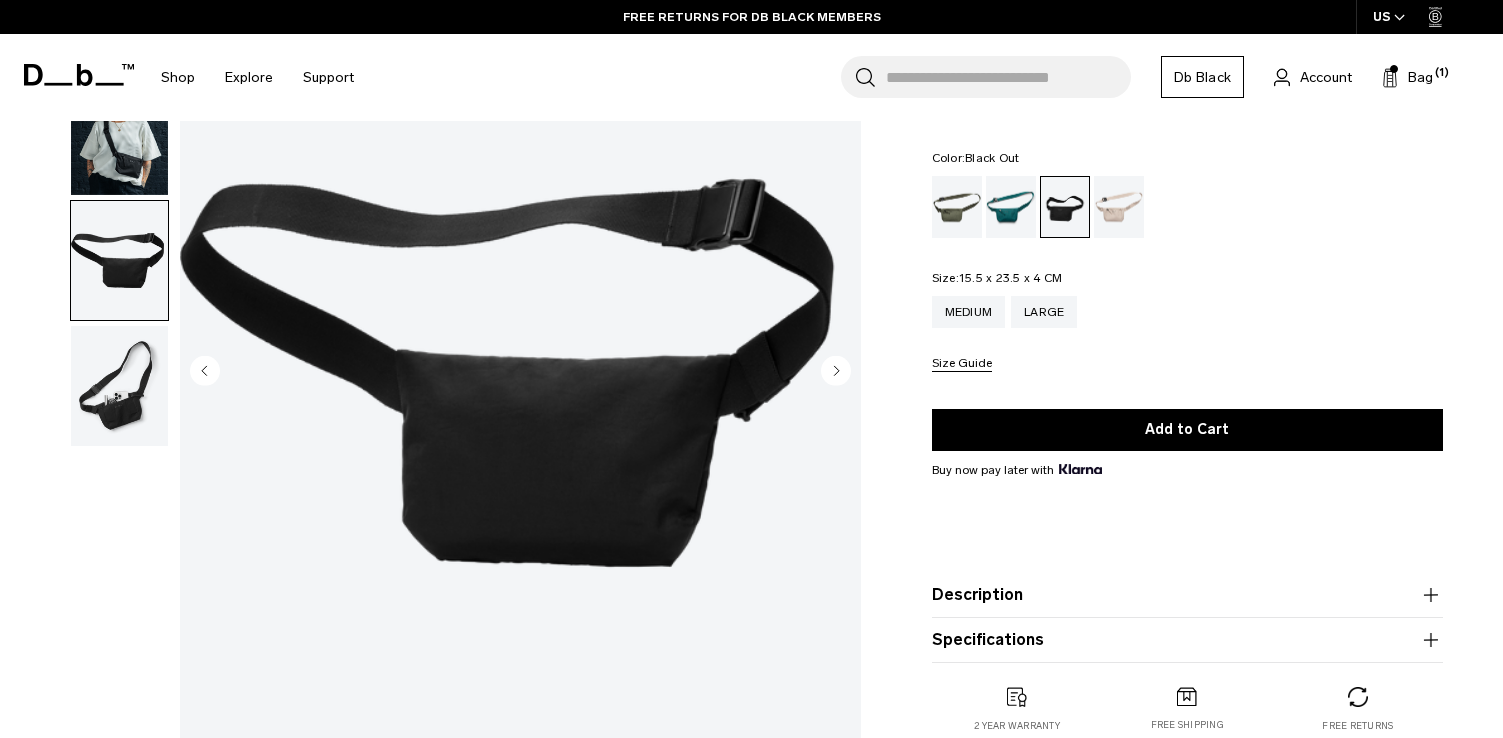 click at bounding box center [119, 135] 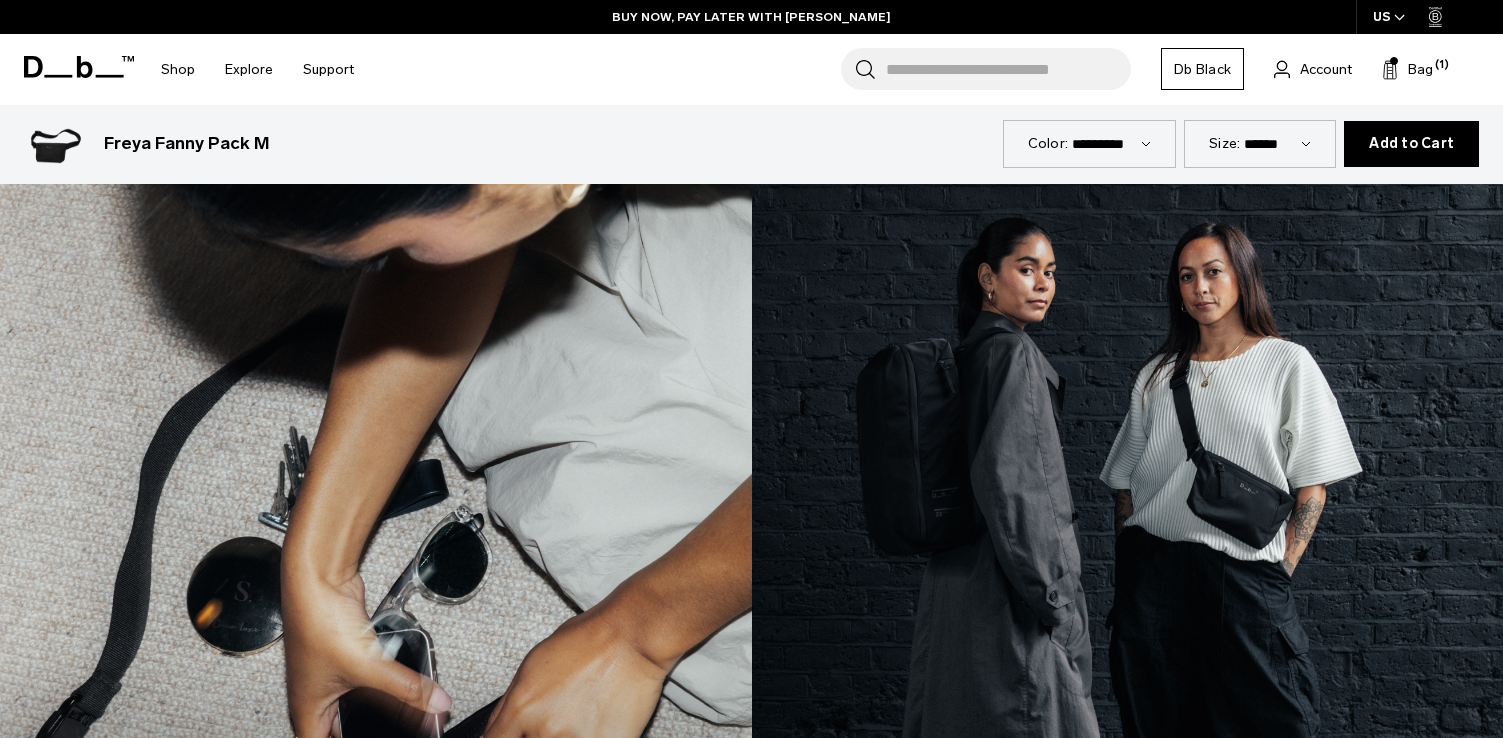 scroll, scrollTop: 2479, scrollLeft: 0, axis: vertical 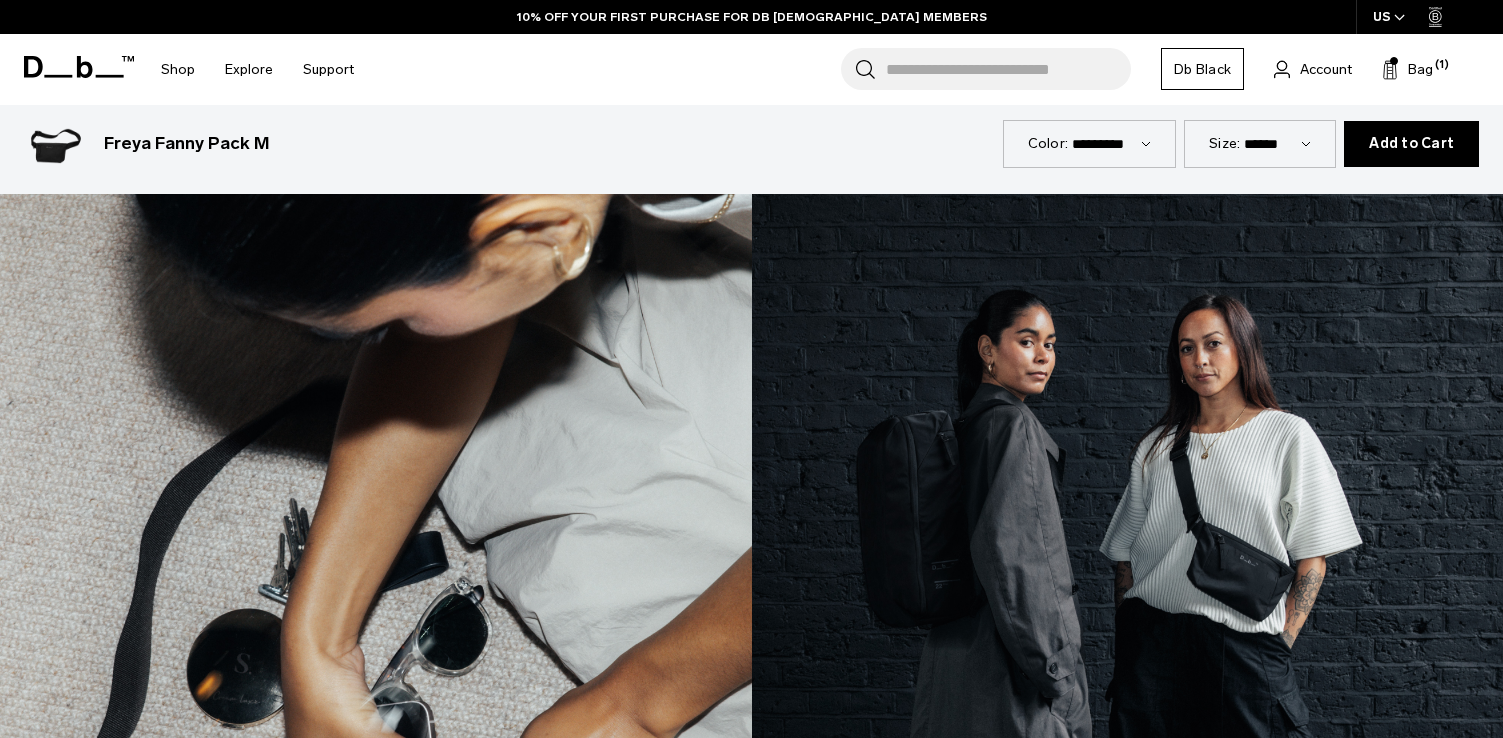 click on "Add to Cart" at bounding box center (1411, 144) 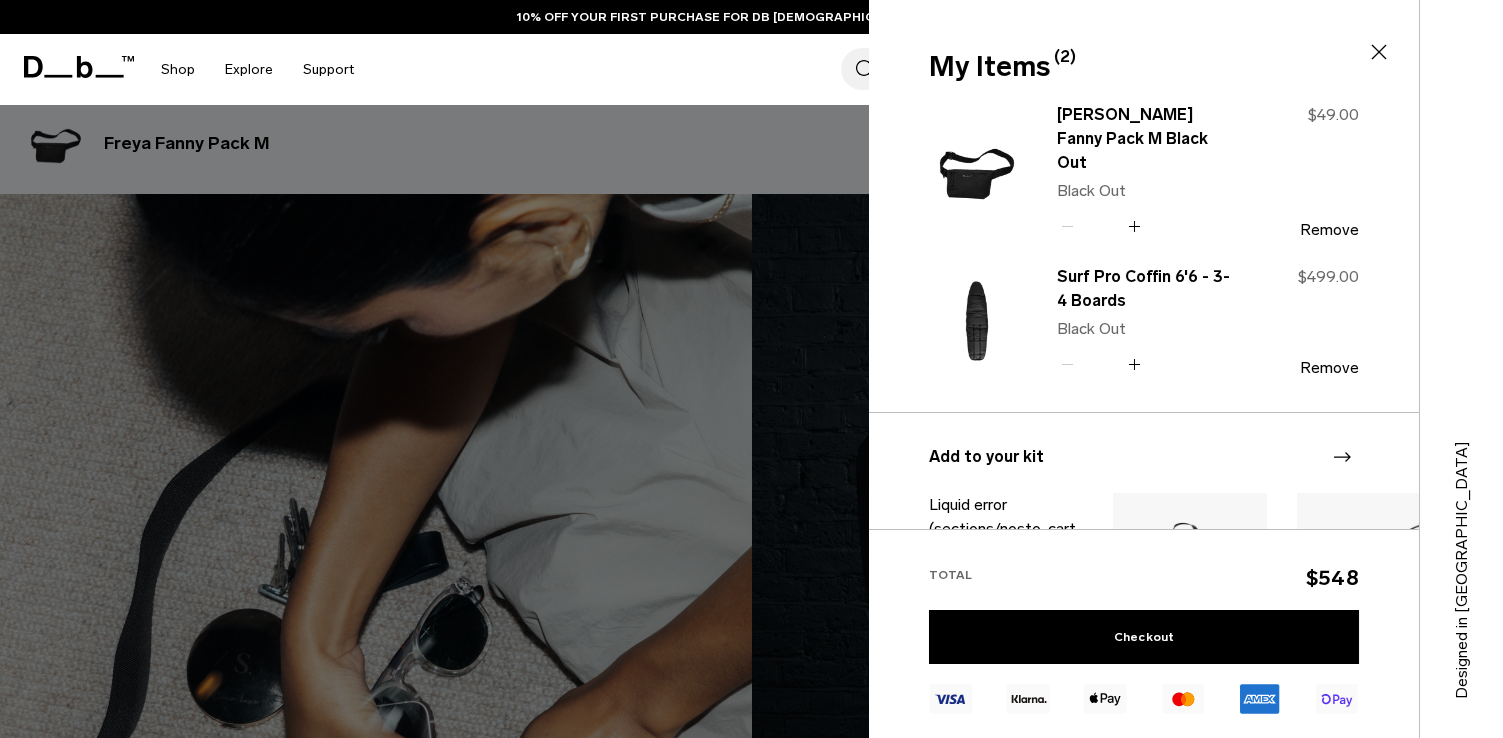 click on "My Items
(2)
Close" at bounding box center [1142, 67] 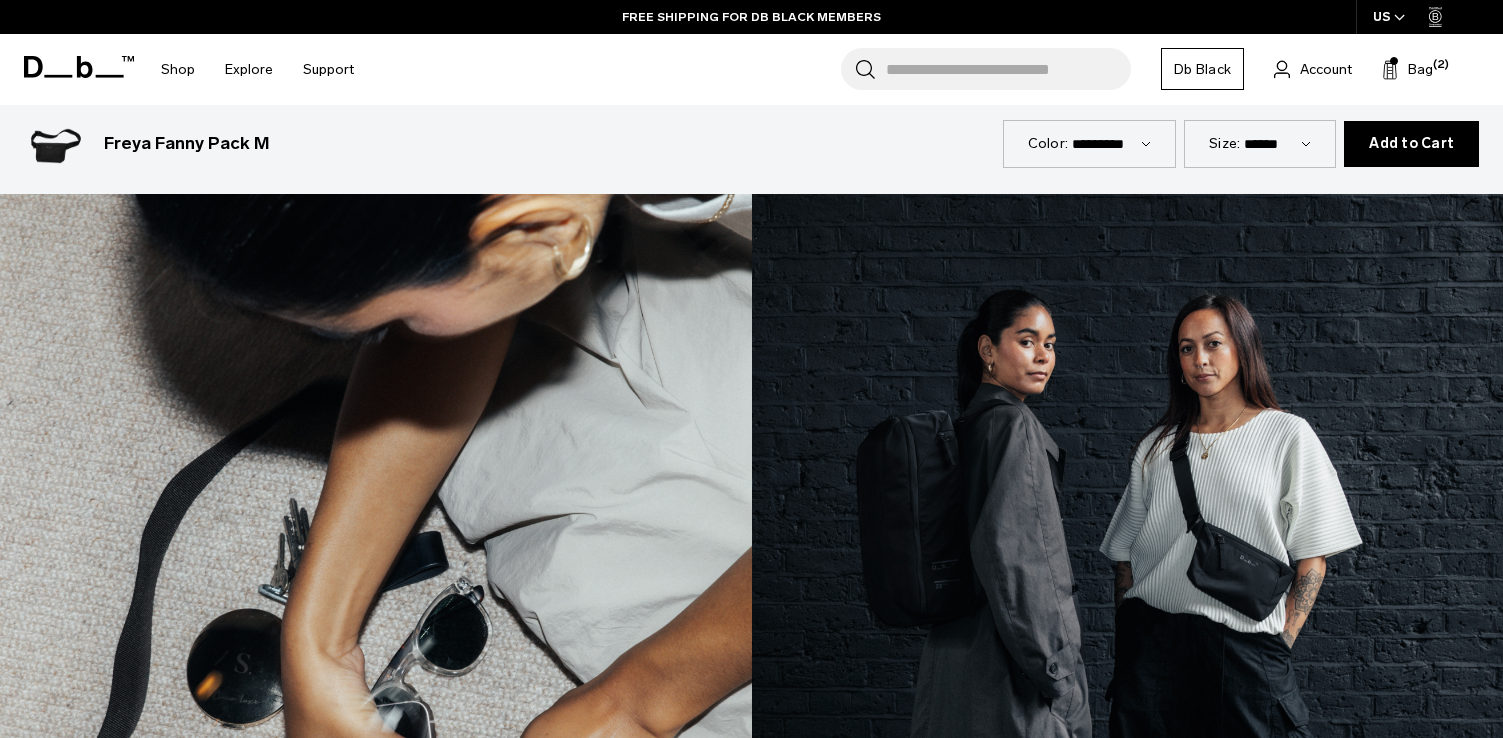 click on "Size:" at bounding box center [1224, 143] 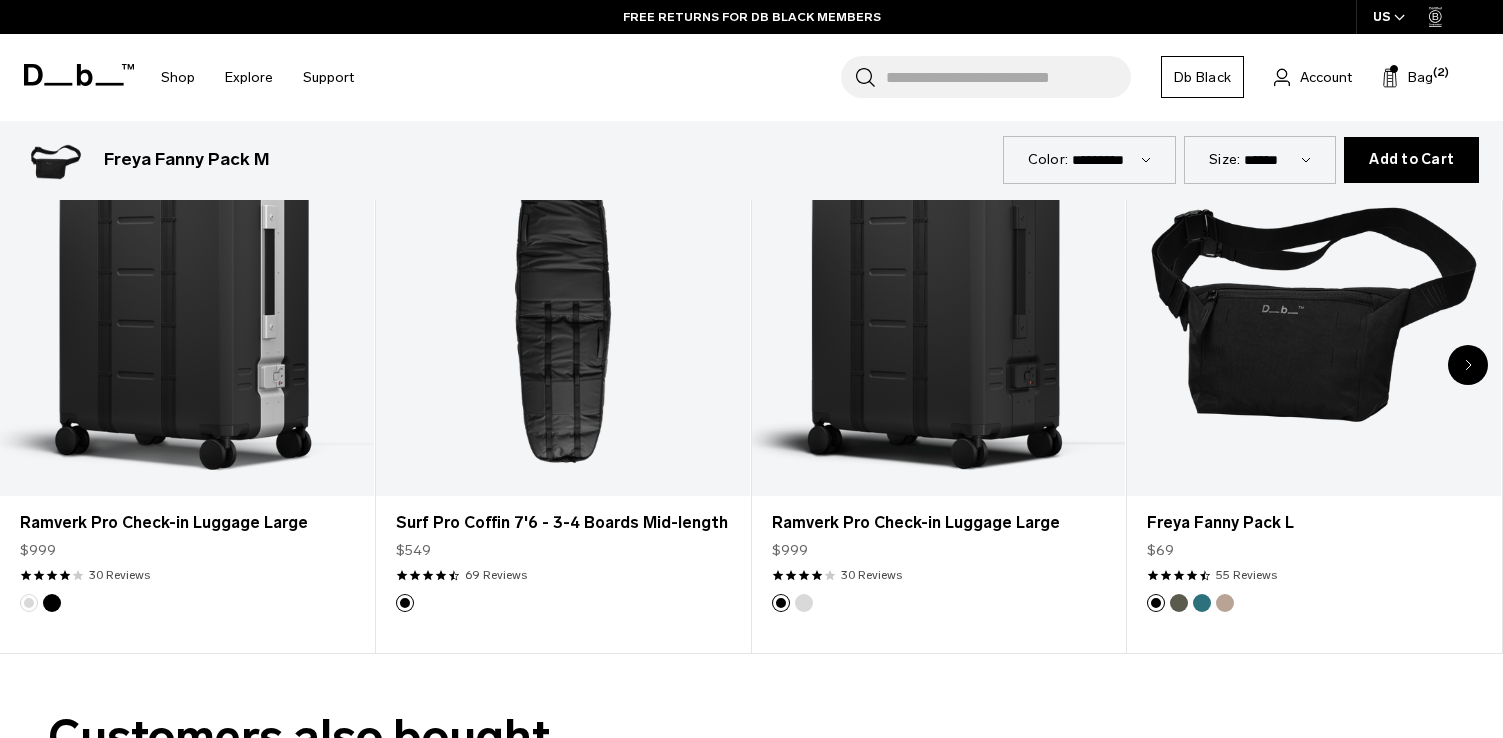 scroll, scrollTop: 3748, scrollLeft: 0, axis: vertical 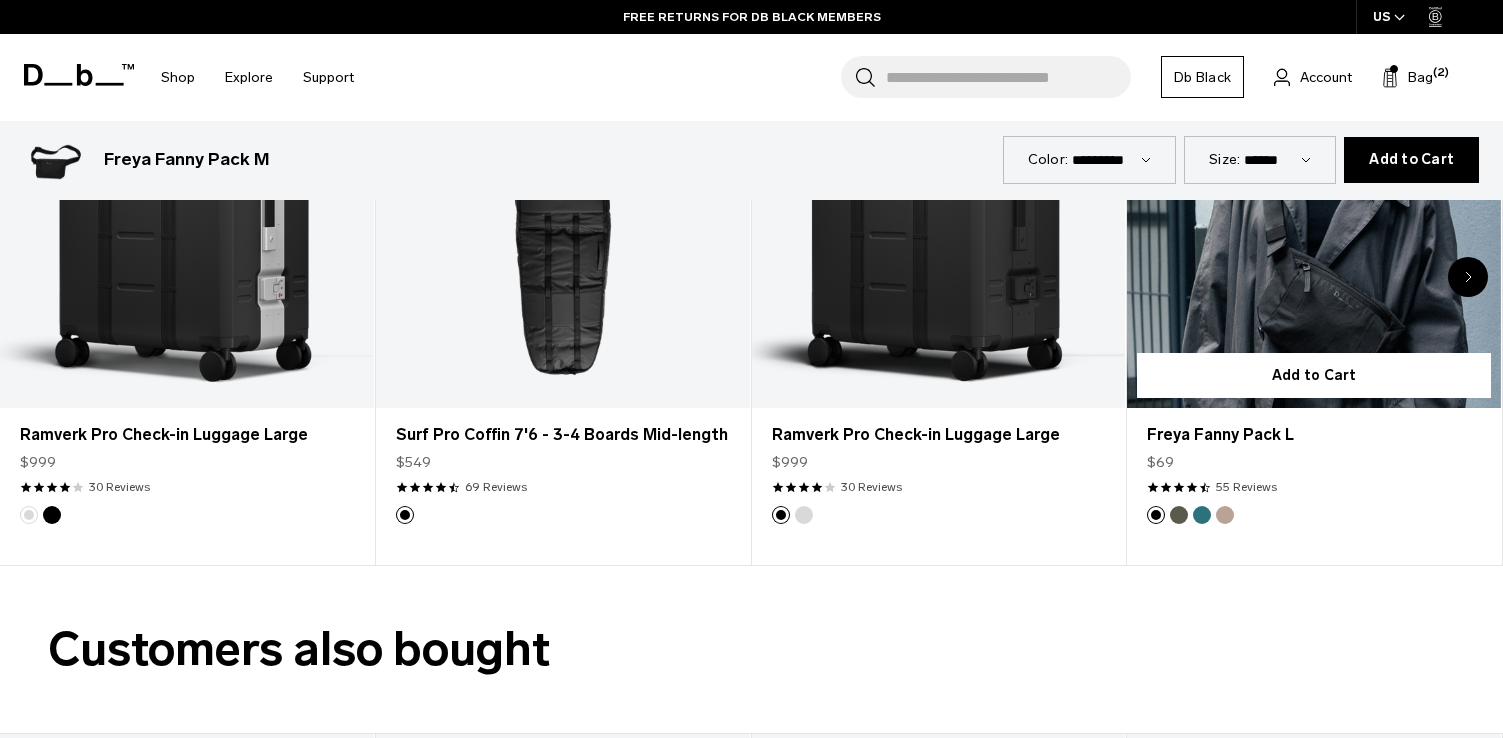 click at bounding box center (1314, 200) 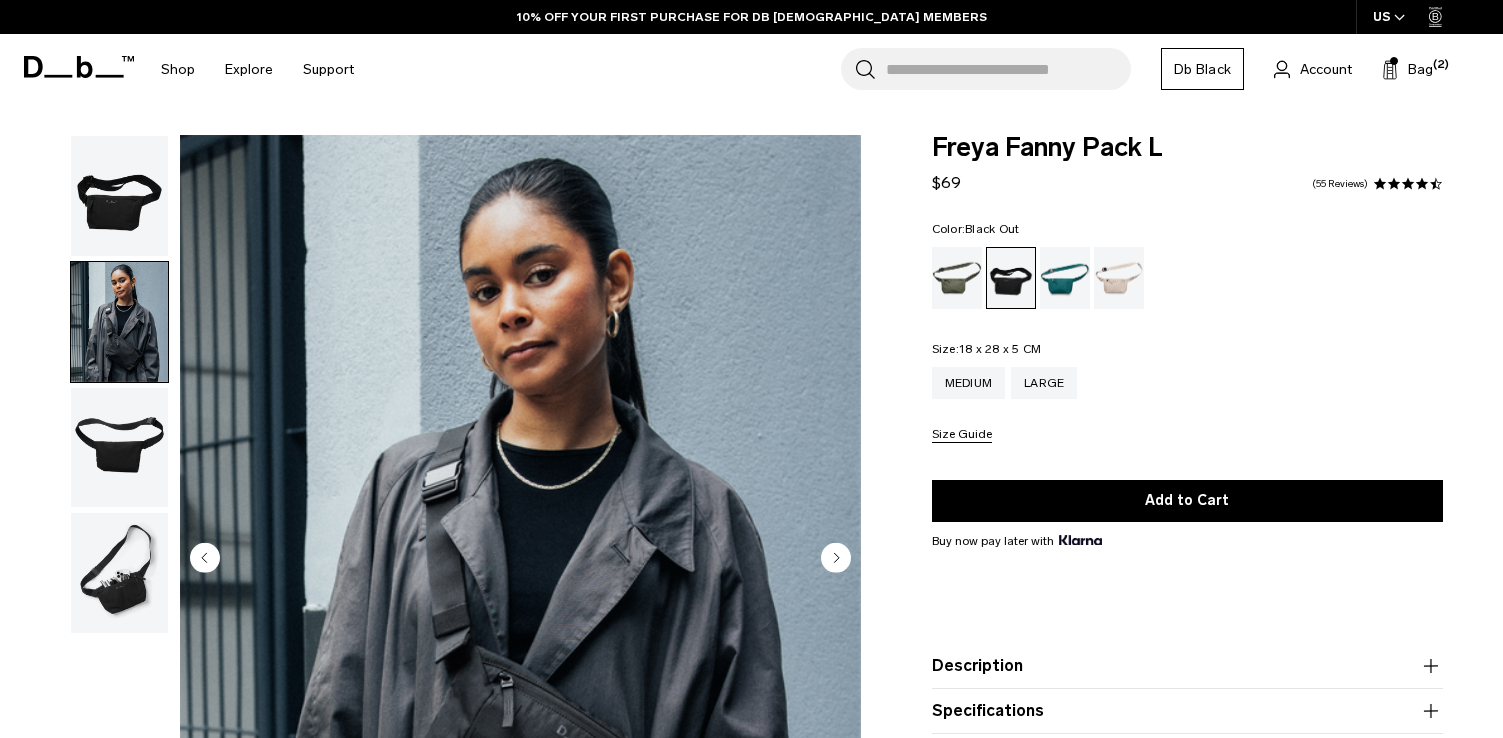 scroll, scrollTop: 170, scrollLeft: 0, axis: vertical 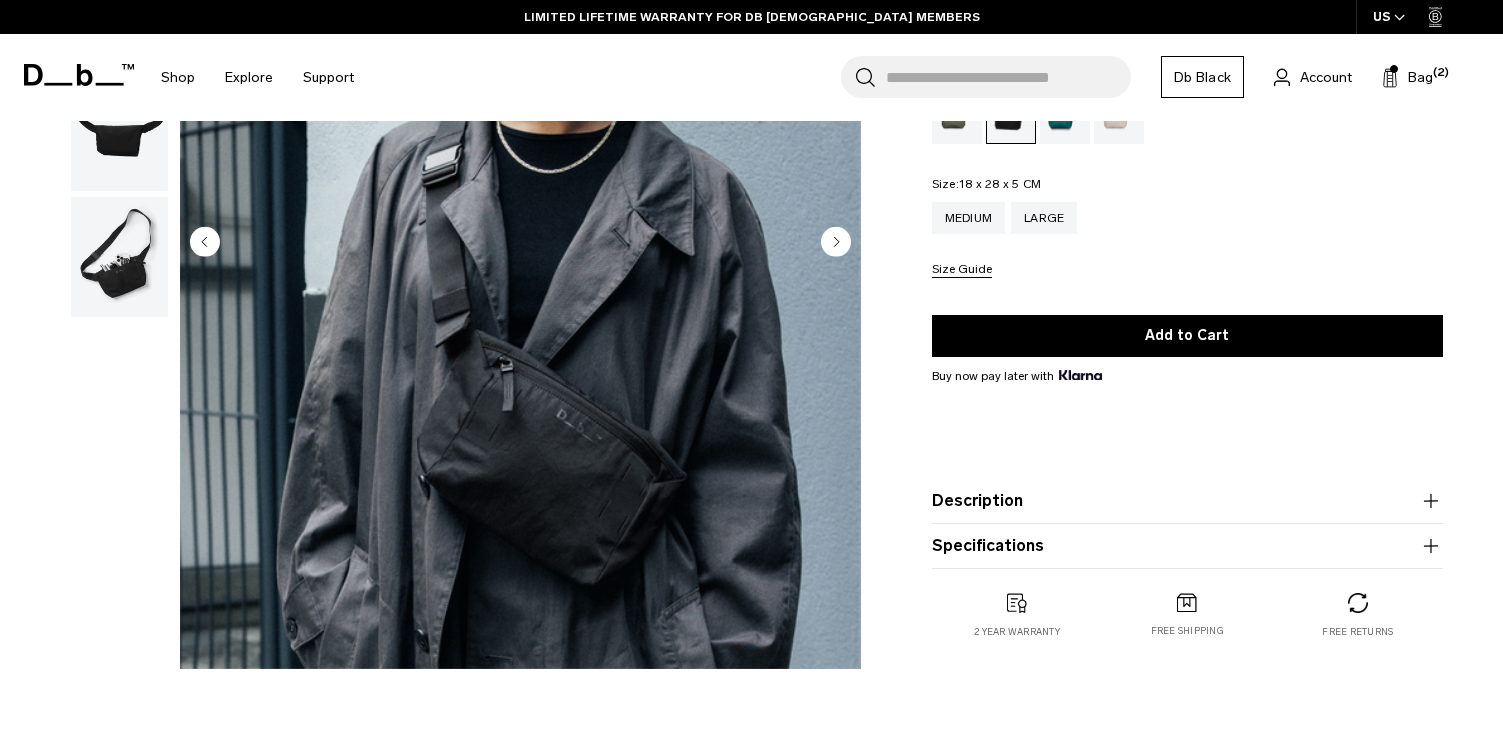 click 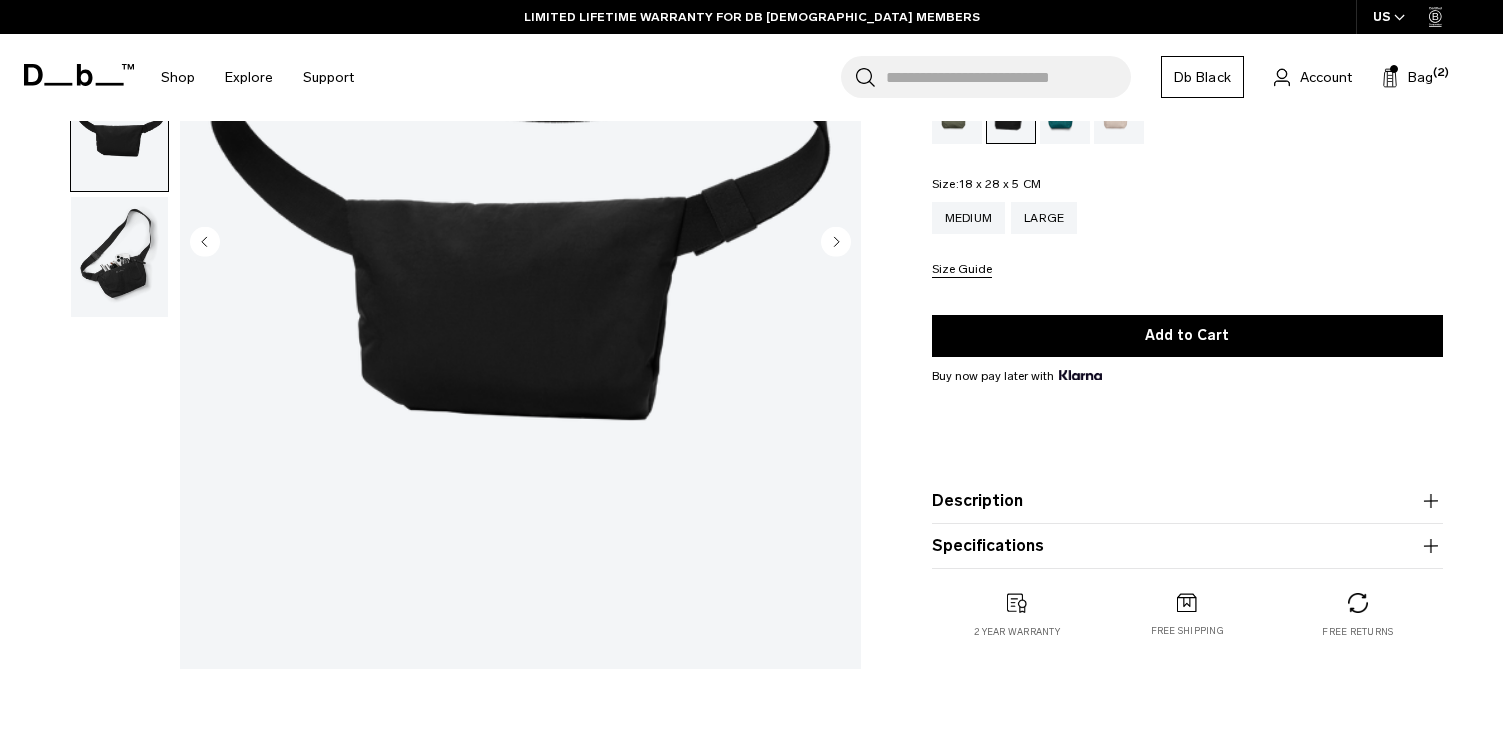 click at bounding box center (119, 257) 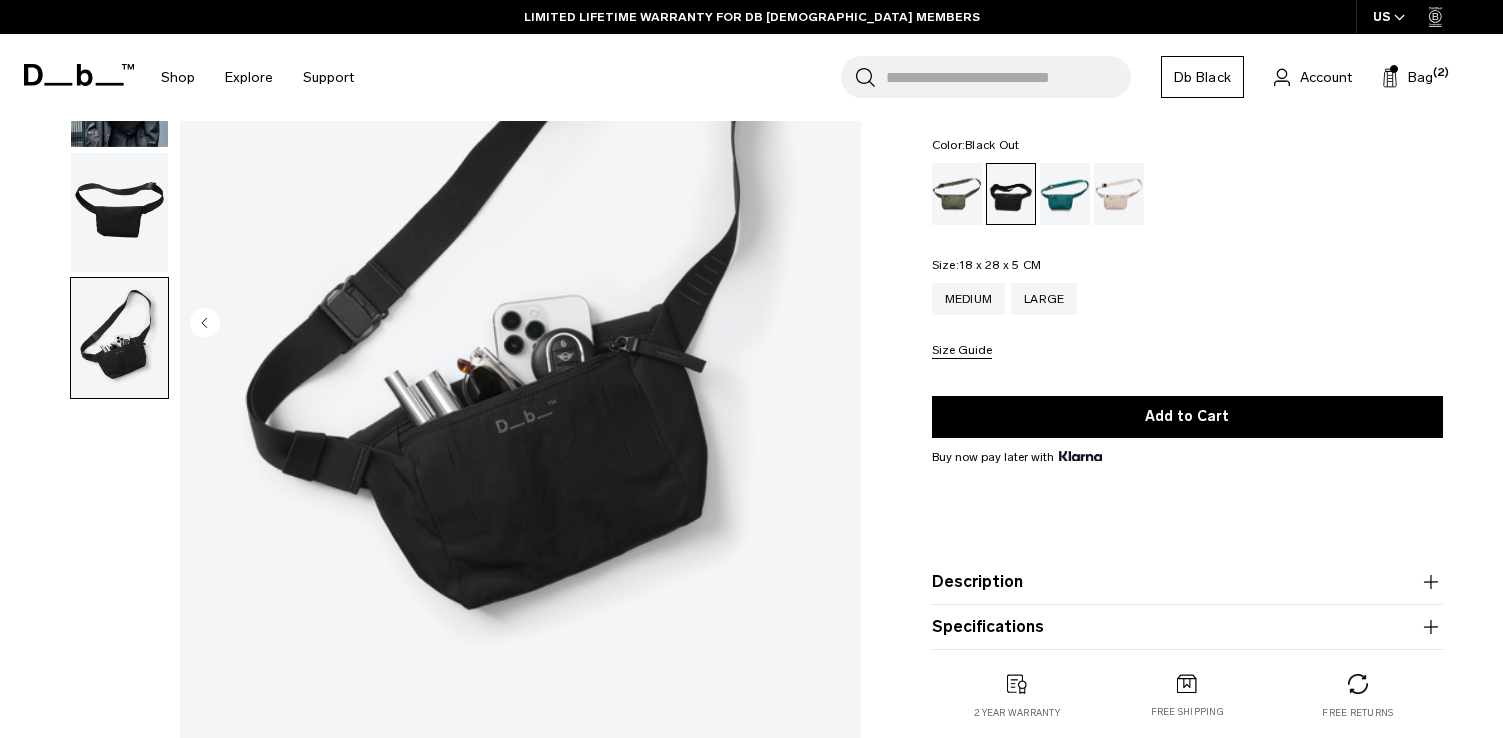 scroll, scrollTop: 228, scrollLeft: 0, axis: vertical 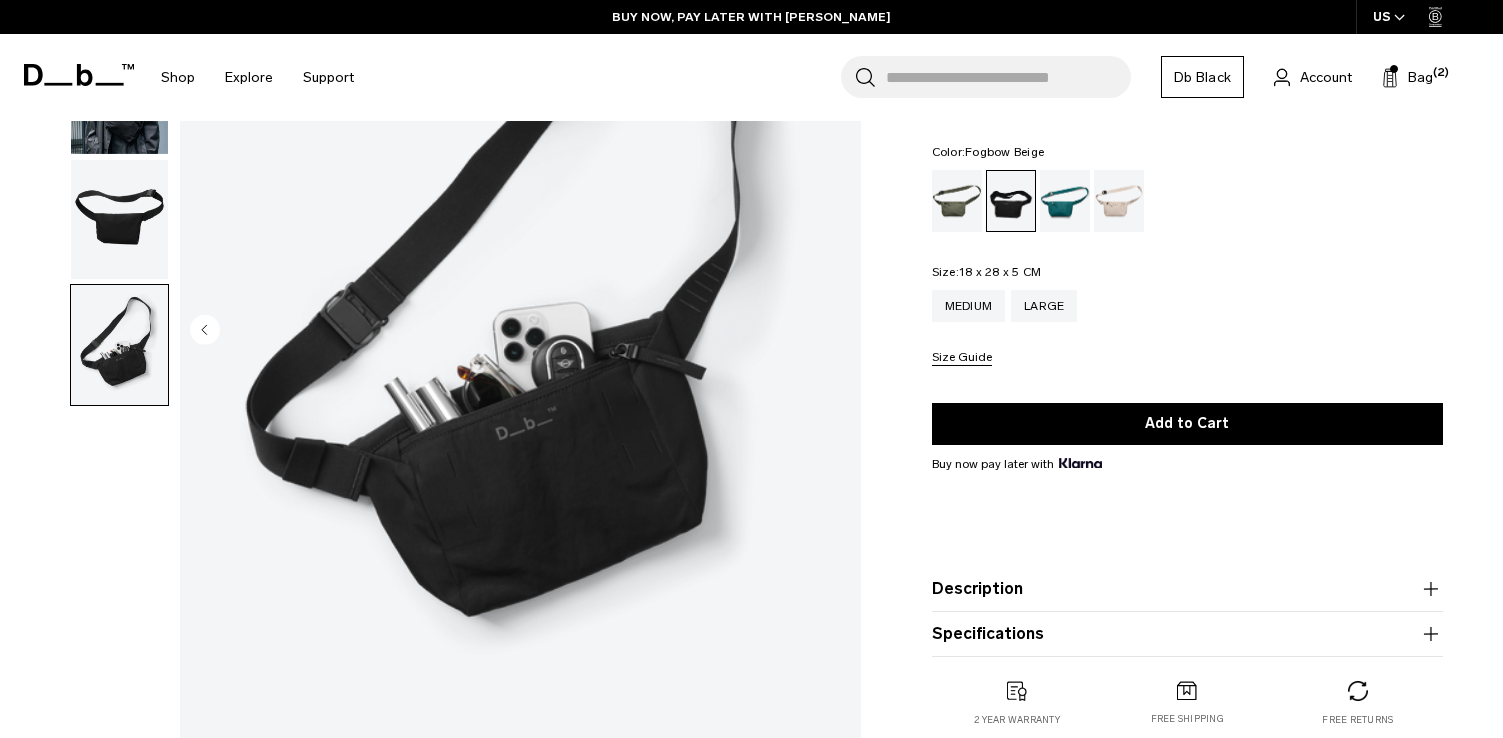click at bounding box center (1119, 201) 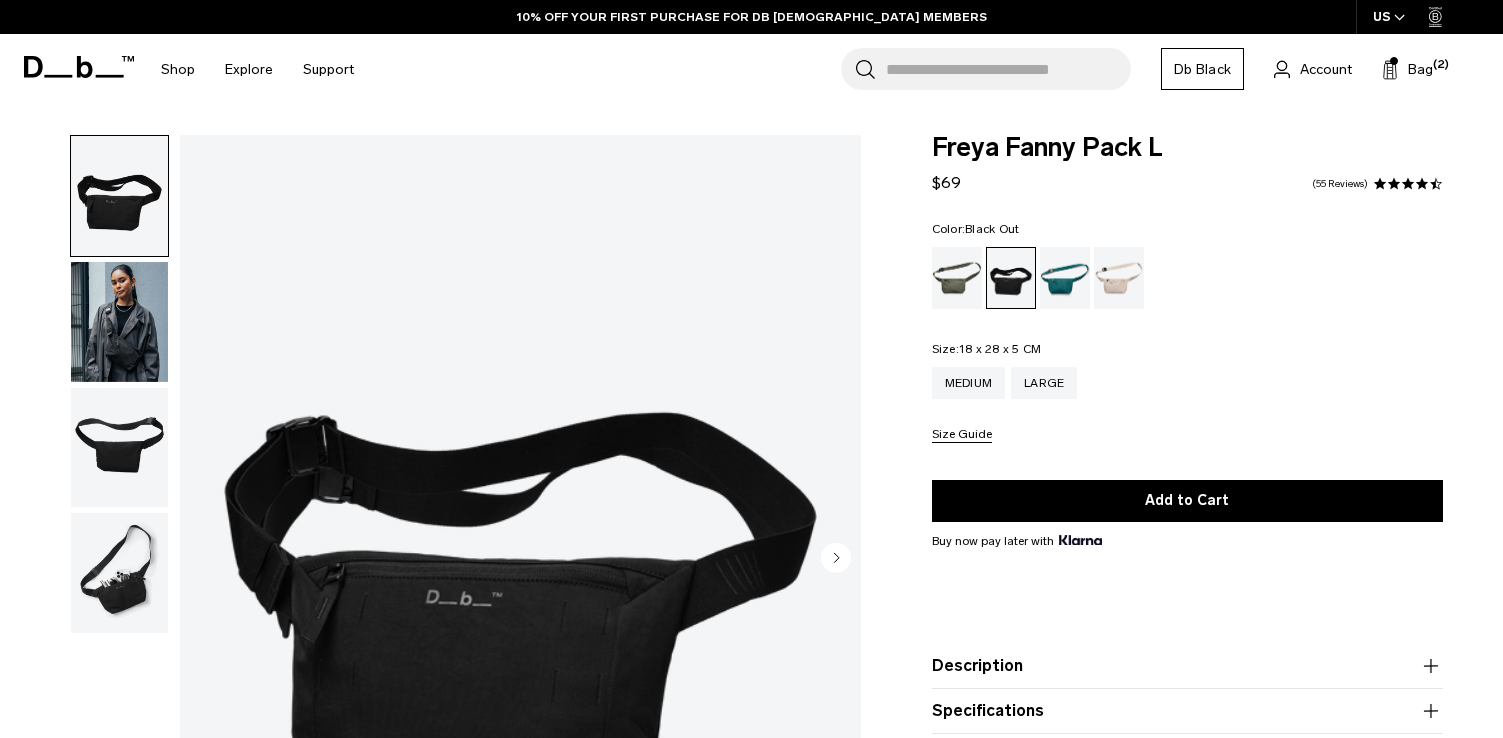 scroll, scrollTop: 0, scrollLeft: 0, axis: both 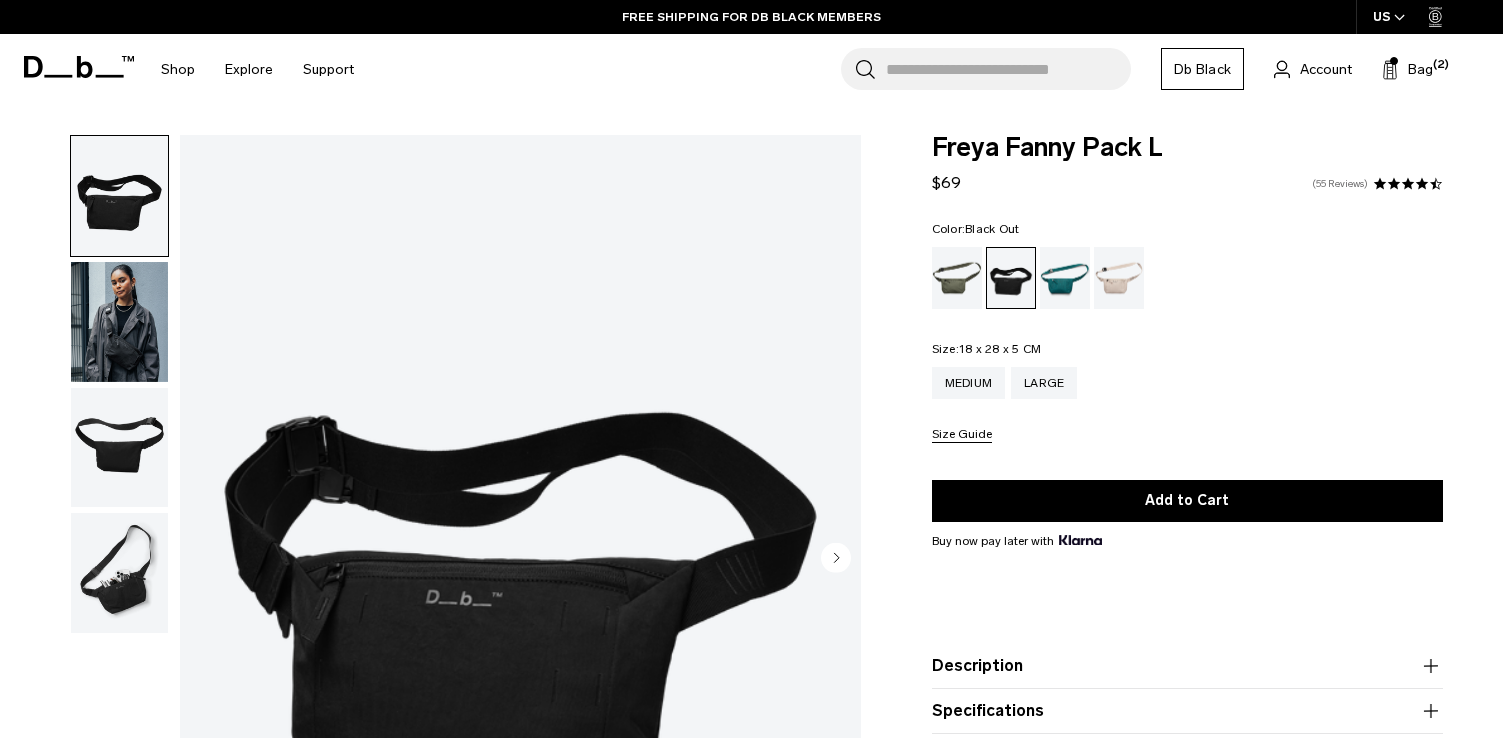 click on "55 Reviews" at bounding box center [1340, 184] 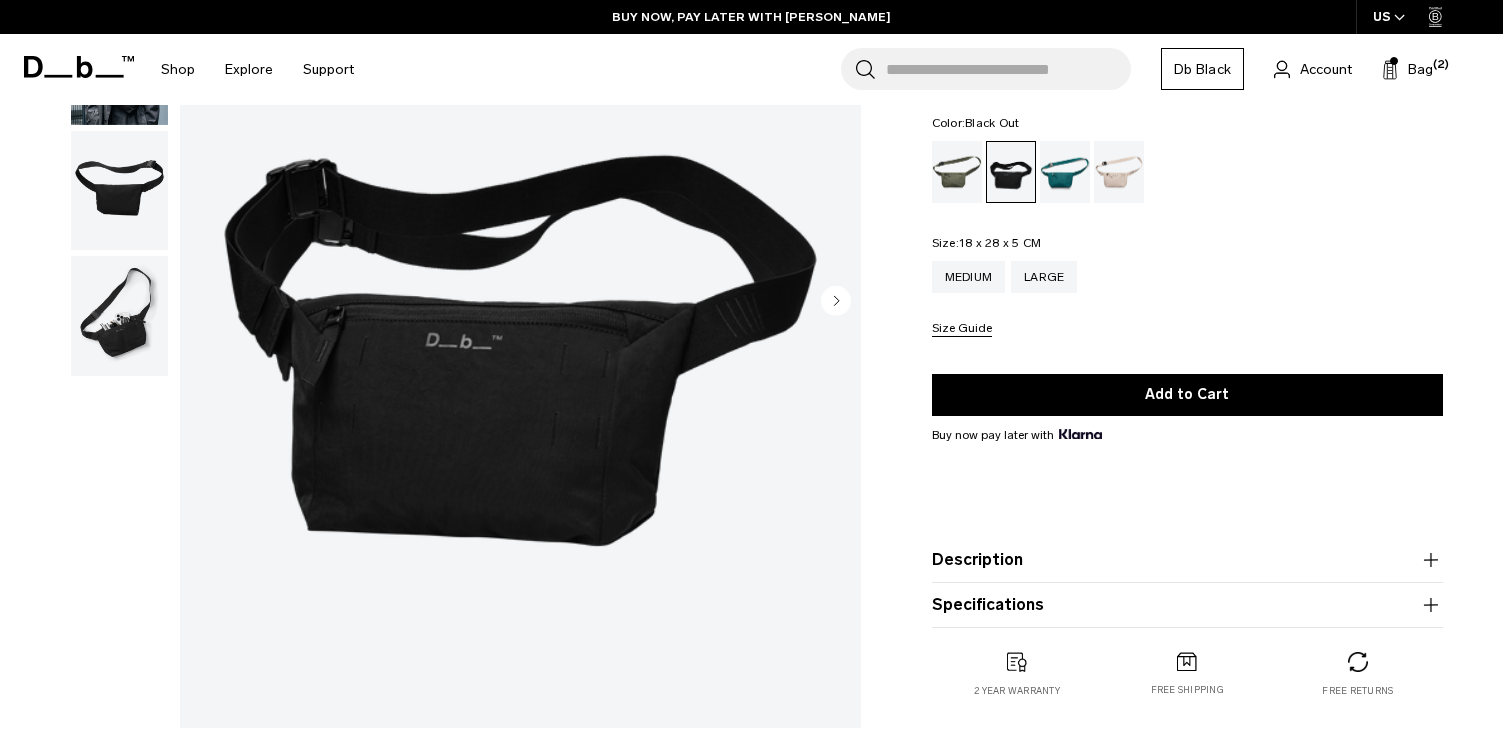 scroll, scrollTop: 0, scrollLeft: 0, axis: both 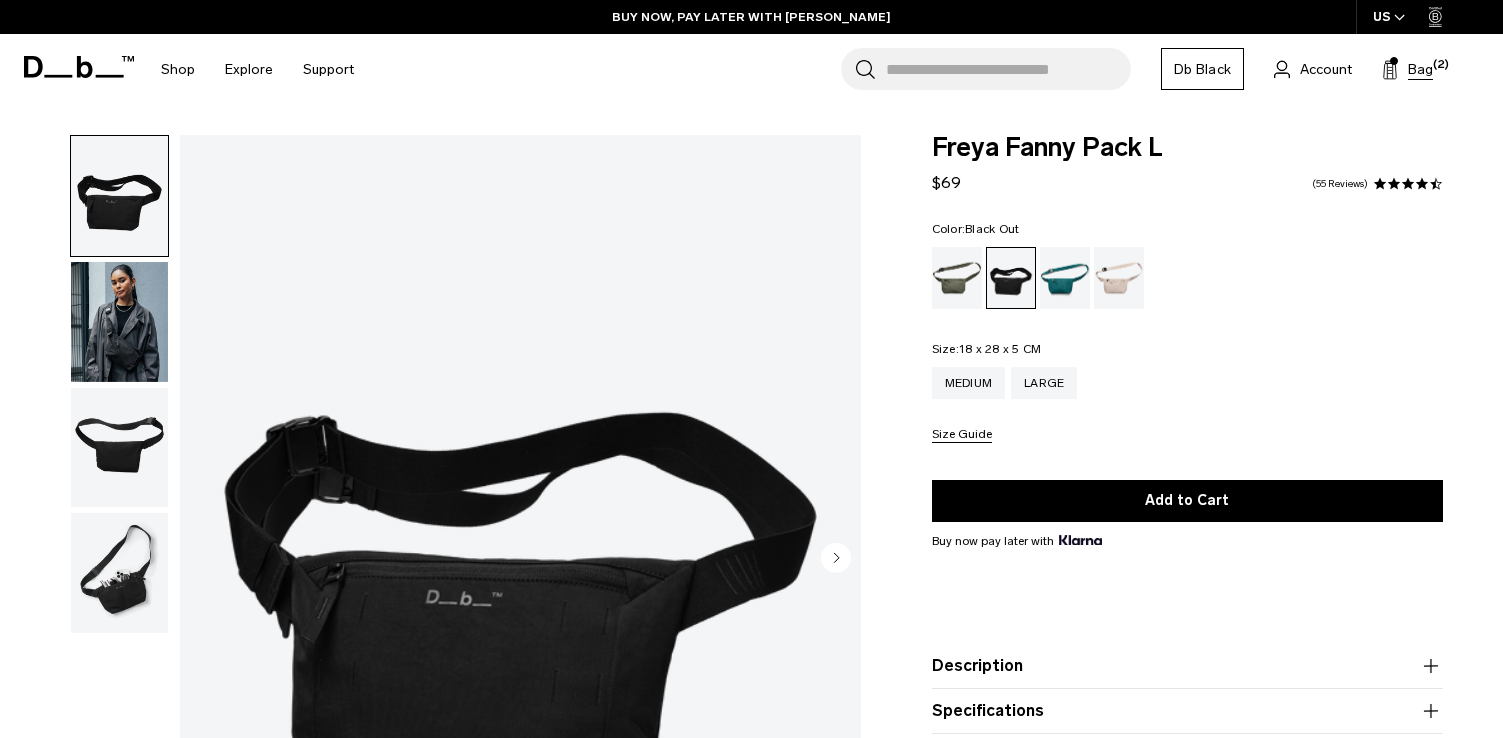 click on "Bag" at bounding box center [1420, 69] 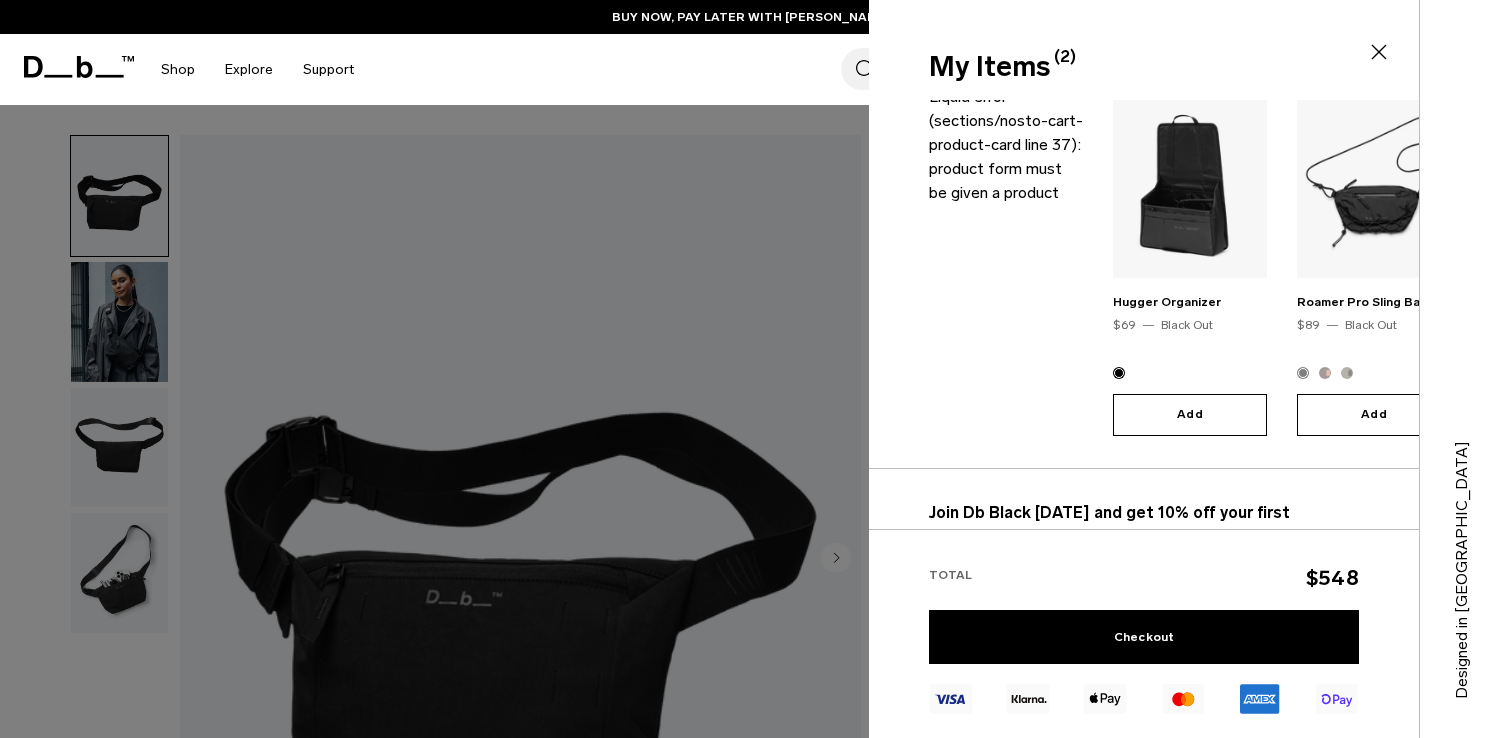 scroll, scrollTop: 447, scrollLeft: 0, axis: vertical 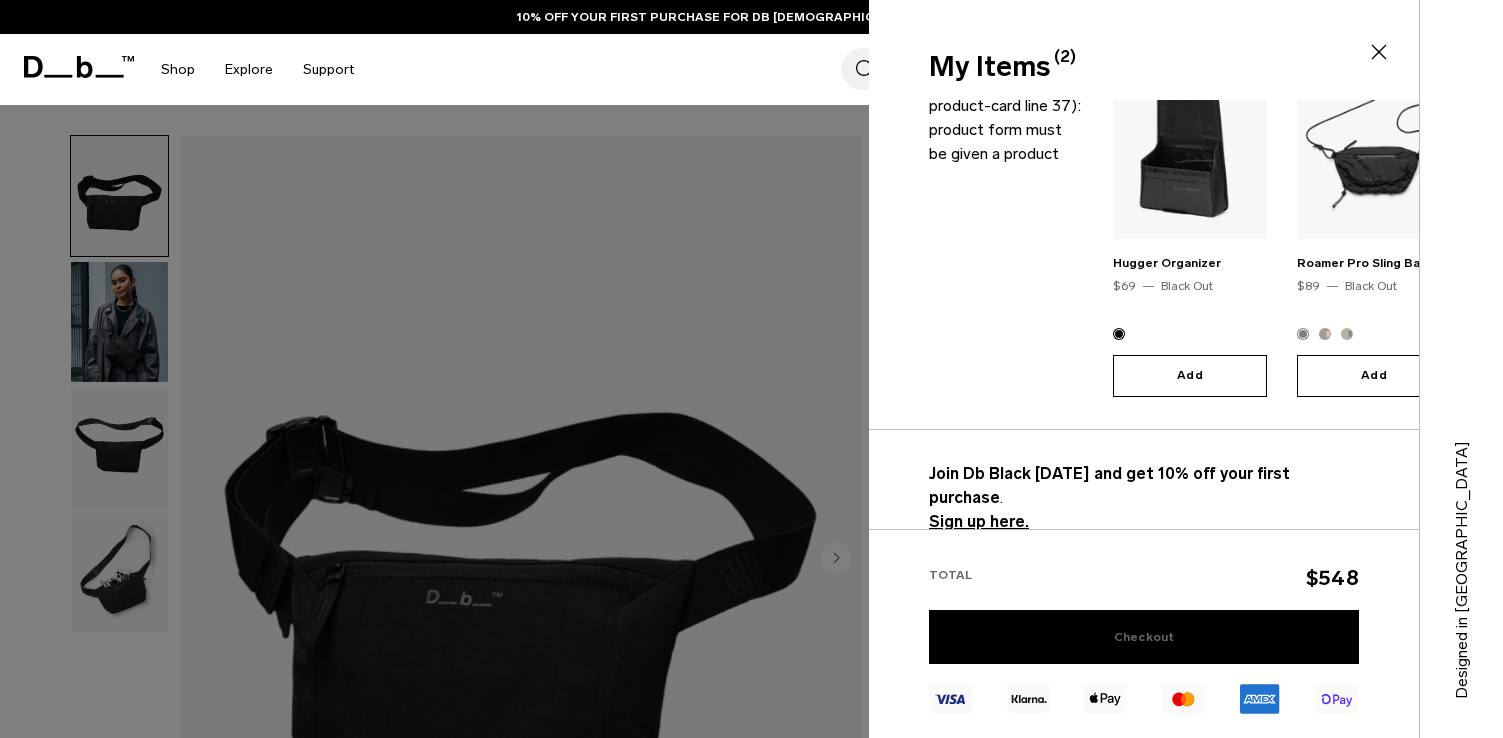 click on "Checkout" at bounding box center [1144, 637] 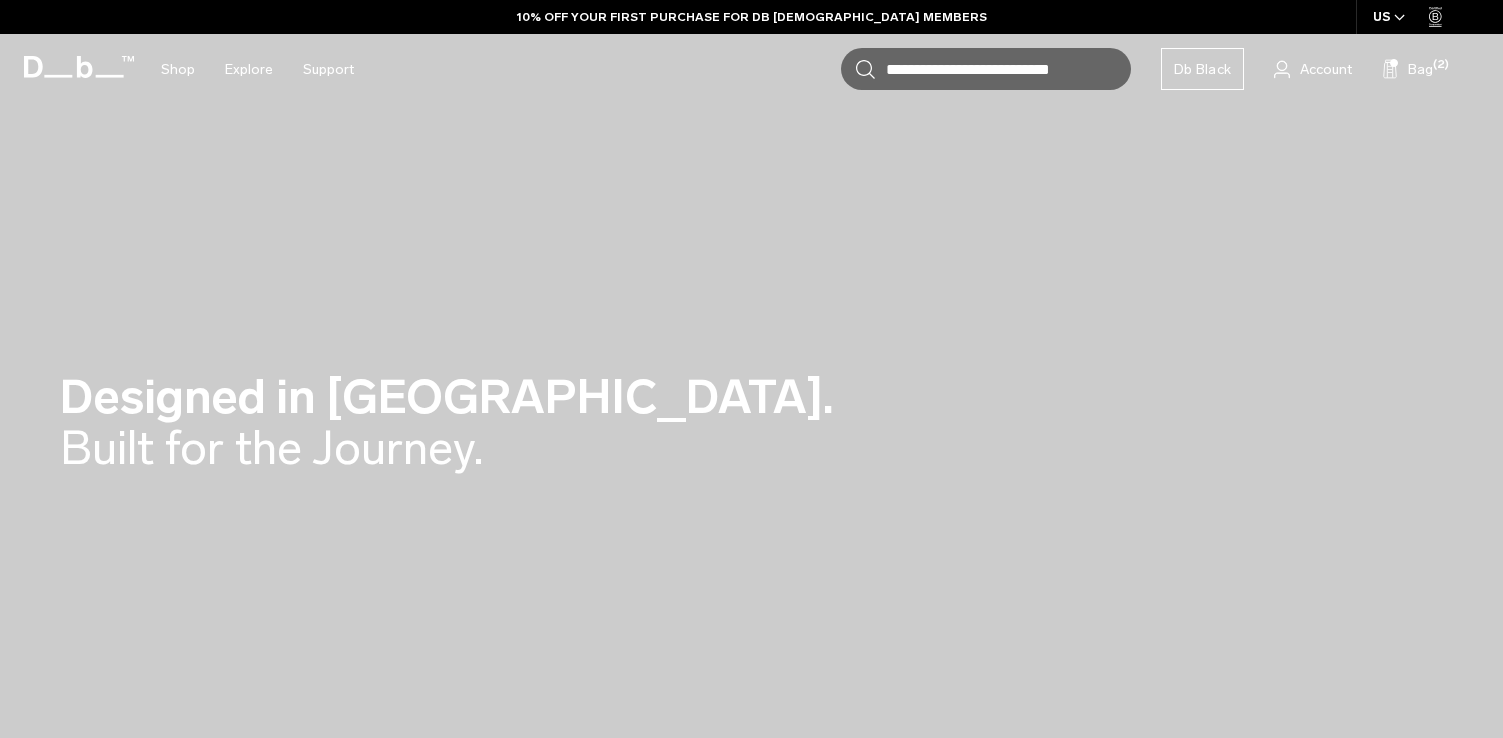 scroll, scrollTop: 0, scrollLeft: 0, axis: both 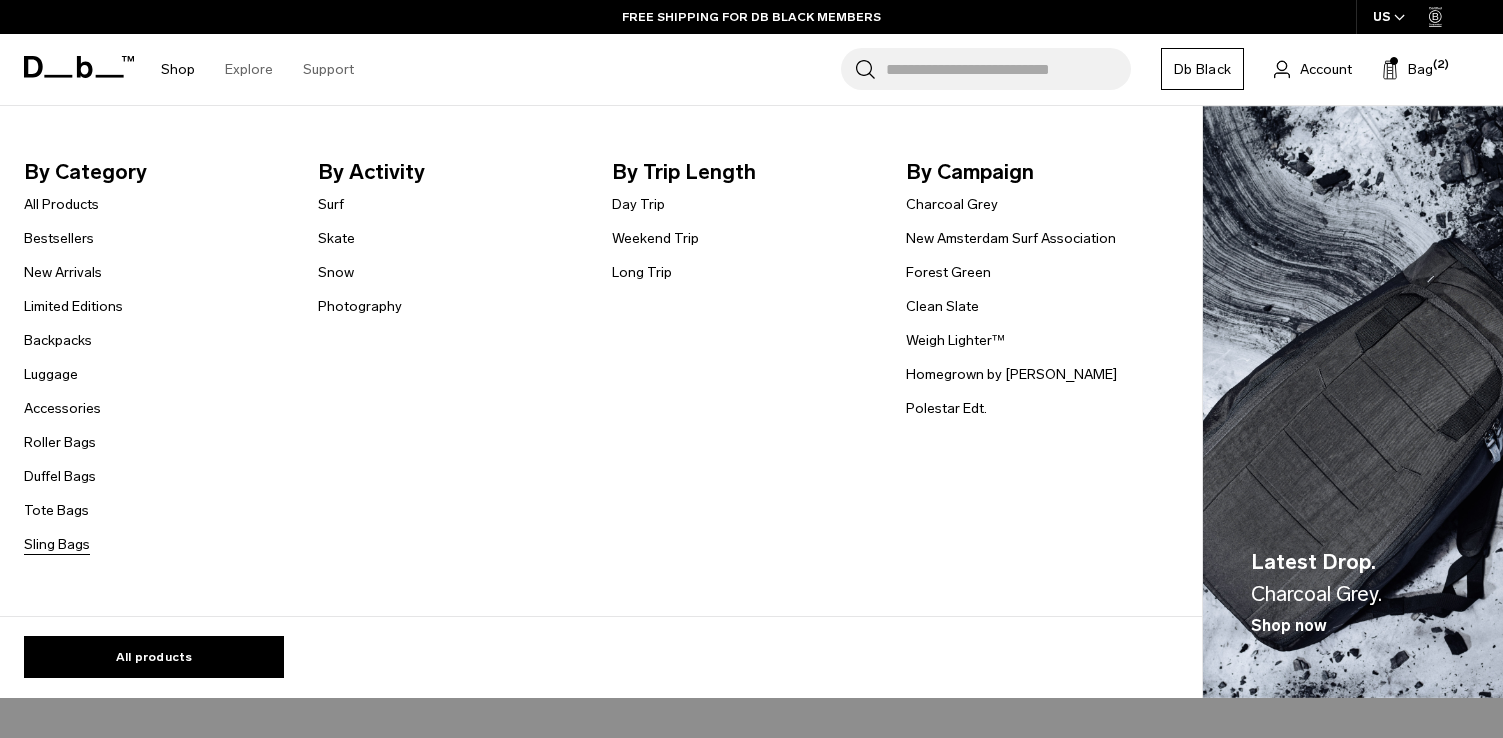 click on "Sling Bags" at bounding box center (57, 544) 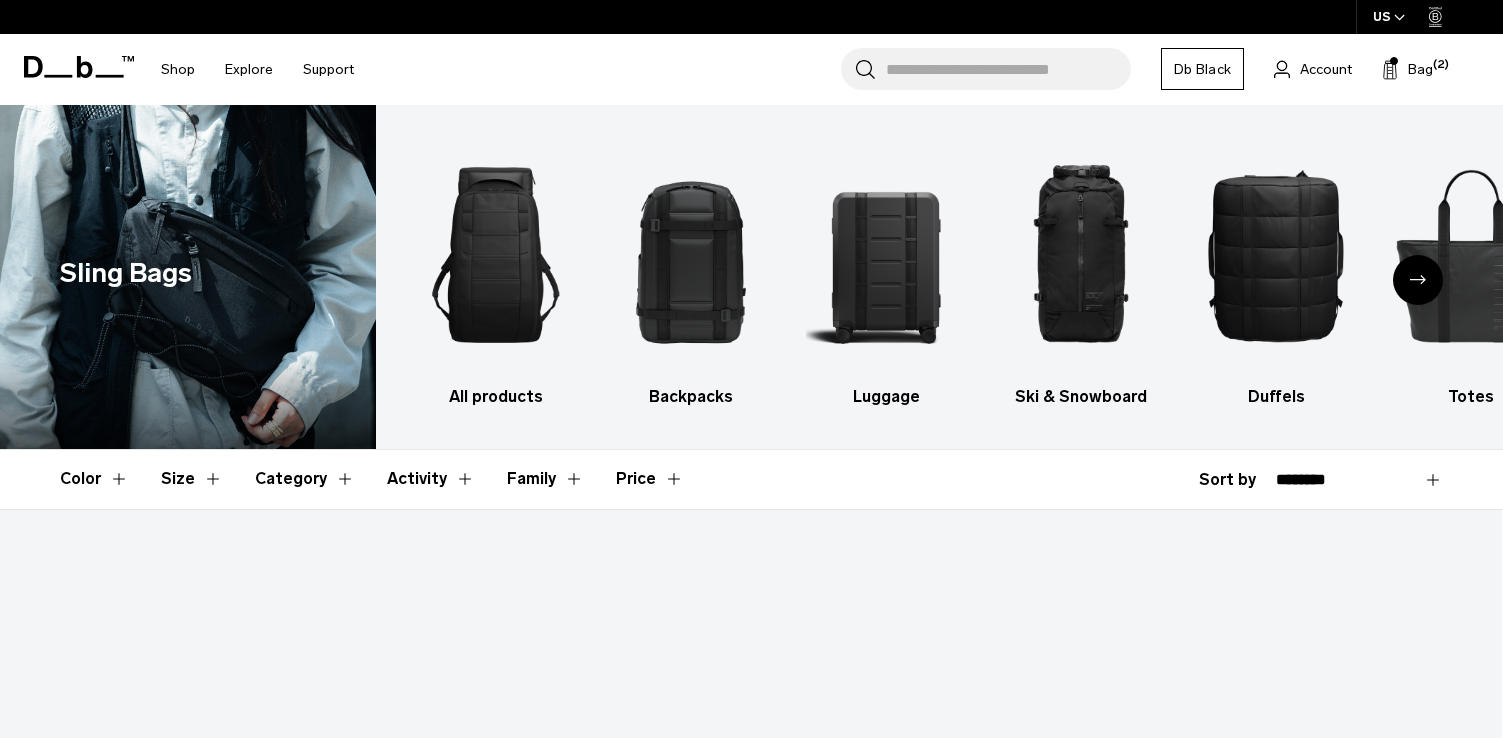 scroll, scrollTop: 453, scrollLeft: 0, axis: vertical 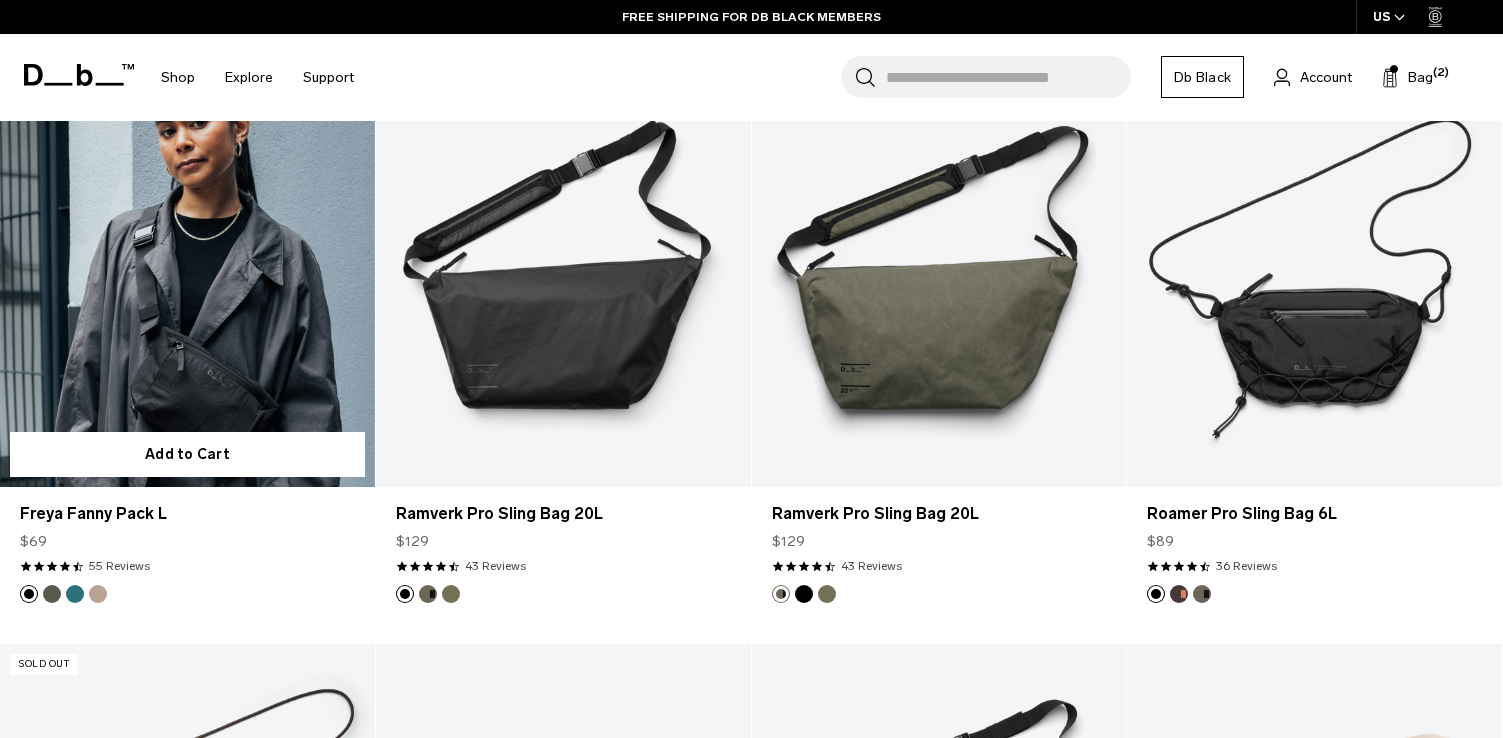 click at bounding box center [52, 594] 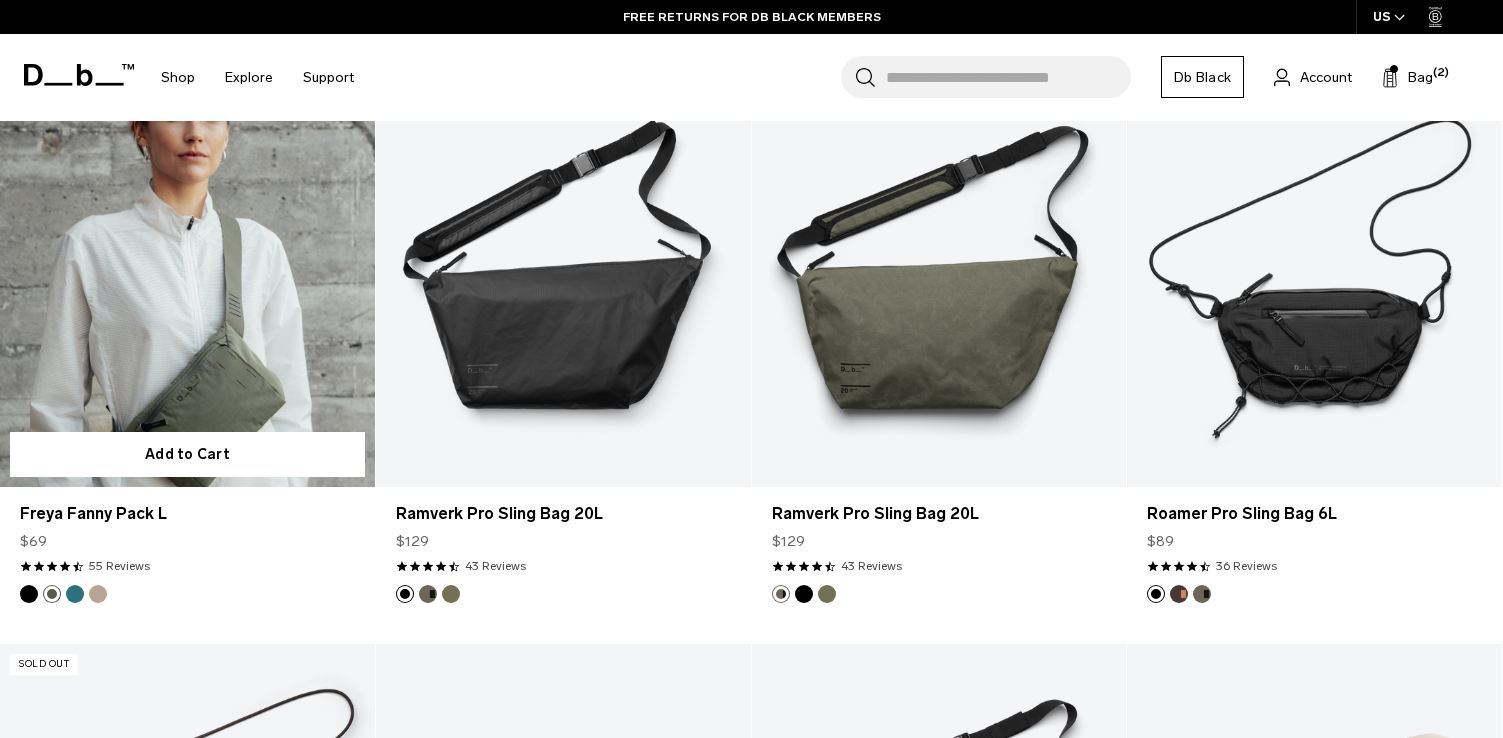 click at bounding box center [29, 594] 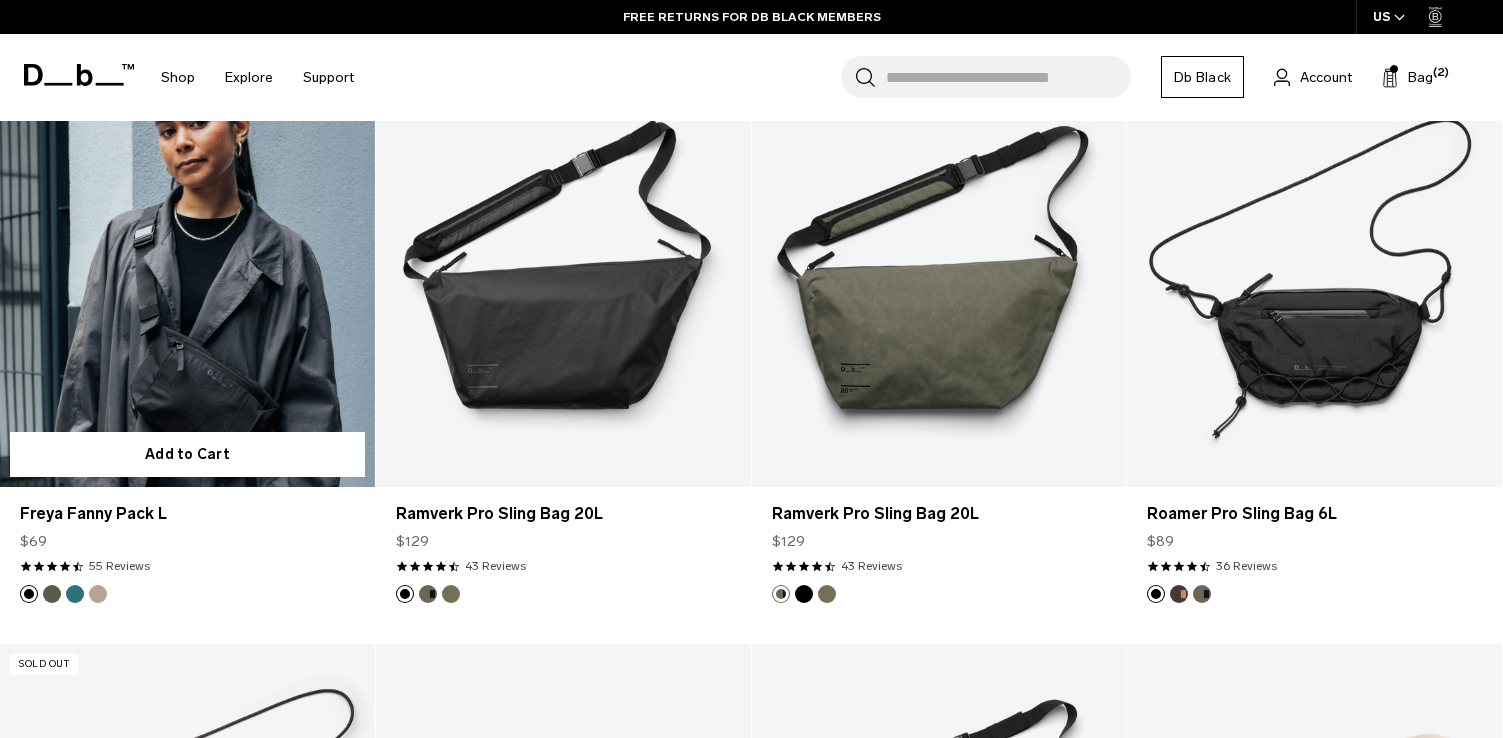 click at bounding box center [52, 594] 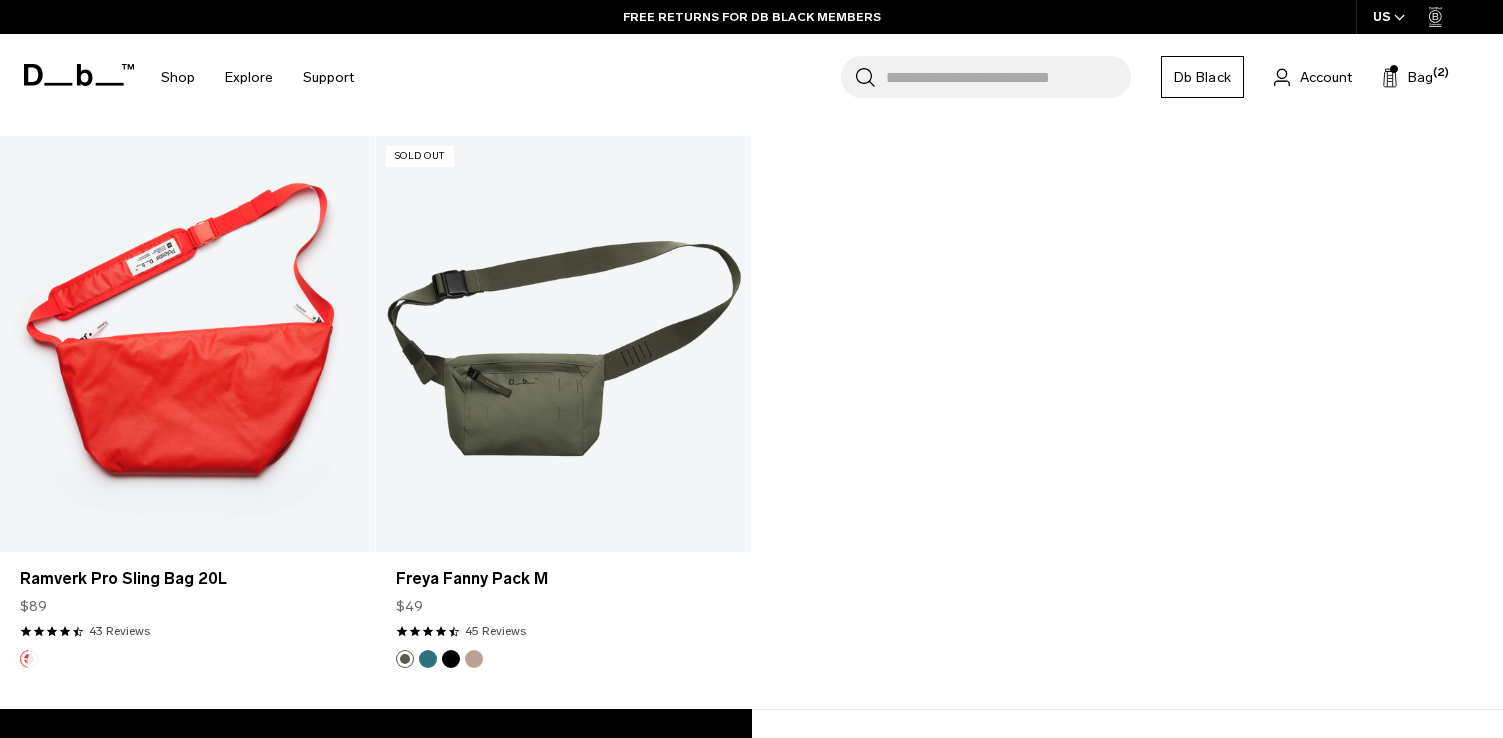 scroll, scrollTop: 2701, scrollLeft: 0, axis: vertical 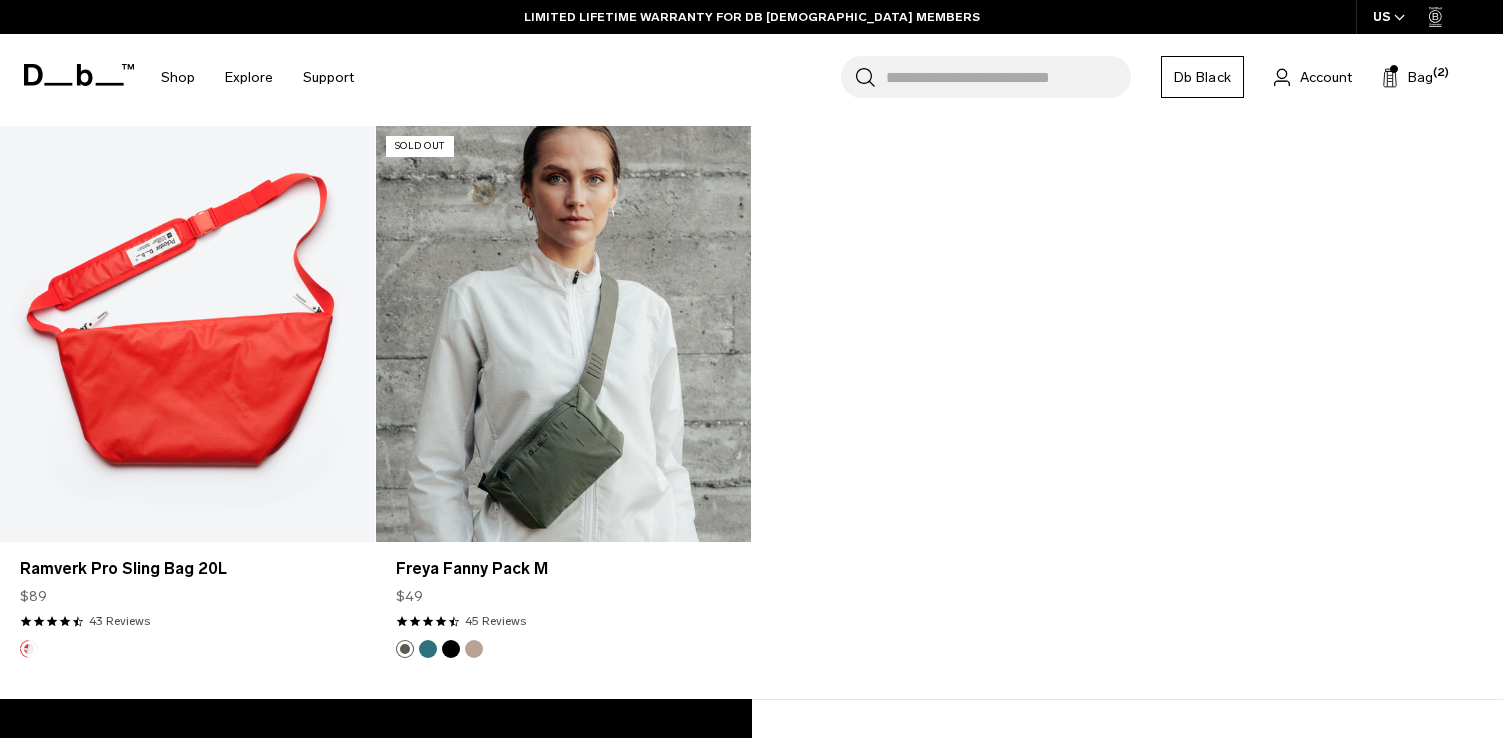 click at bounding box center (451, 649) 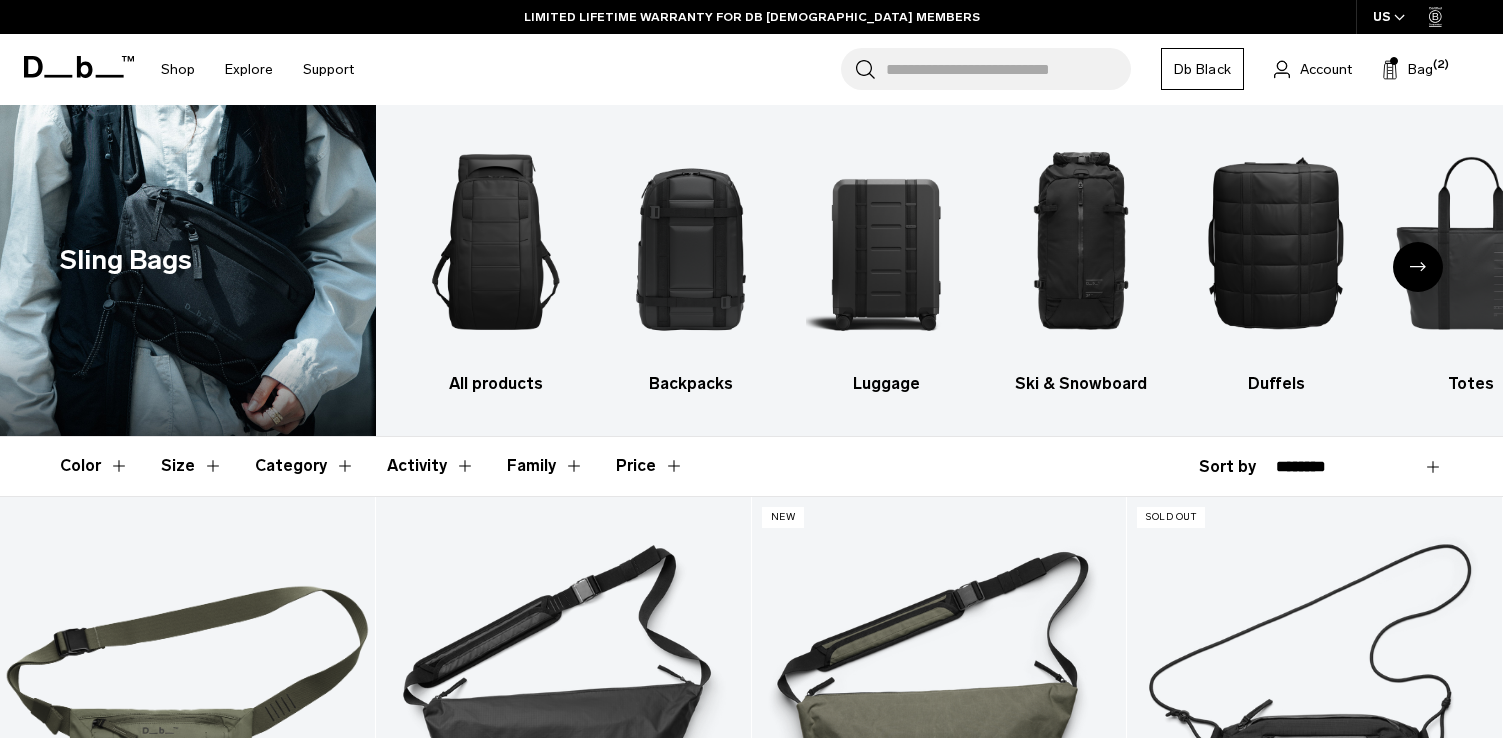 scroll, scrollTop: 0, scrollLeft: 0, axis: both 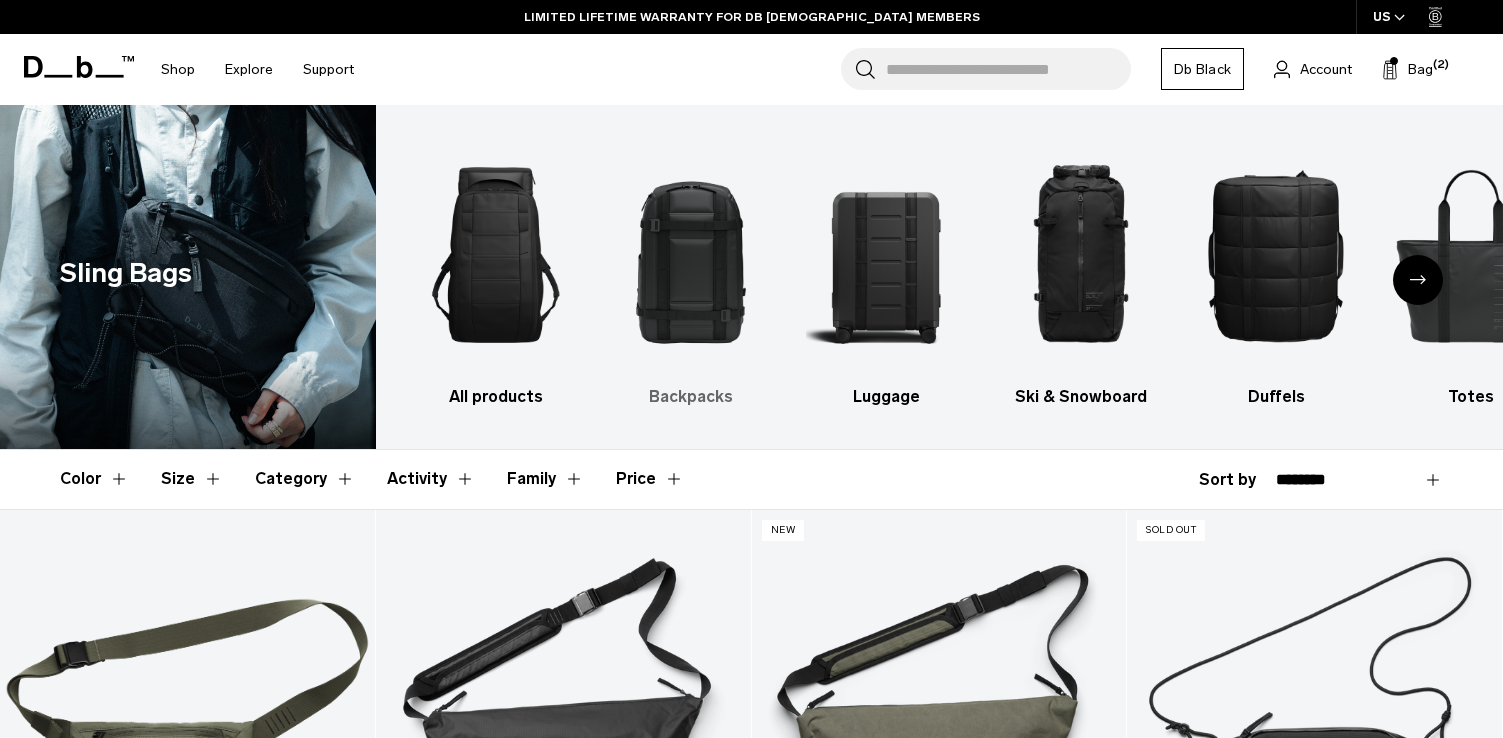 click at bounding box center (691, 255) 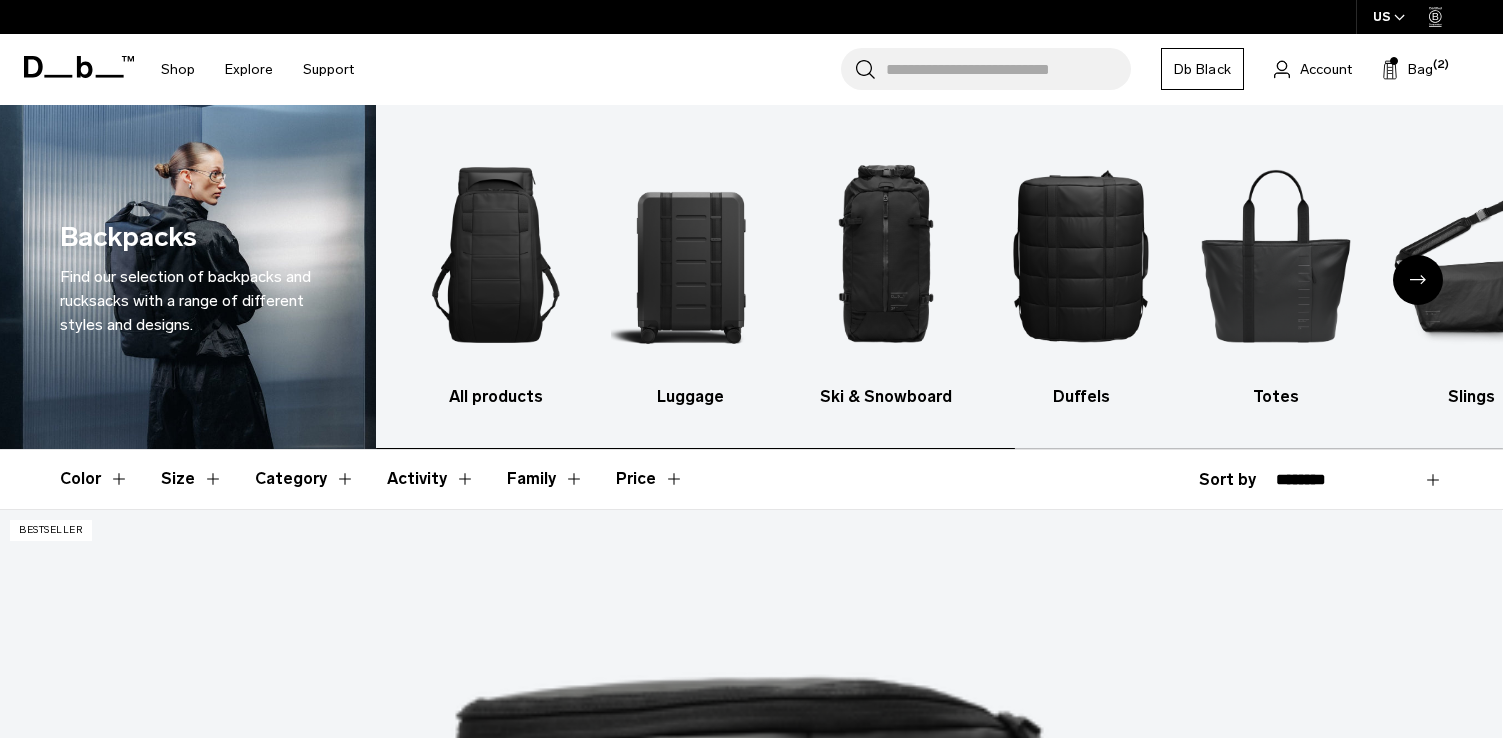 scroll, scrollTop: 0, scrollLeft: 0, axis: both 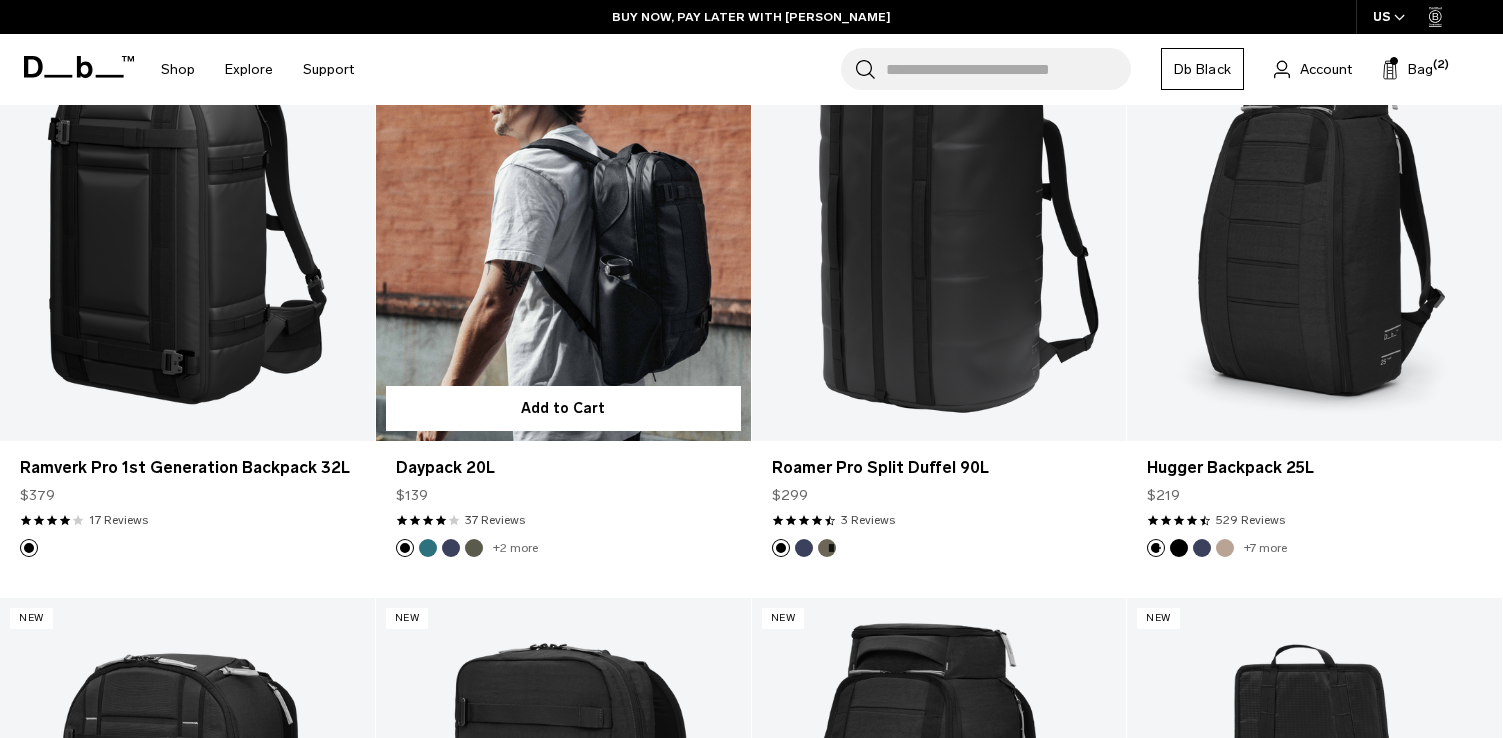 click at bounding box center [474, 548] 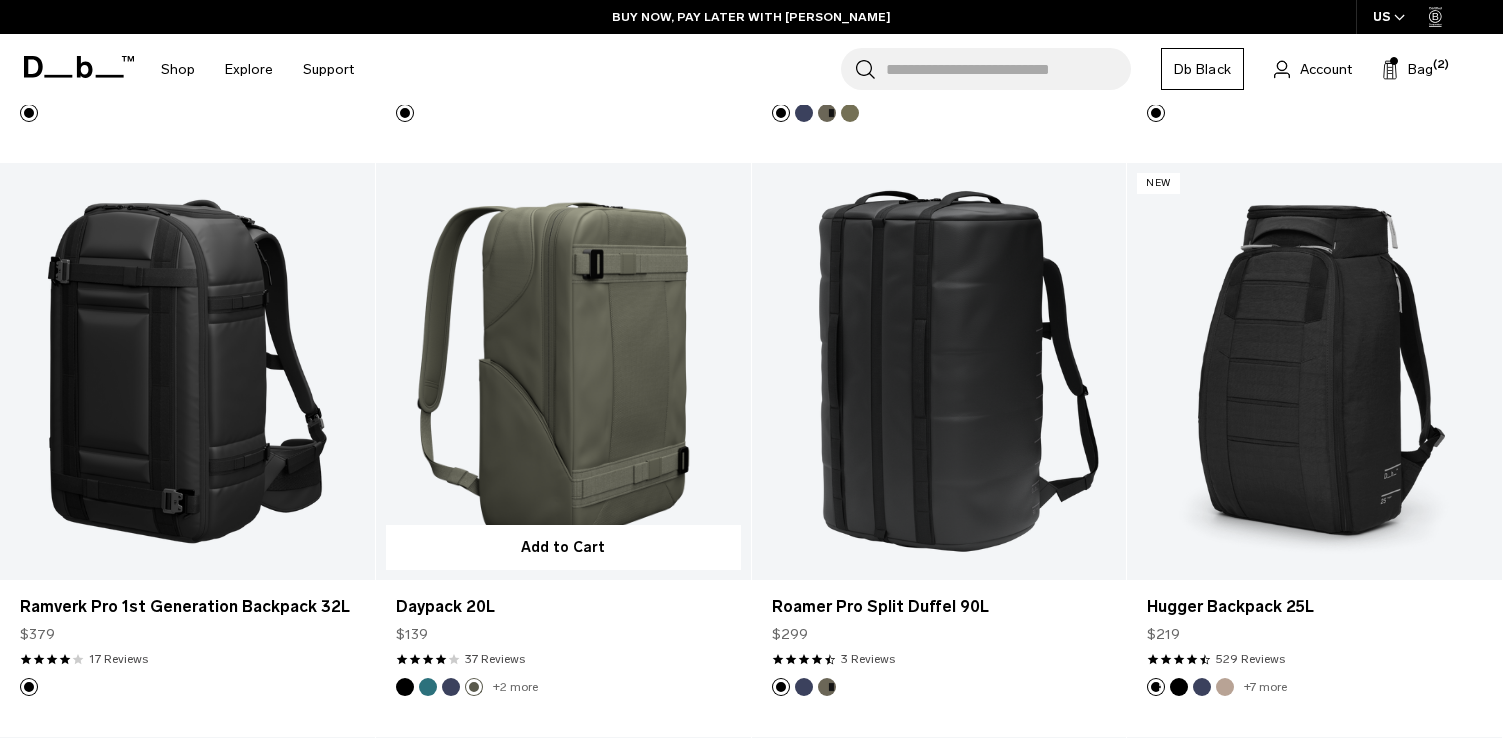 scroll, scrollTop: 1501, scrollLeft: 0, axis: vertical 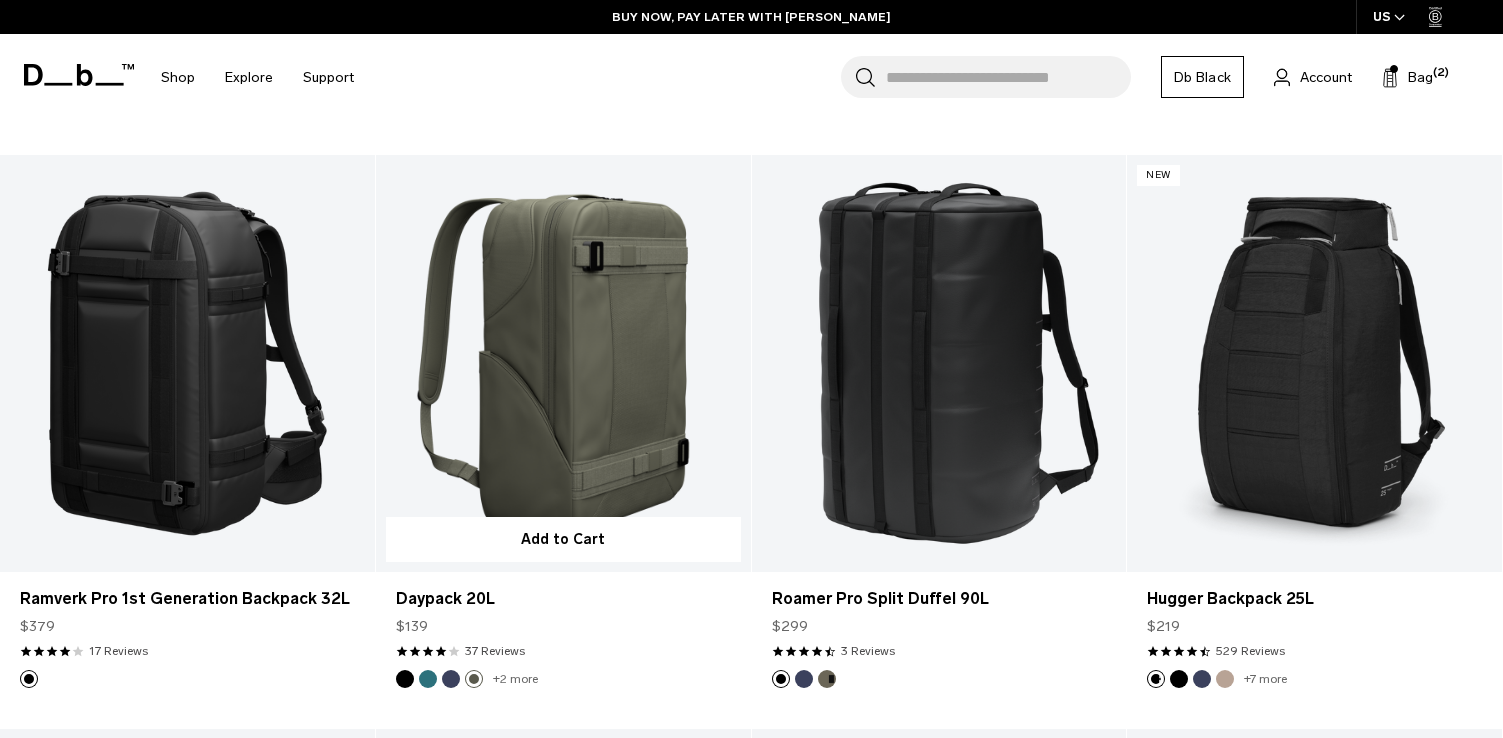 click at bounding box center [563, 363] 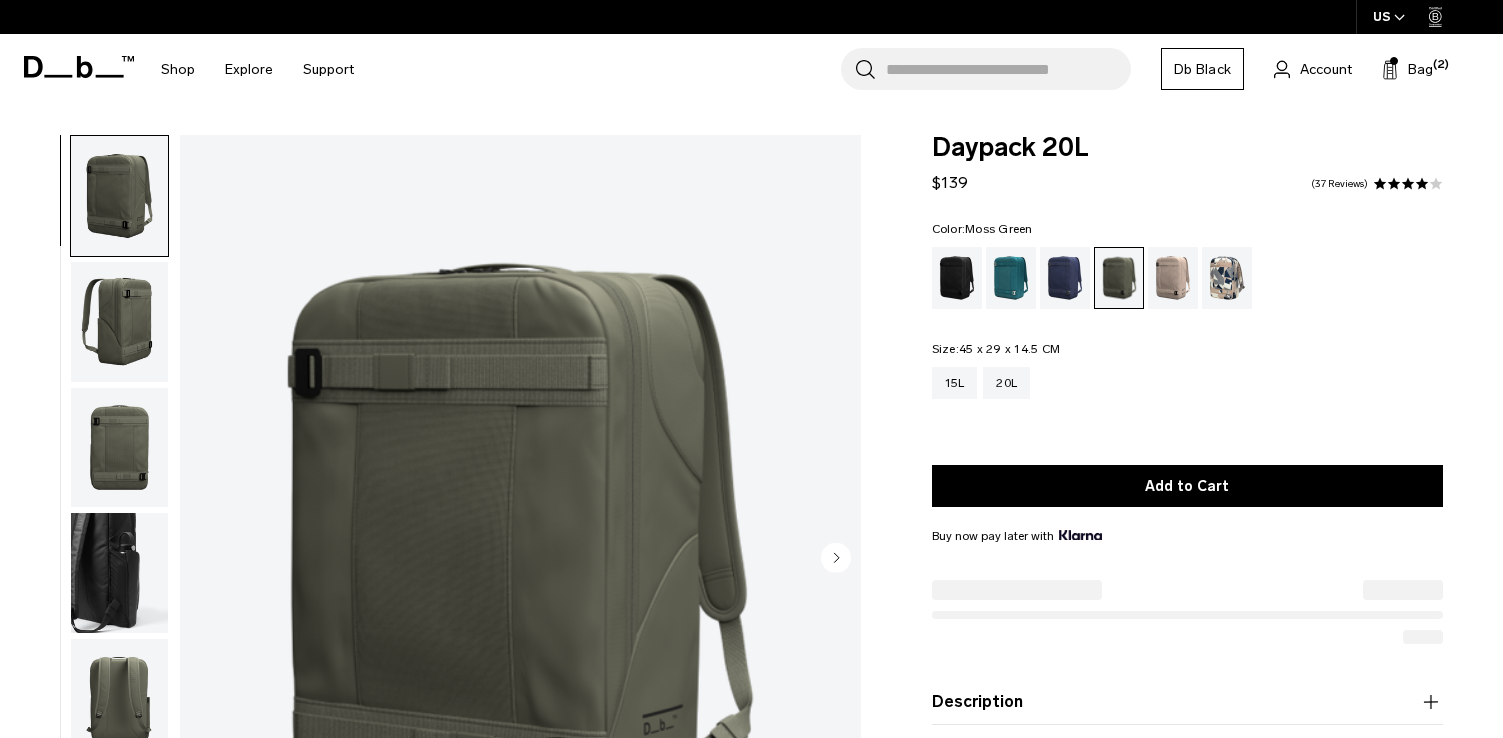 scroll, scrollTop: 146, scrollLeft: 0, axis: vertical 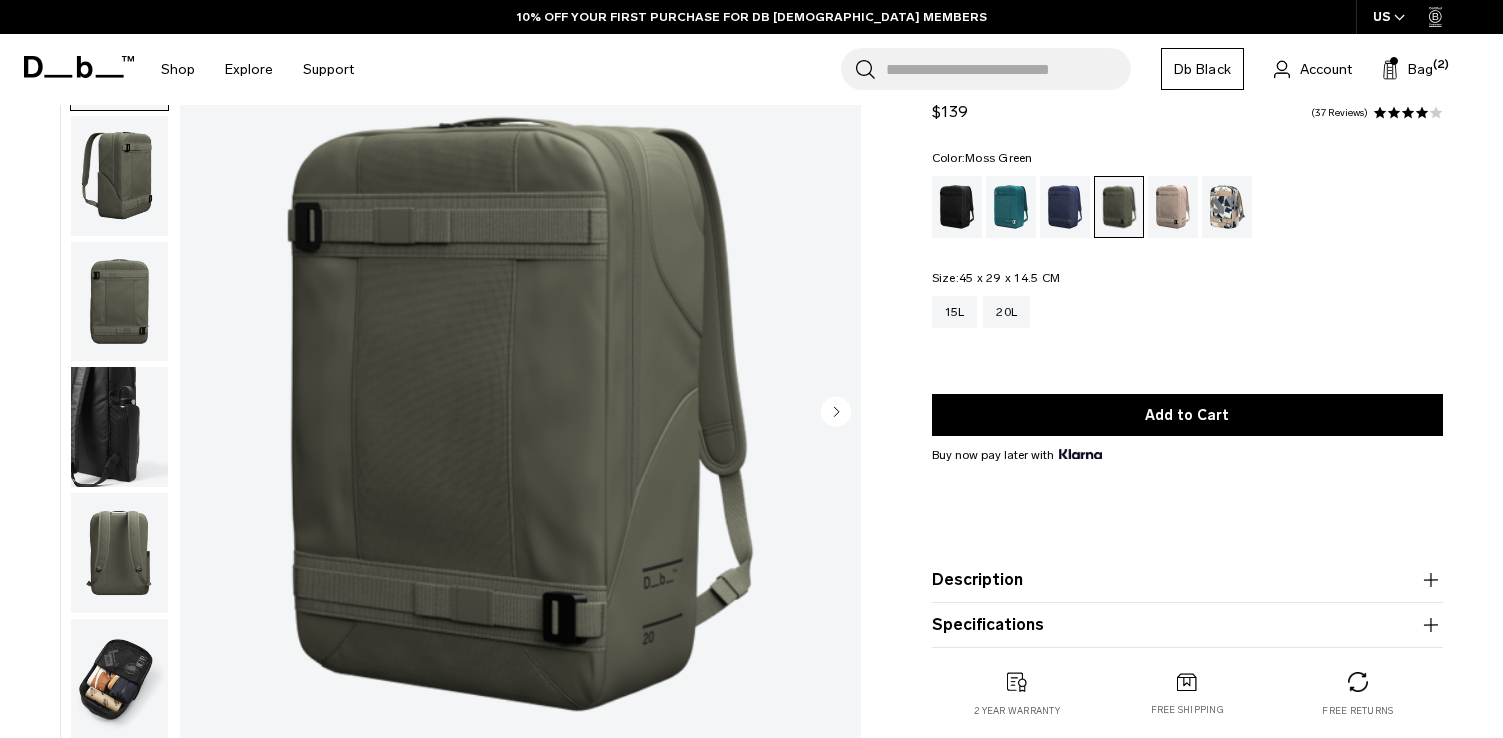 click at bounding box center [119, 427] 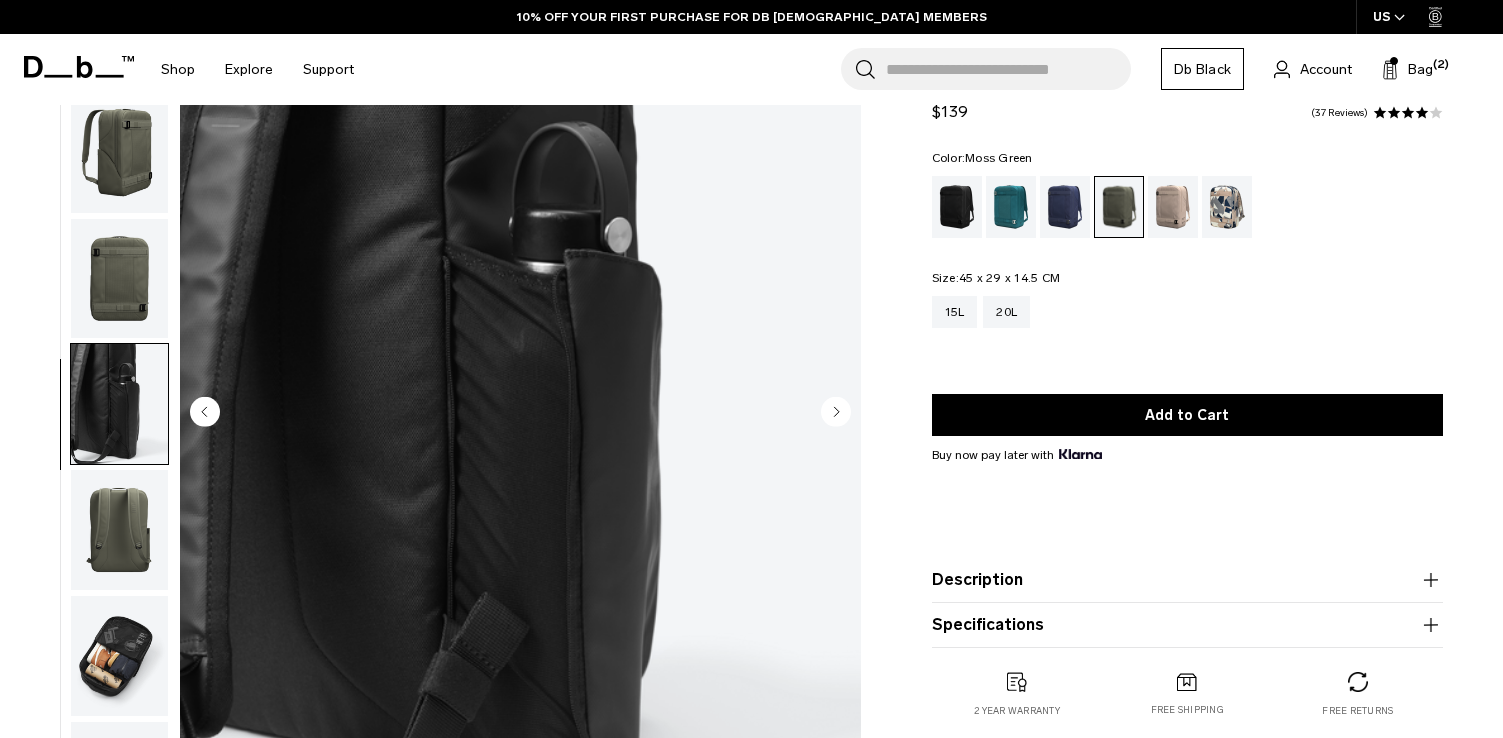 scroll, scrollTop: 26, scrollLeft: 0, axis: vertical 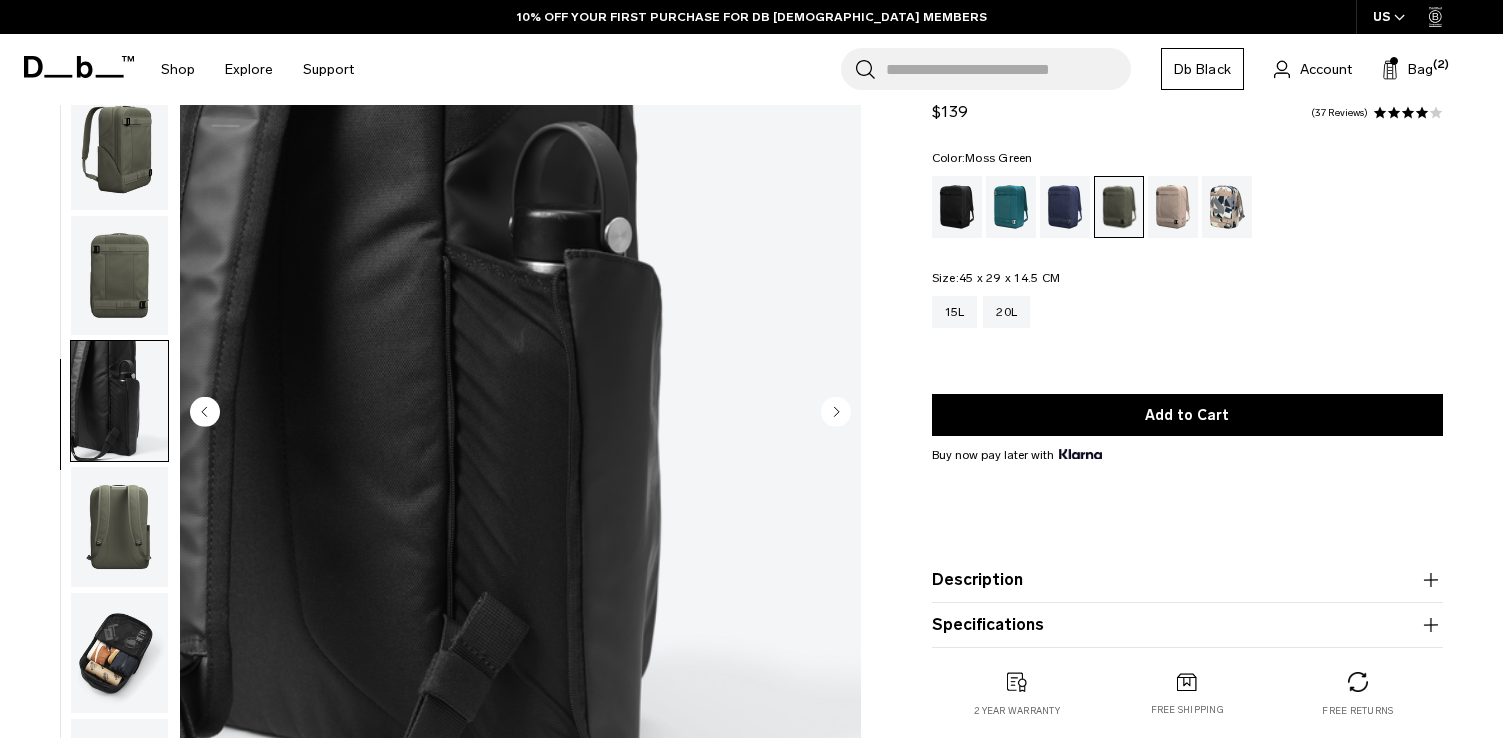 click at bounding box center (119, 653) 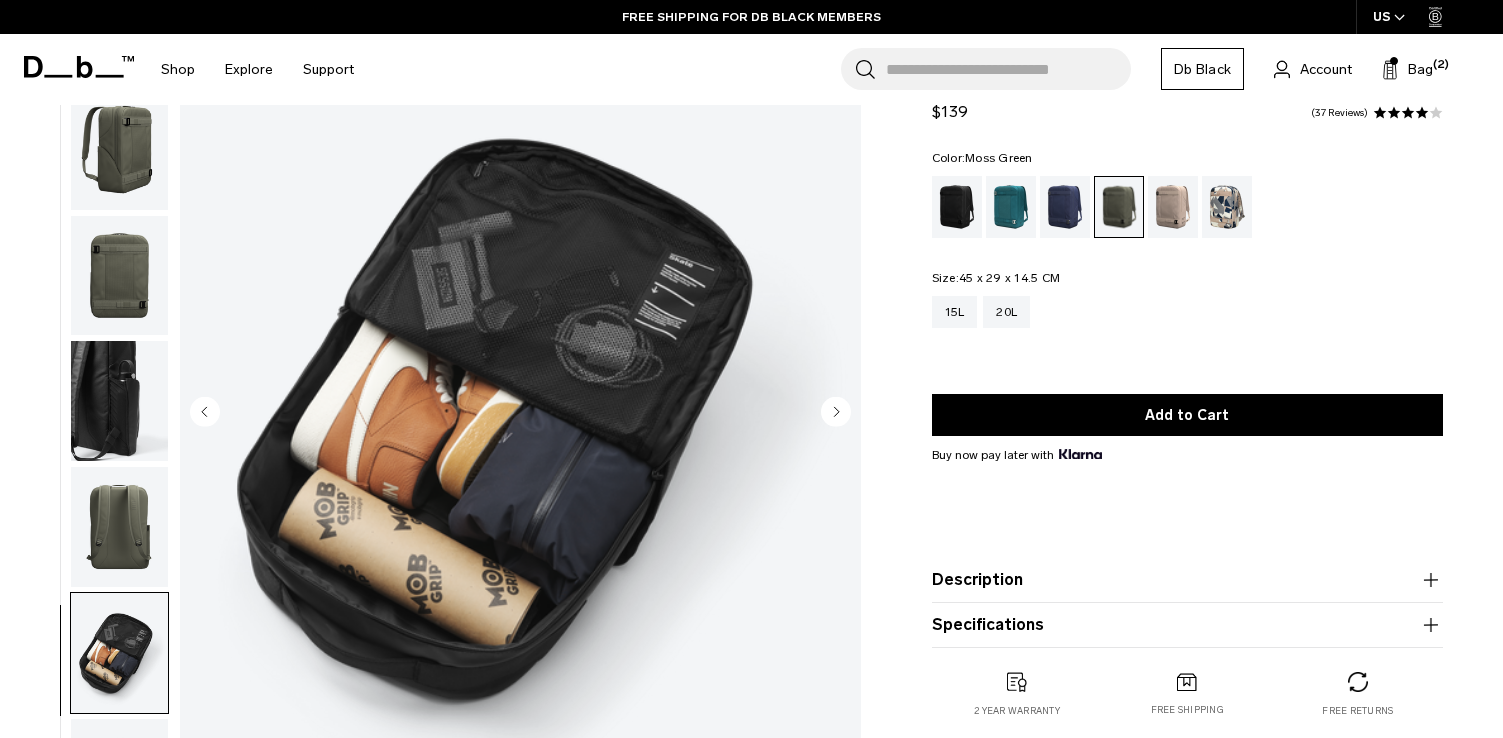 click at bounding box center (119, 527) 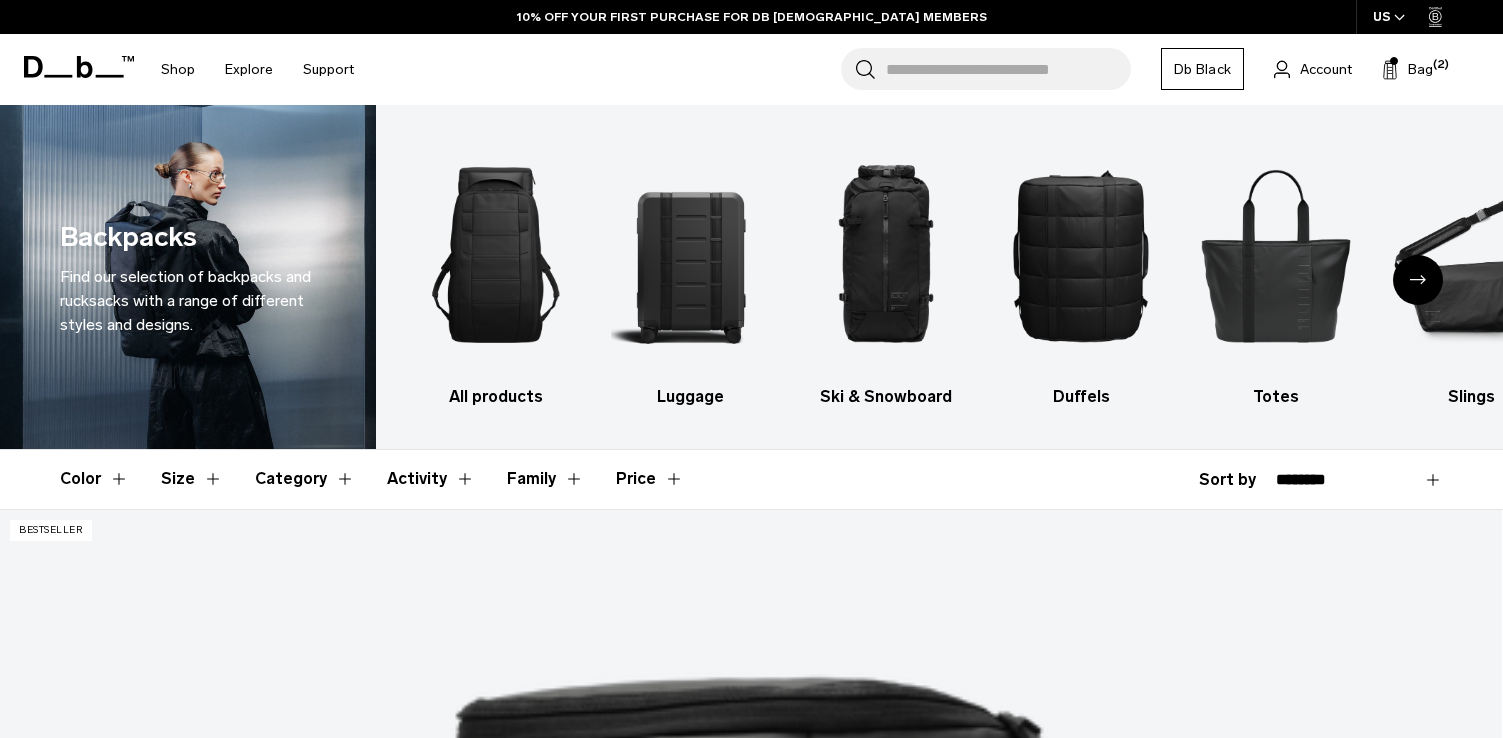 scroll, scrollTop: 1978, scrollLeft: 0, axis: vertical 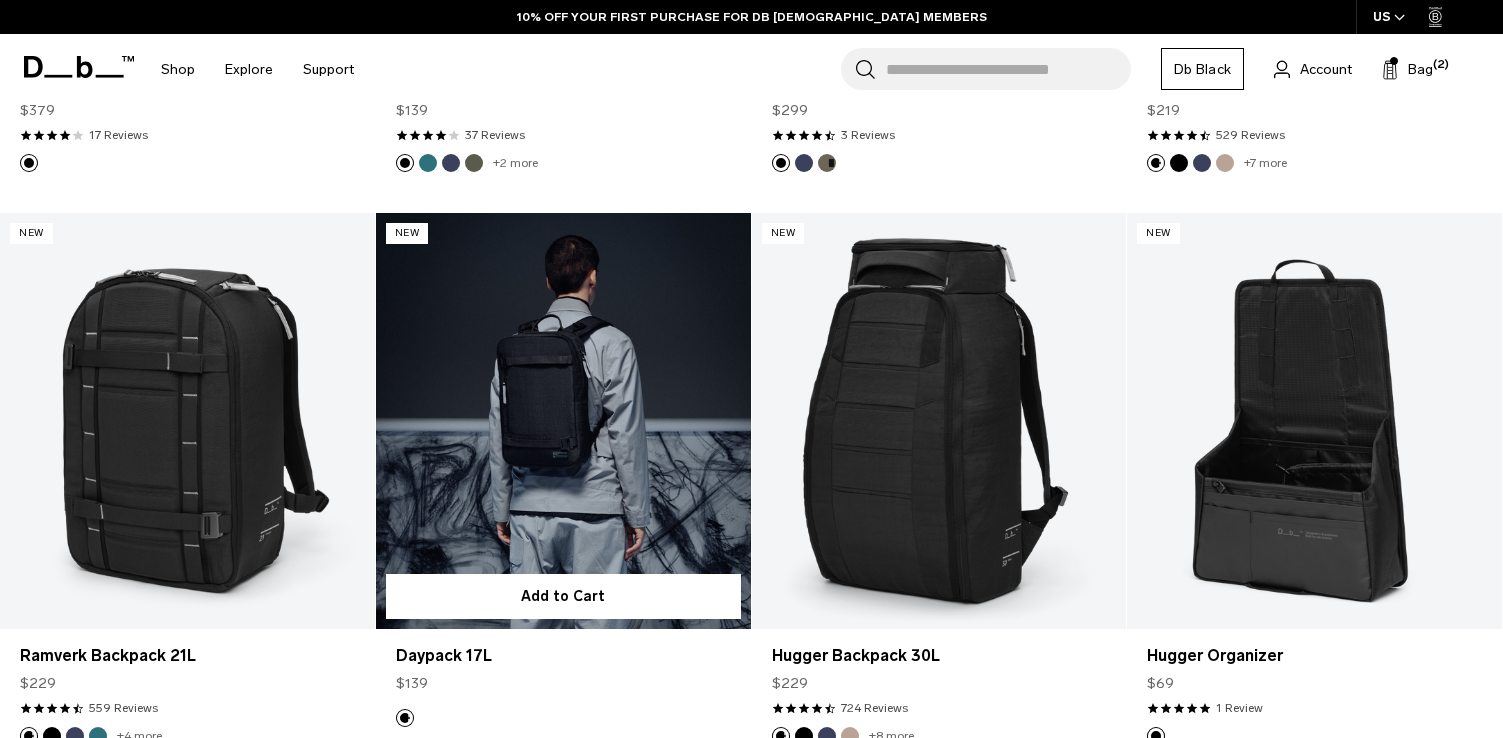 click at bounding box center (563, 421) 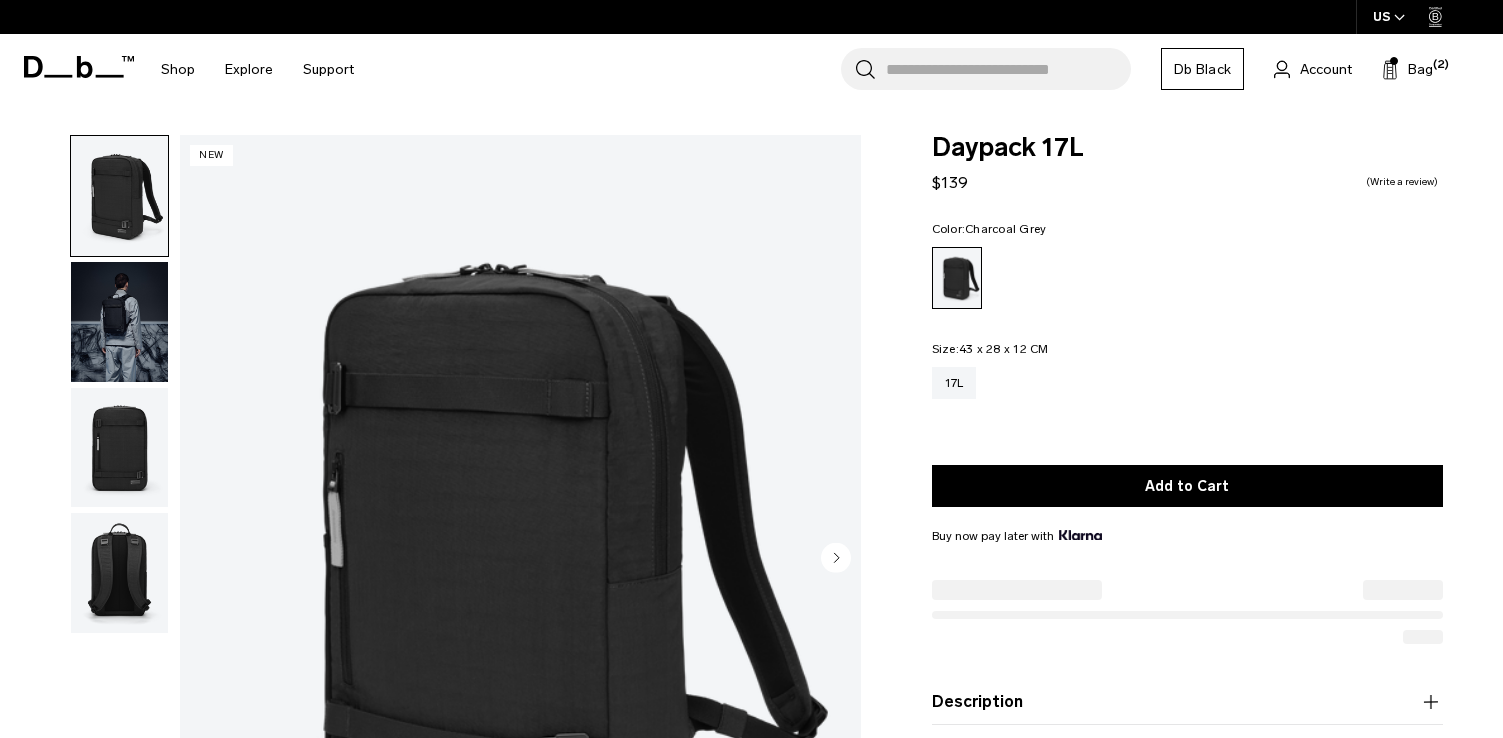 scroll, scrollTop: 0, scrollLeft: 0, axis: both 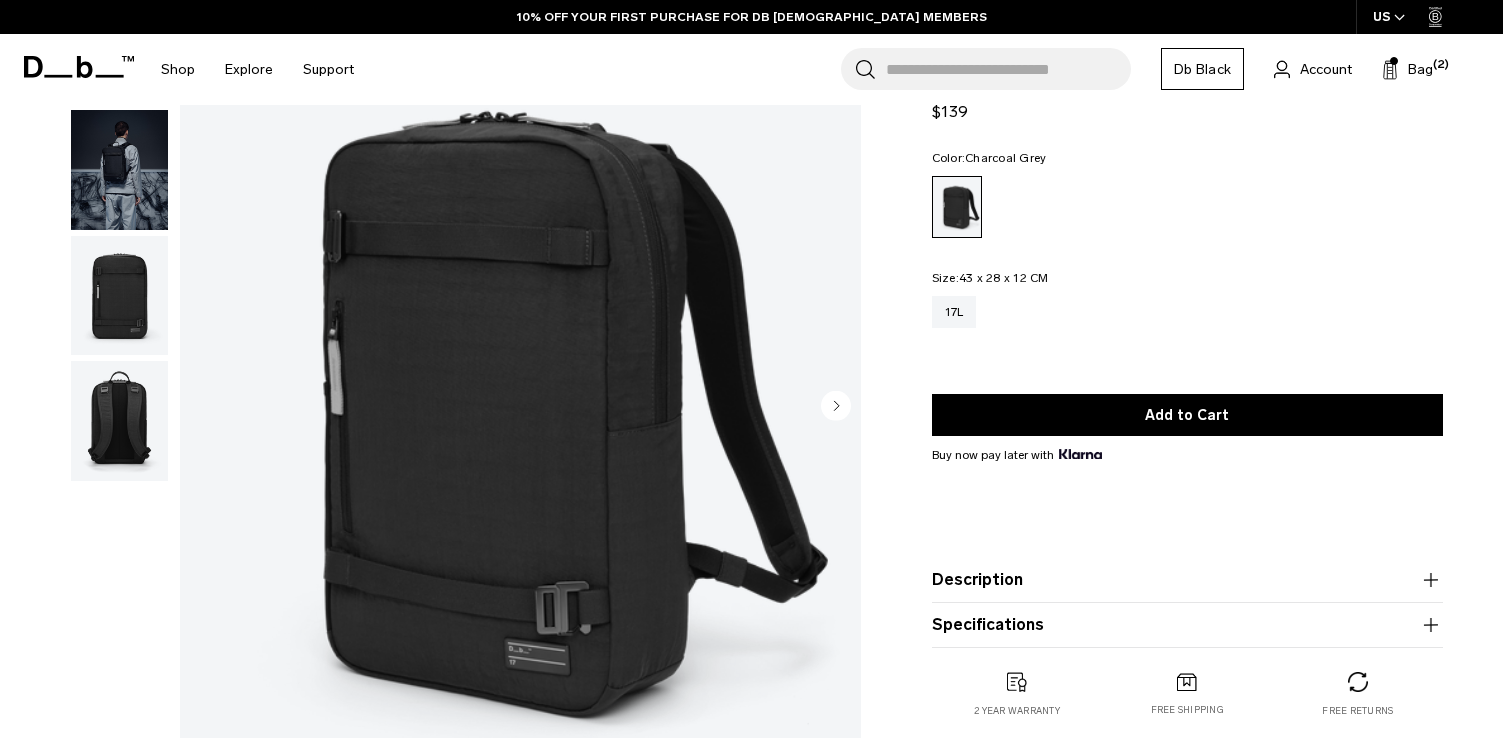 click at bounding box center [119, 296] 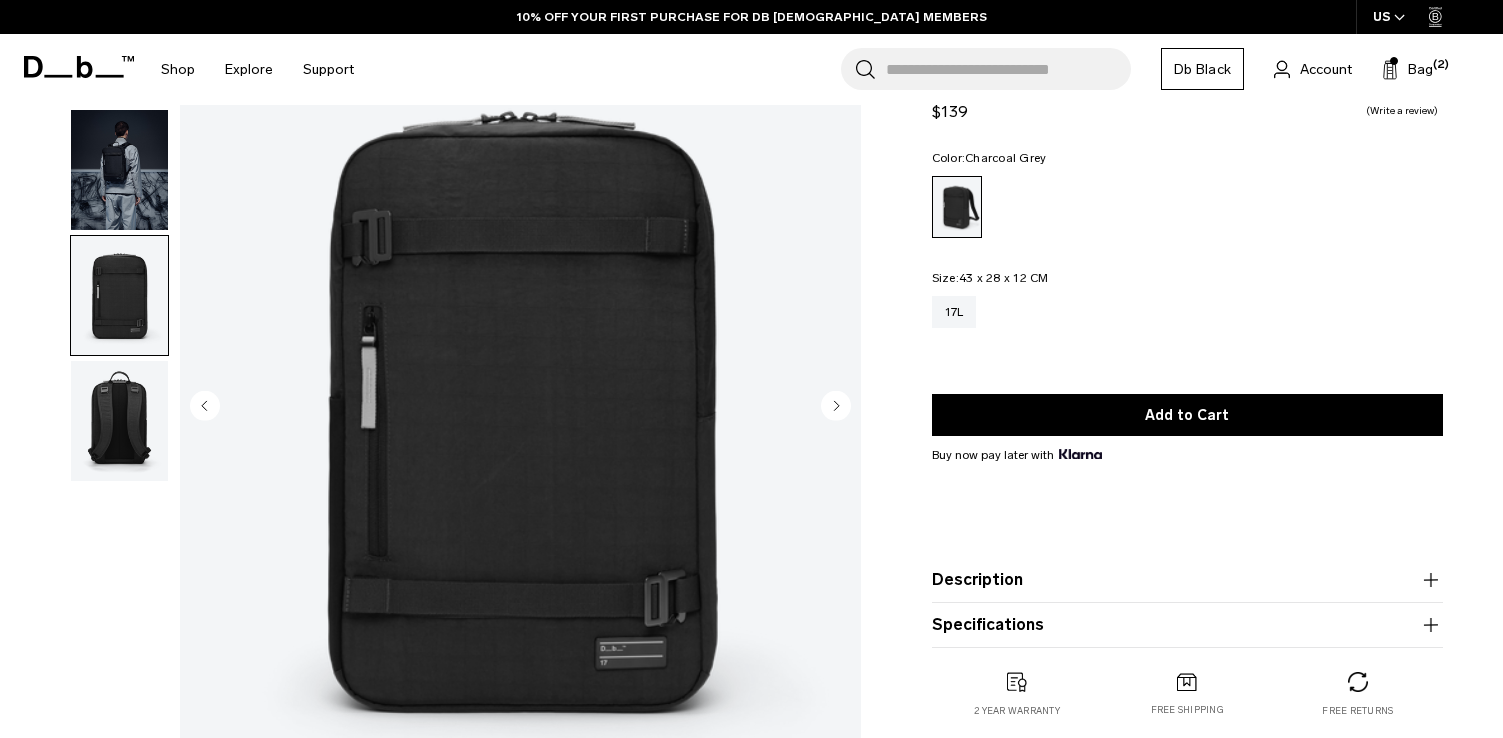 click at bounding box center (119, 421) 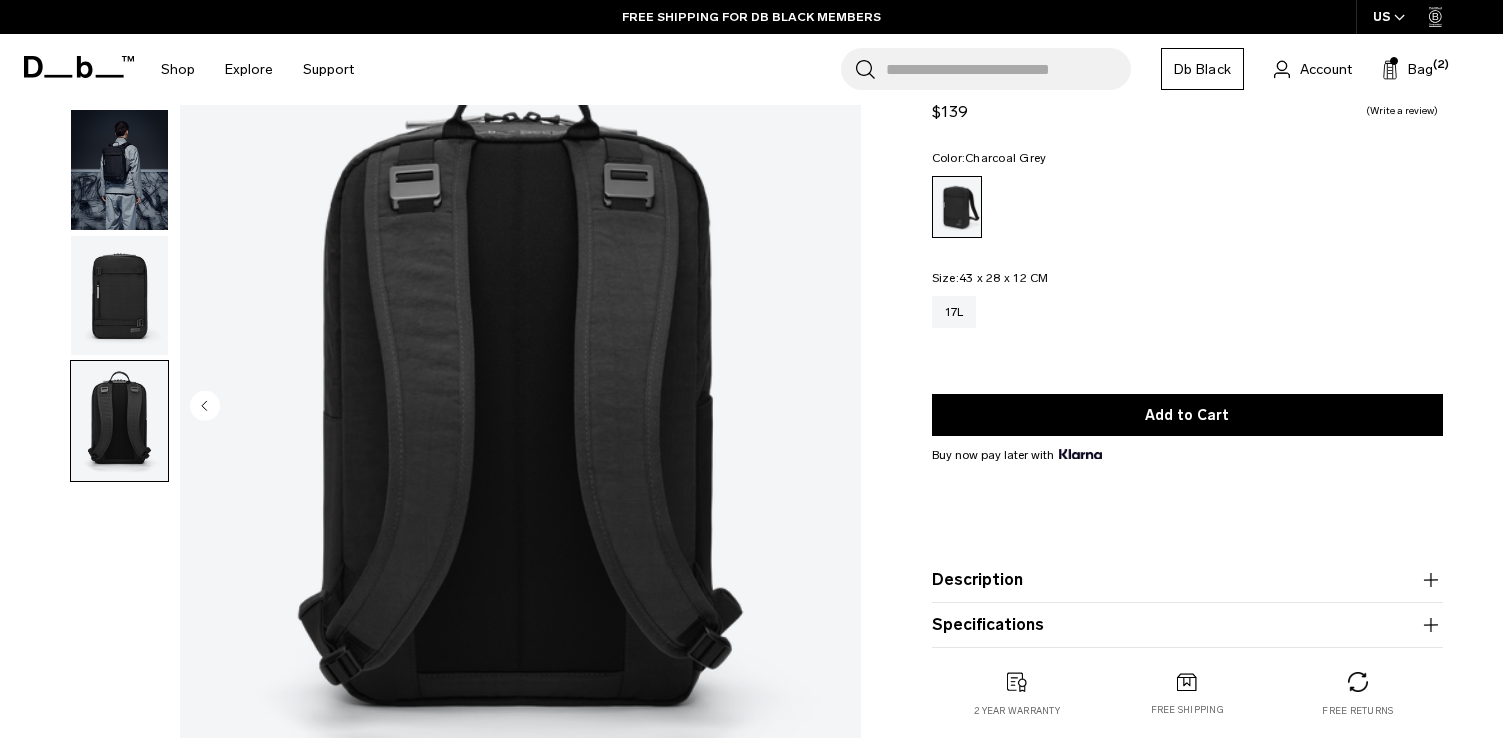 click at bounding box center [119, 170] 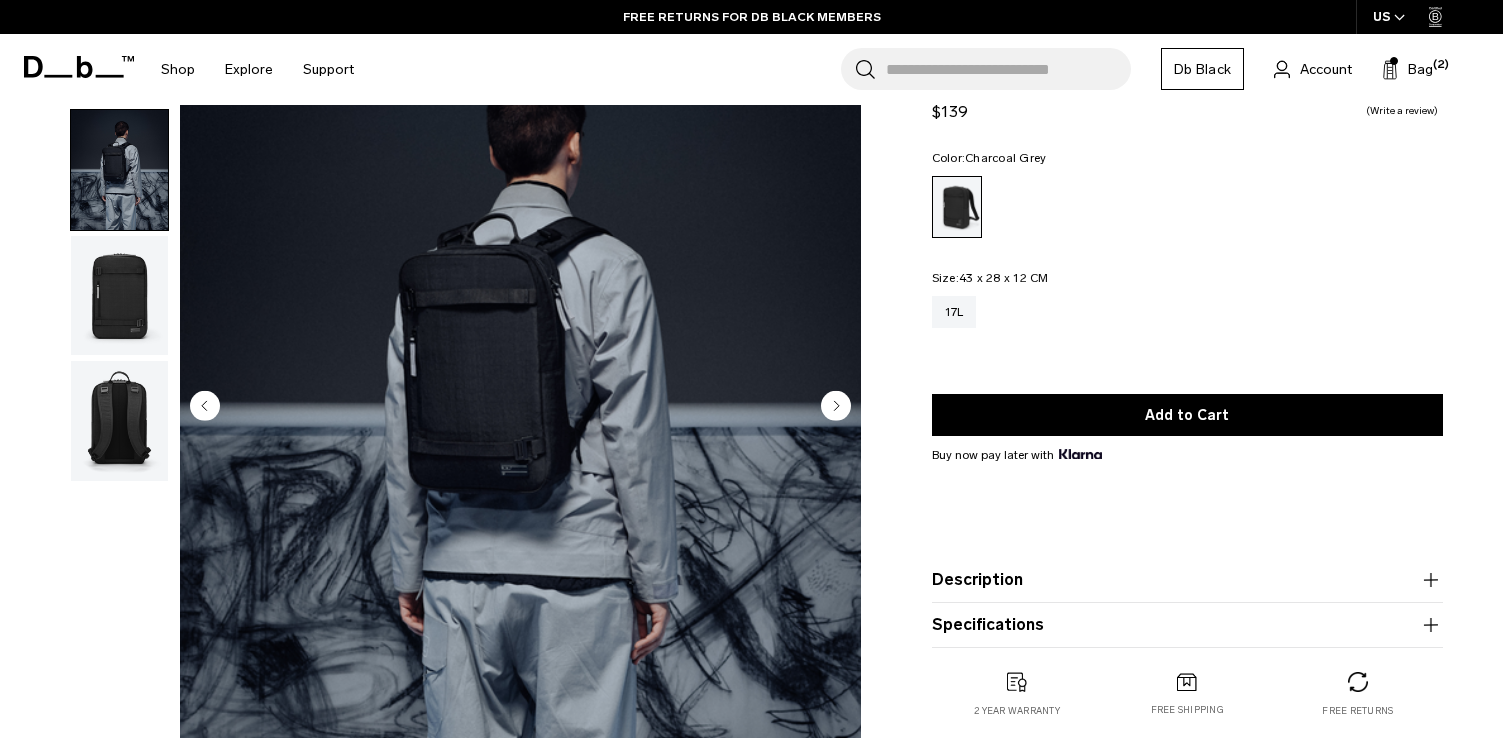 click at bounding box center (119, 296) 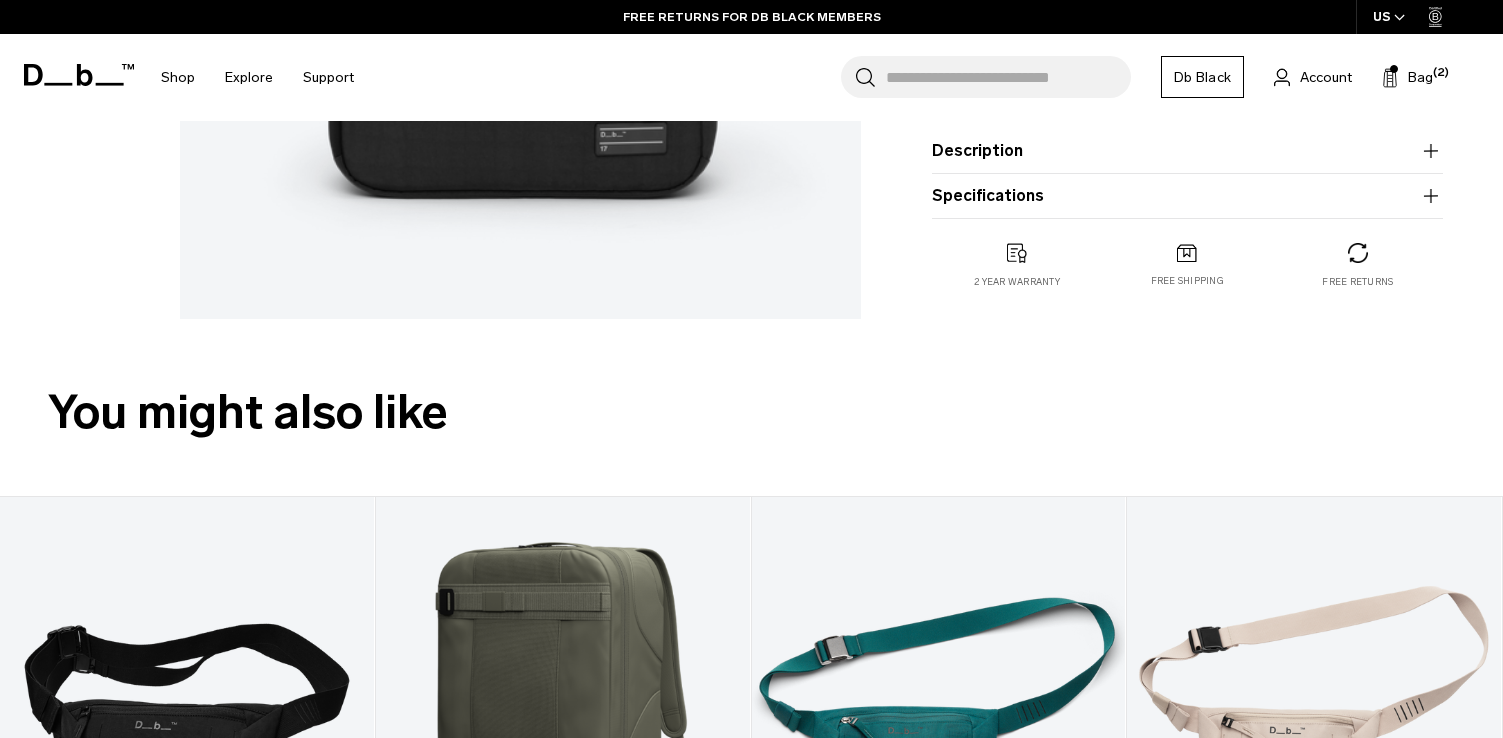 scroll, scrollTop: 977, scrollLeft: 0, axis: vertical 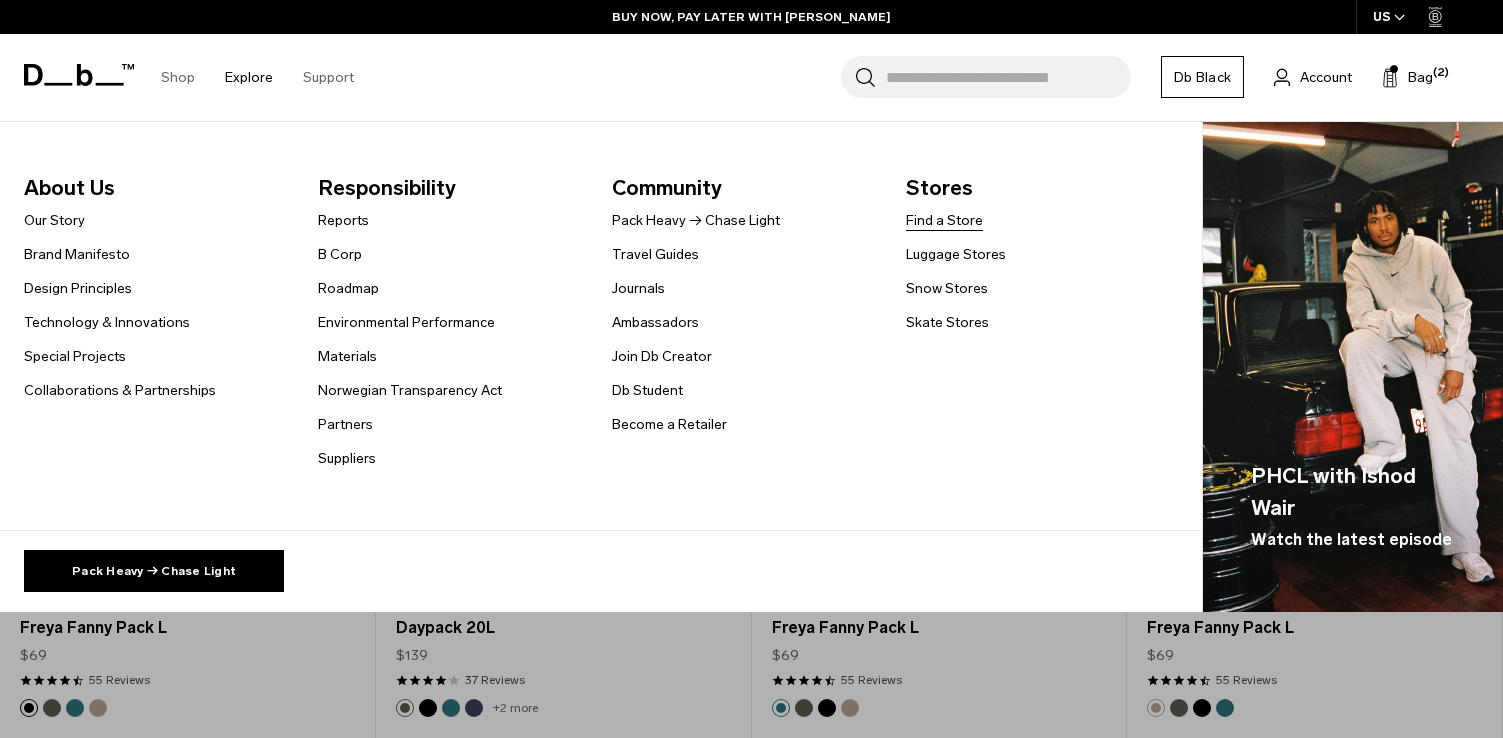 click on "Find a Store" at bounding box center [944, 220] 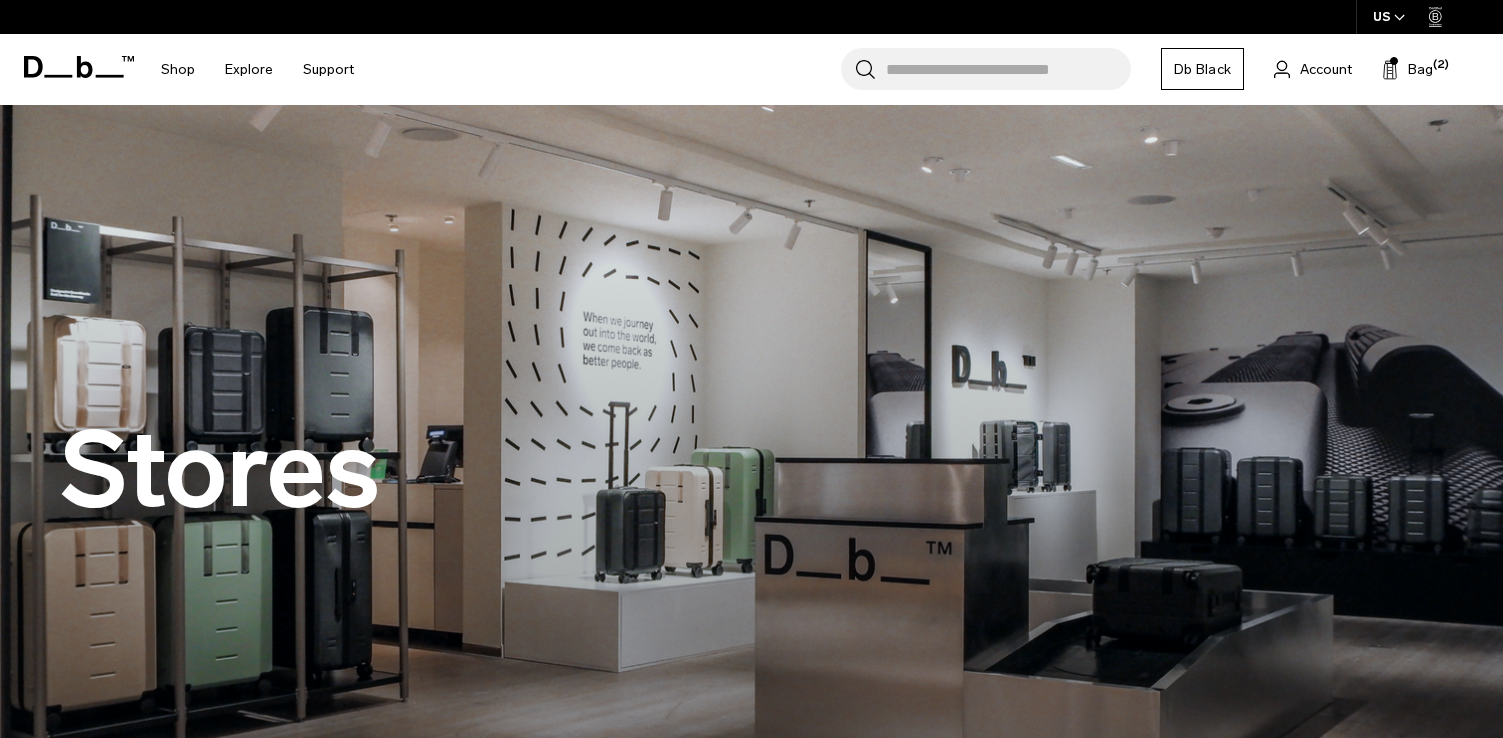 scroll, scrollTop: 0, scrollLeft: 0, axis: both 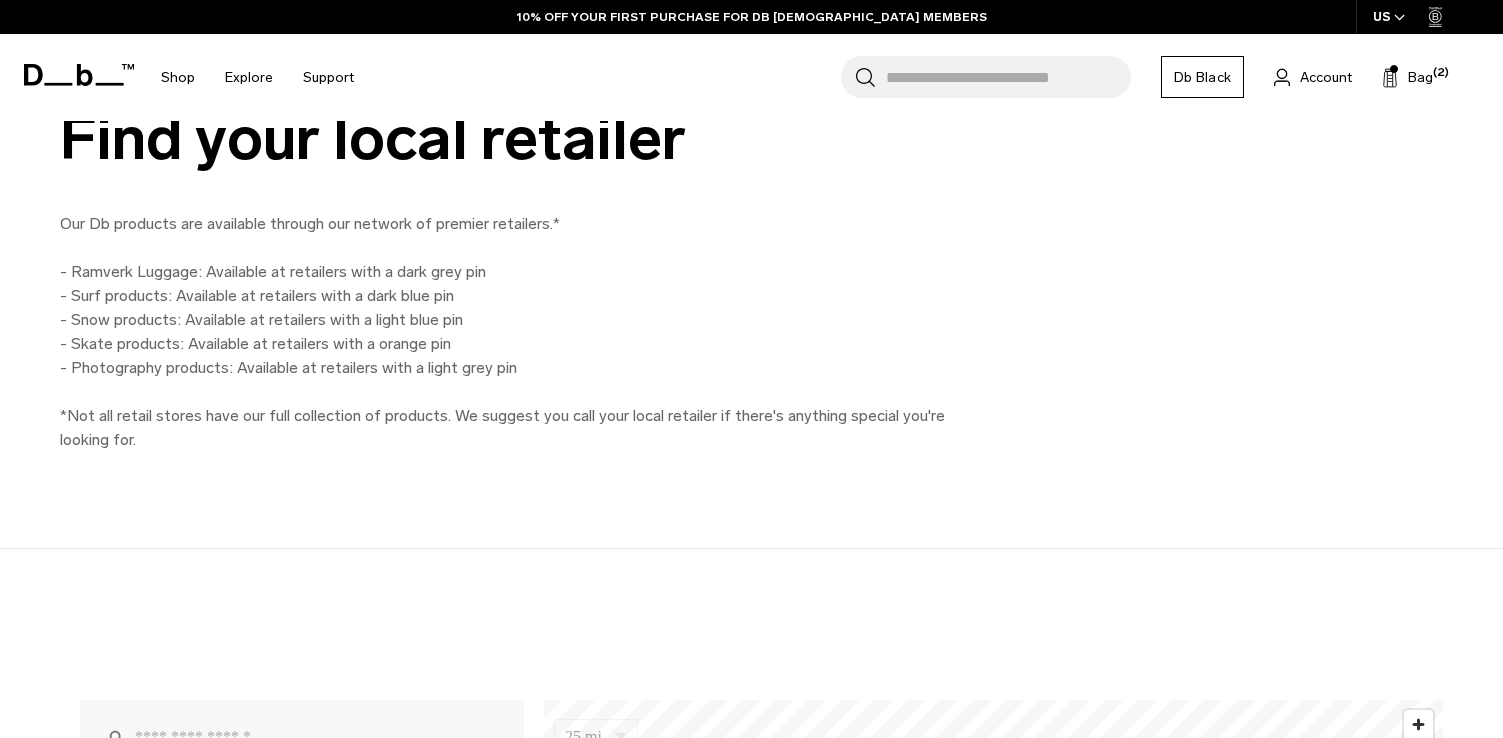 type on "**********" 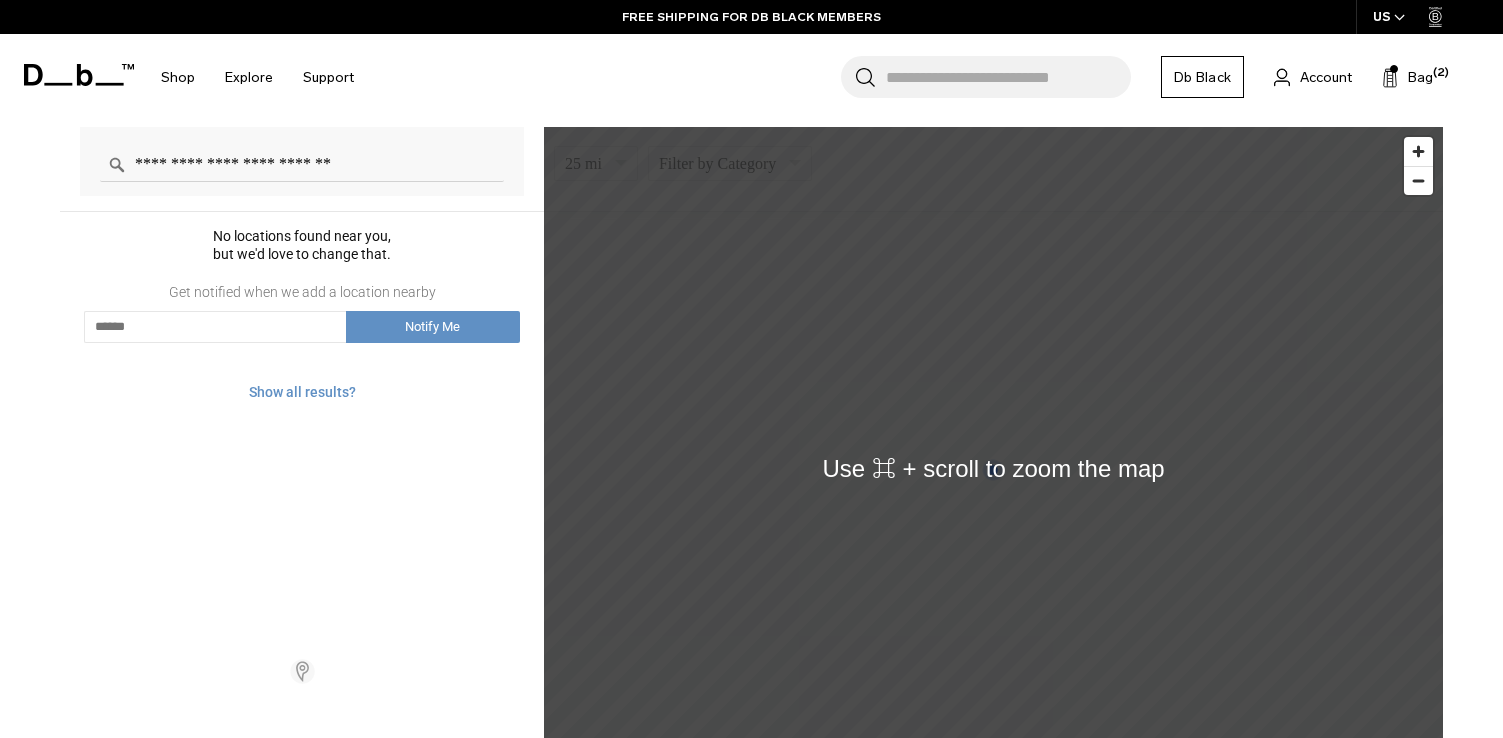 scroll, scrollTop: 1225, scrollLeft: 0, axis: vertical 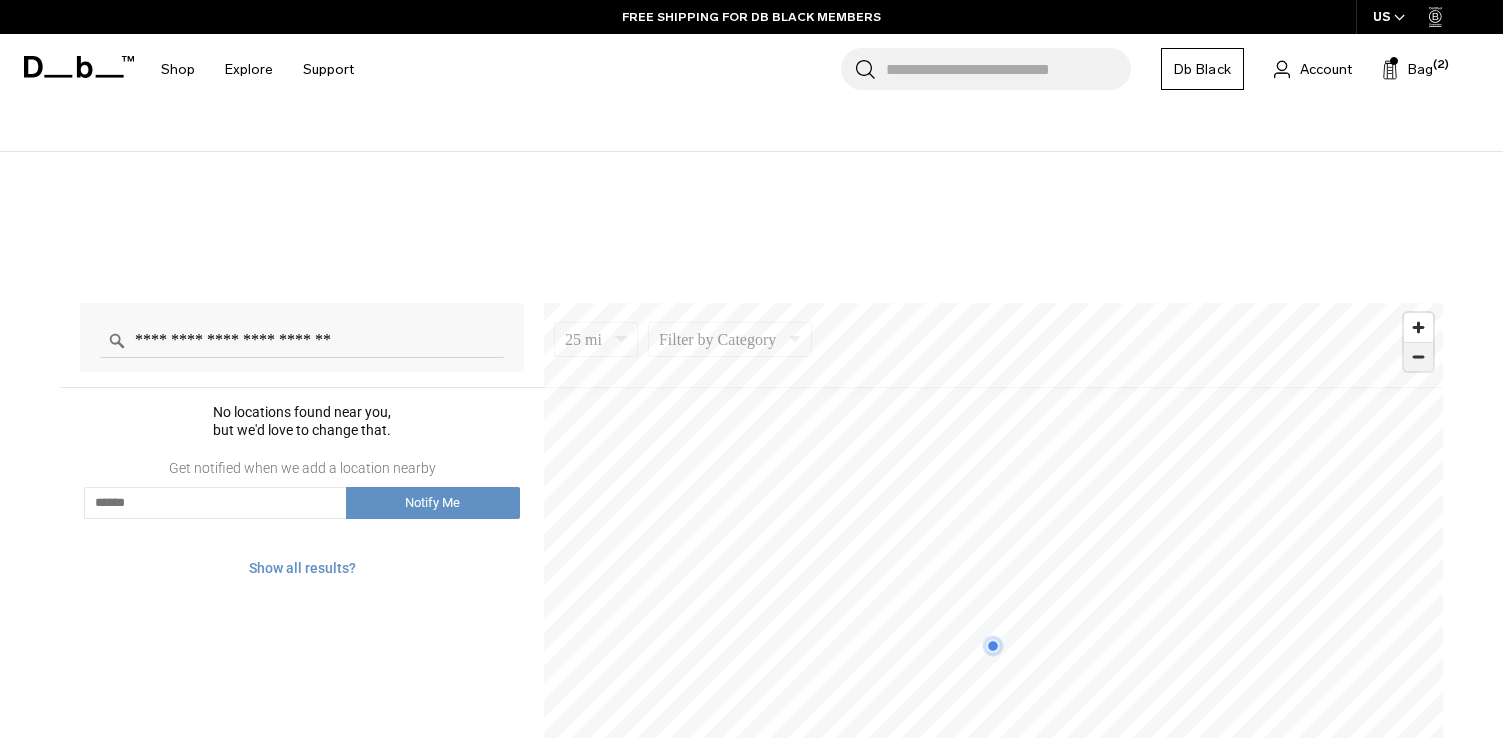 click at bounding box center [1418, 357] 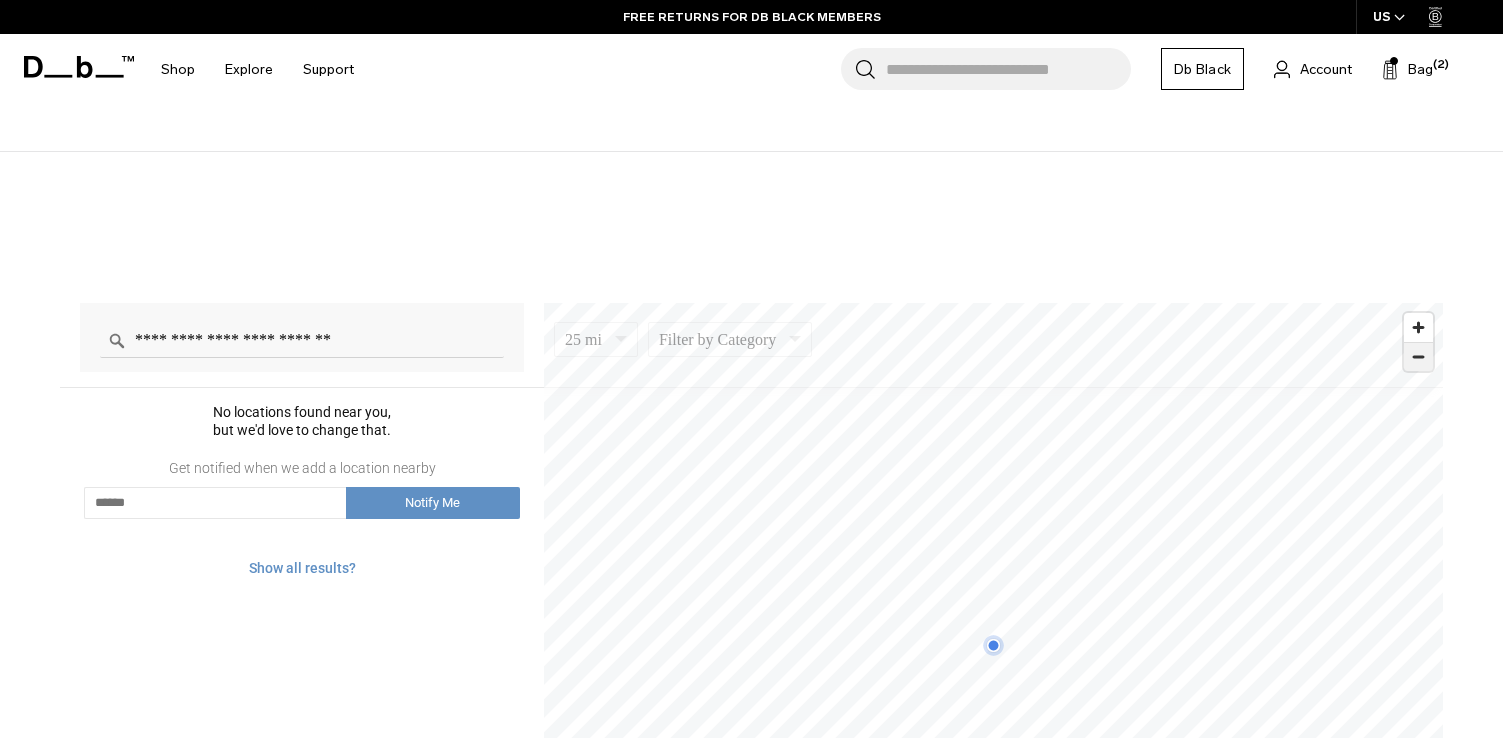 click at bounding box center [1418, 357] 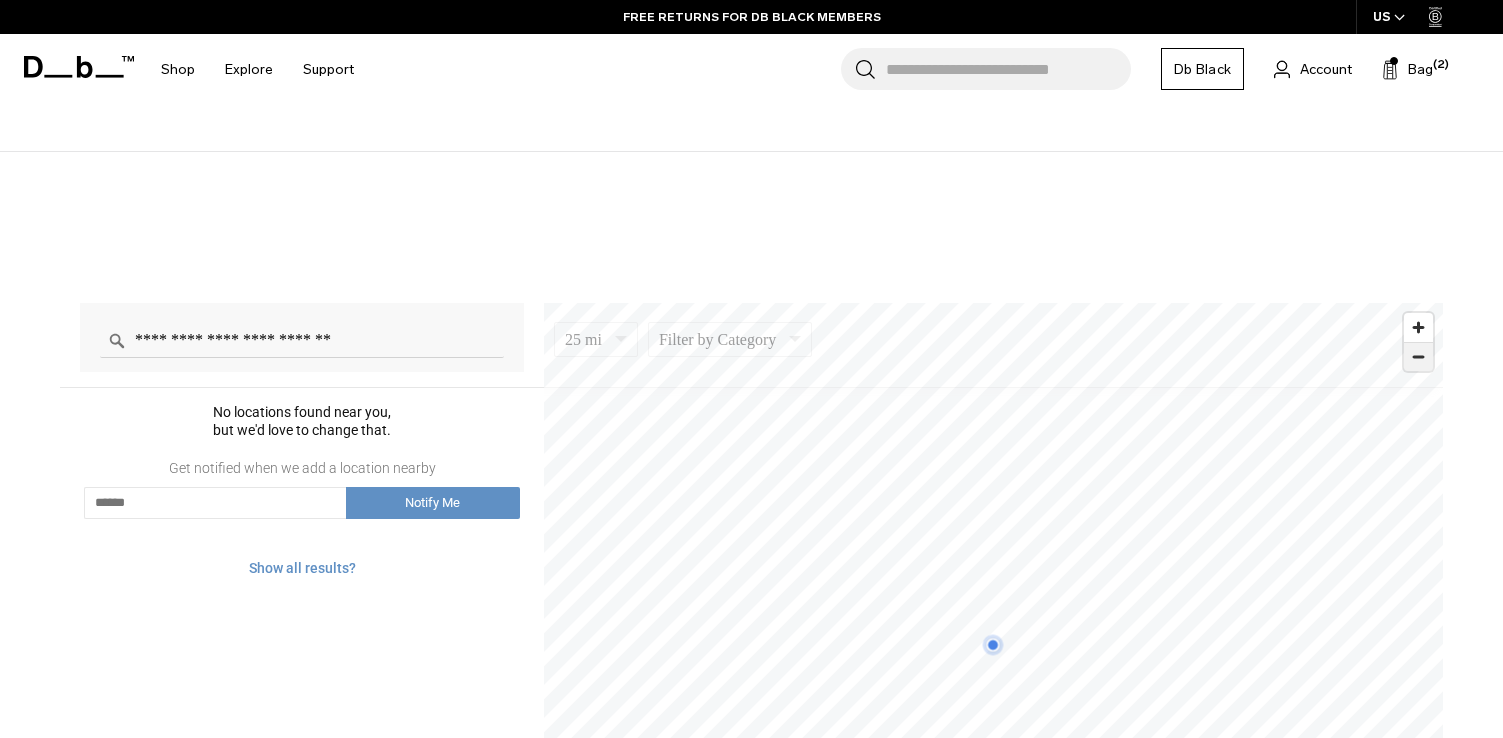 click at bounding box center (1418, 357) 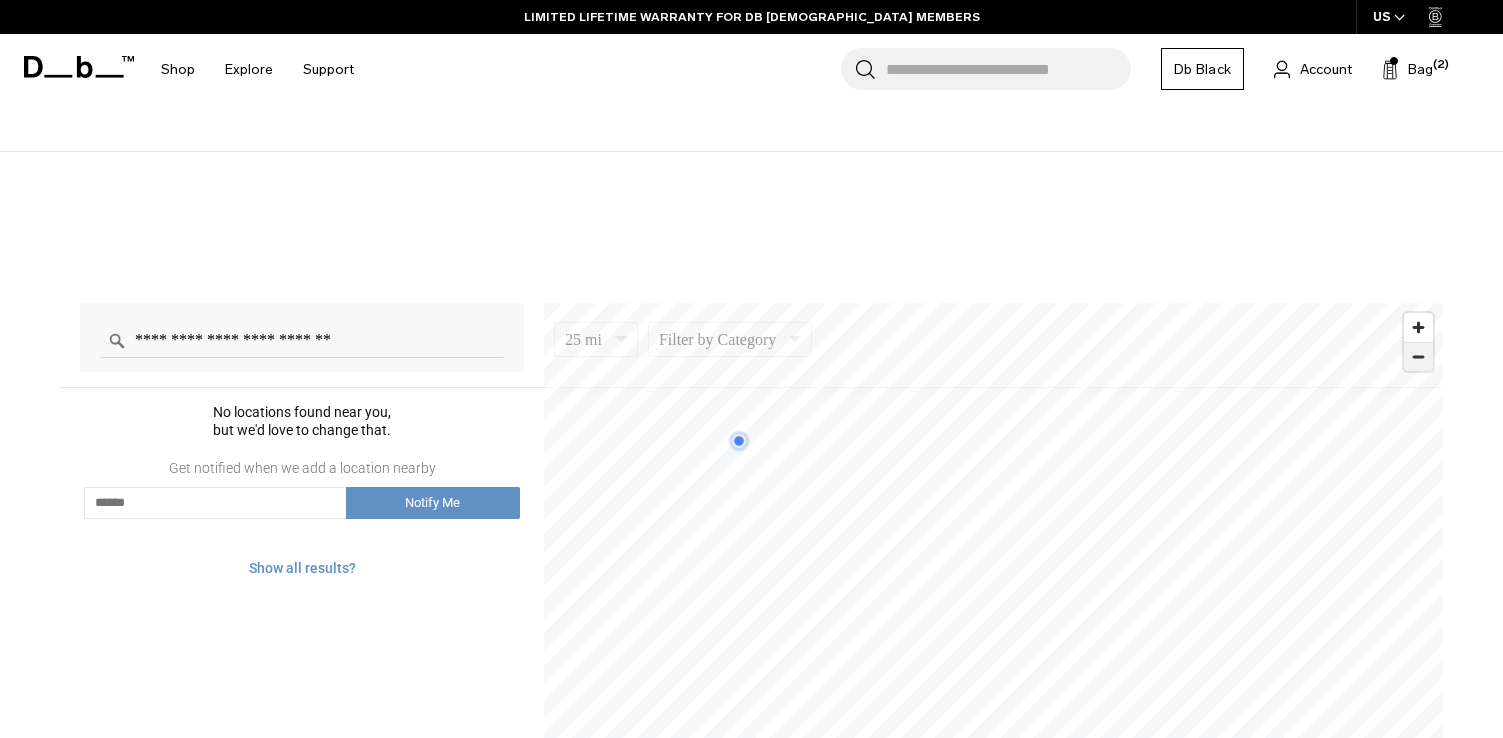 click at bounding box center (1418, 357) 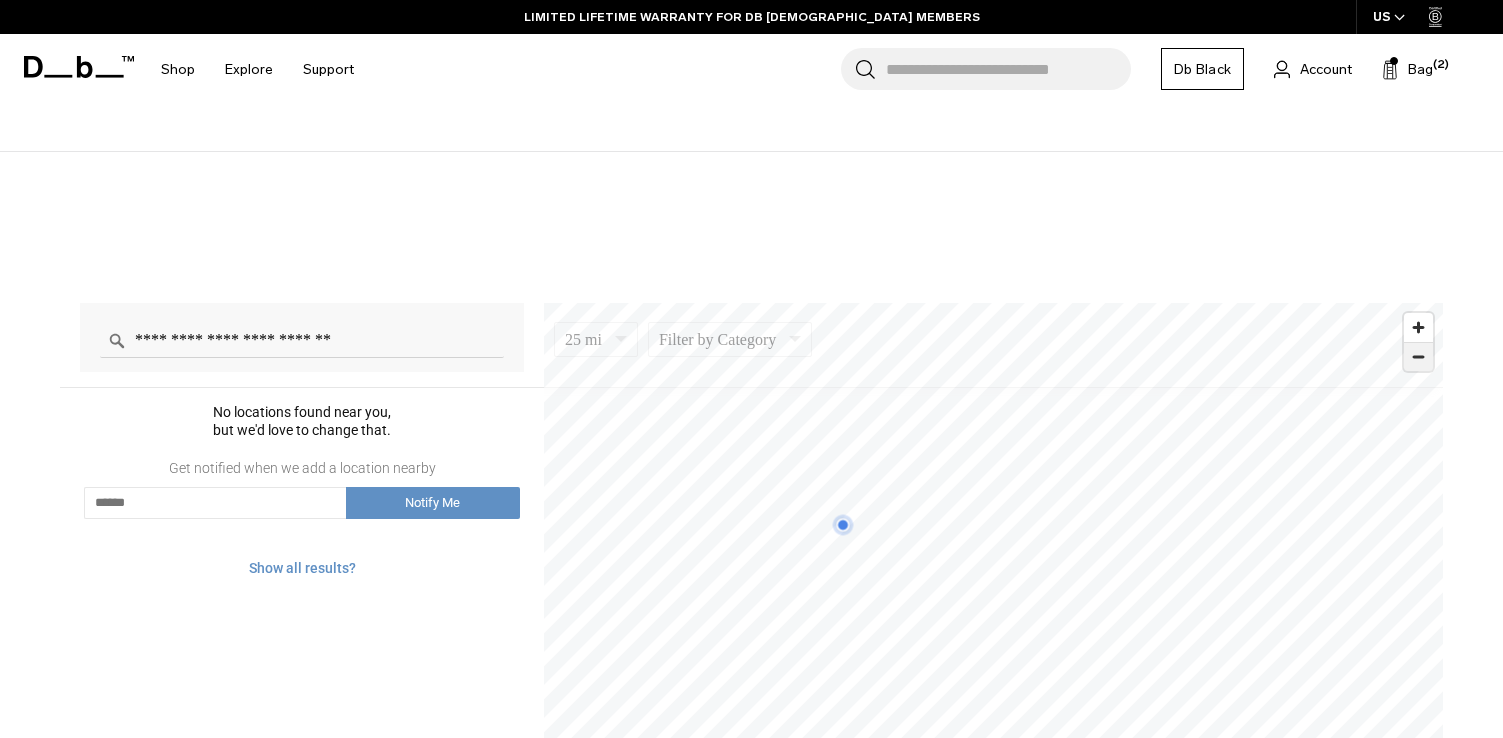 click at bounding box center [1418, 357] 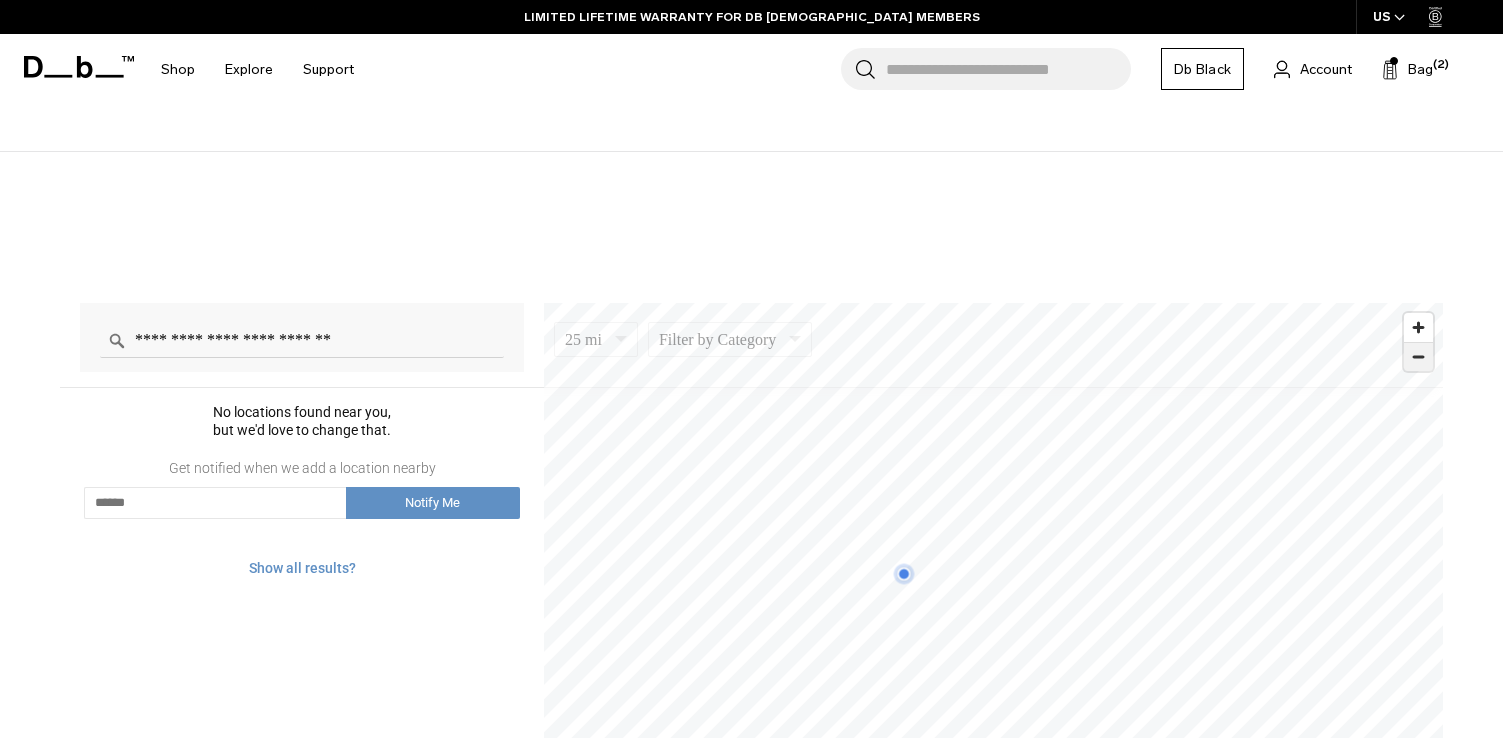 click at bounding box center [1418, 357] 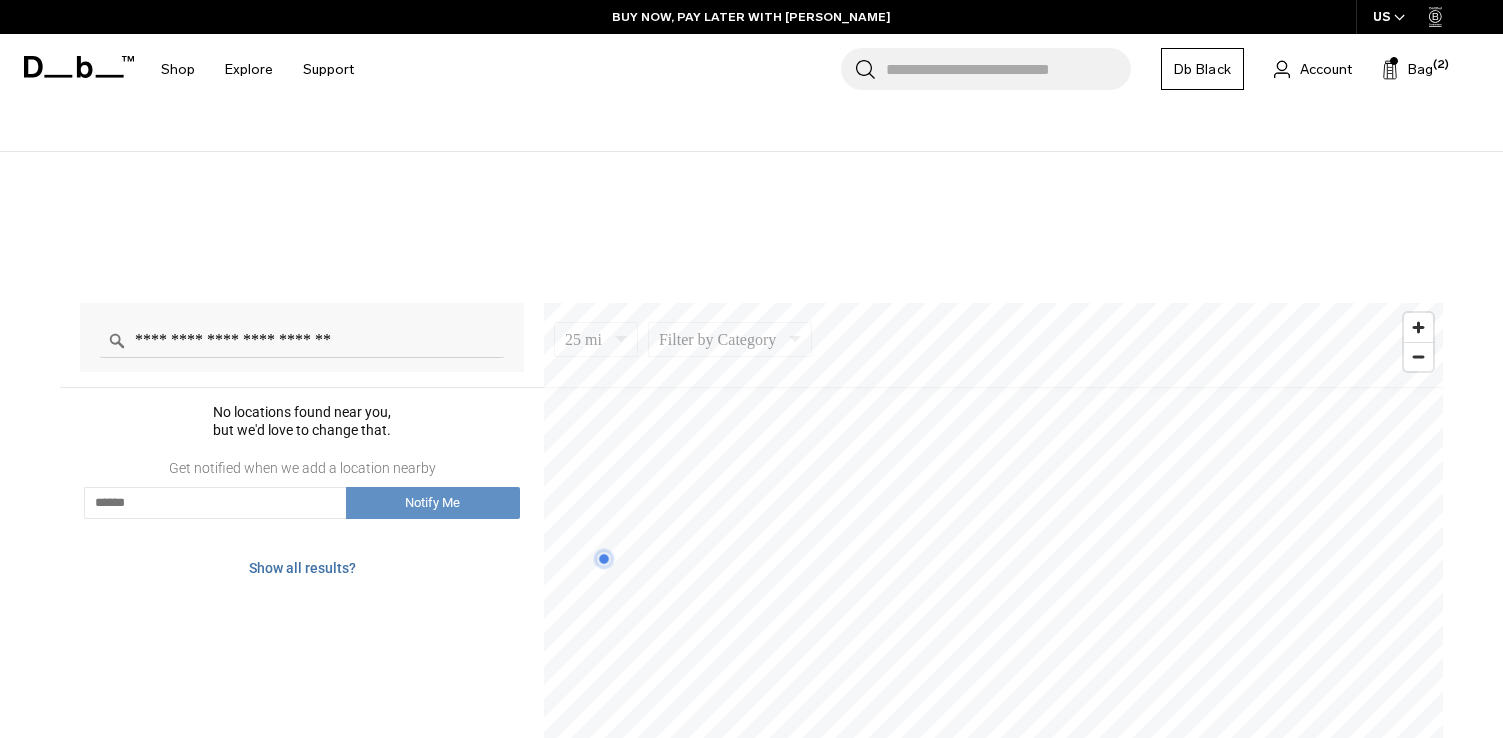 click on "Show all results?" at bounding box center [302, 568] 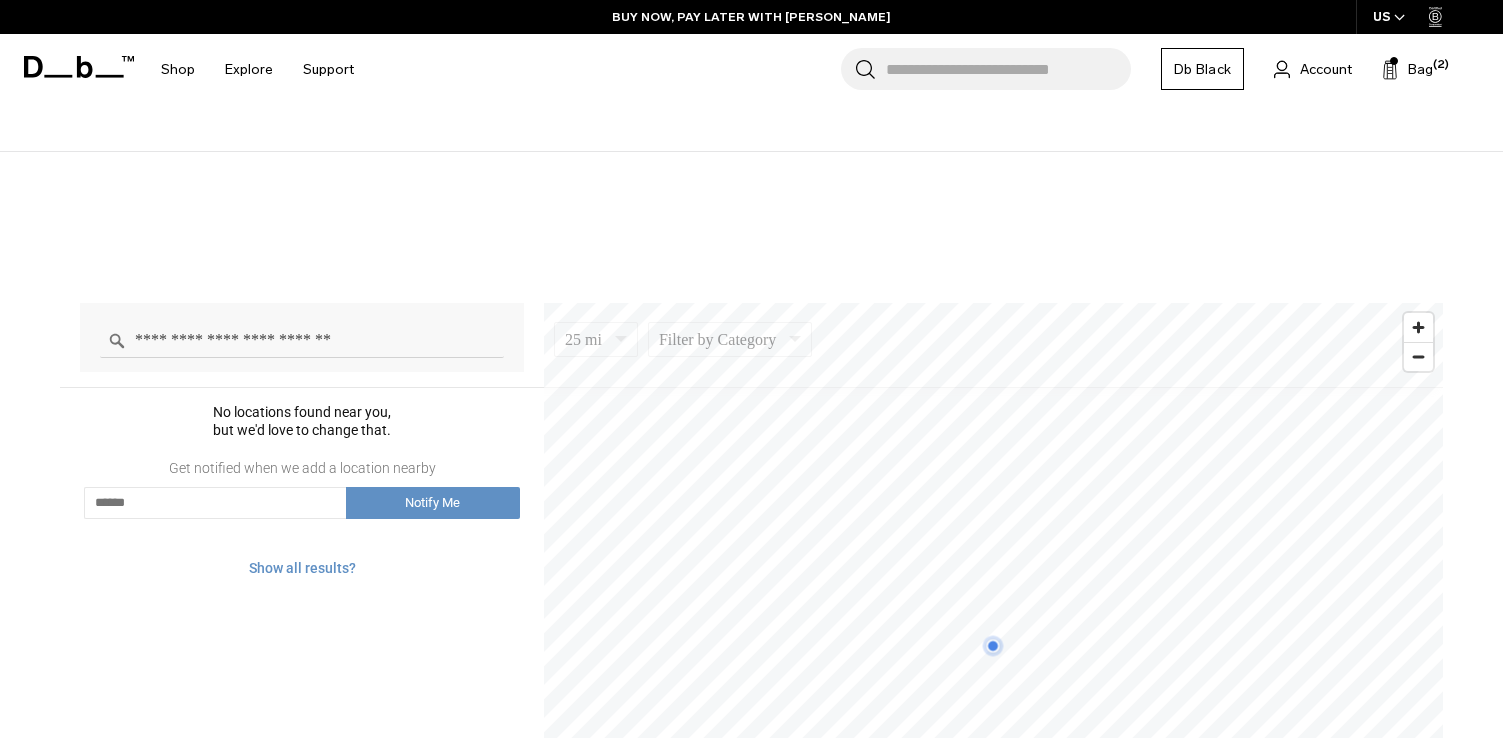 click on "**********" at bounding box center [302, 340] 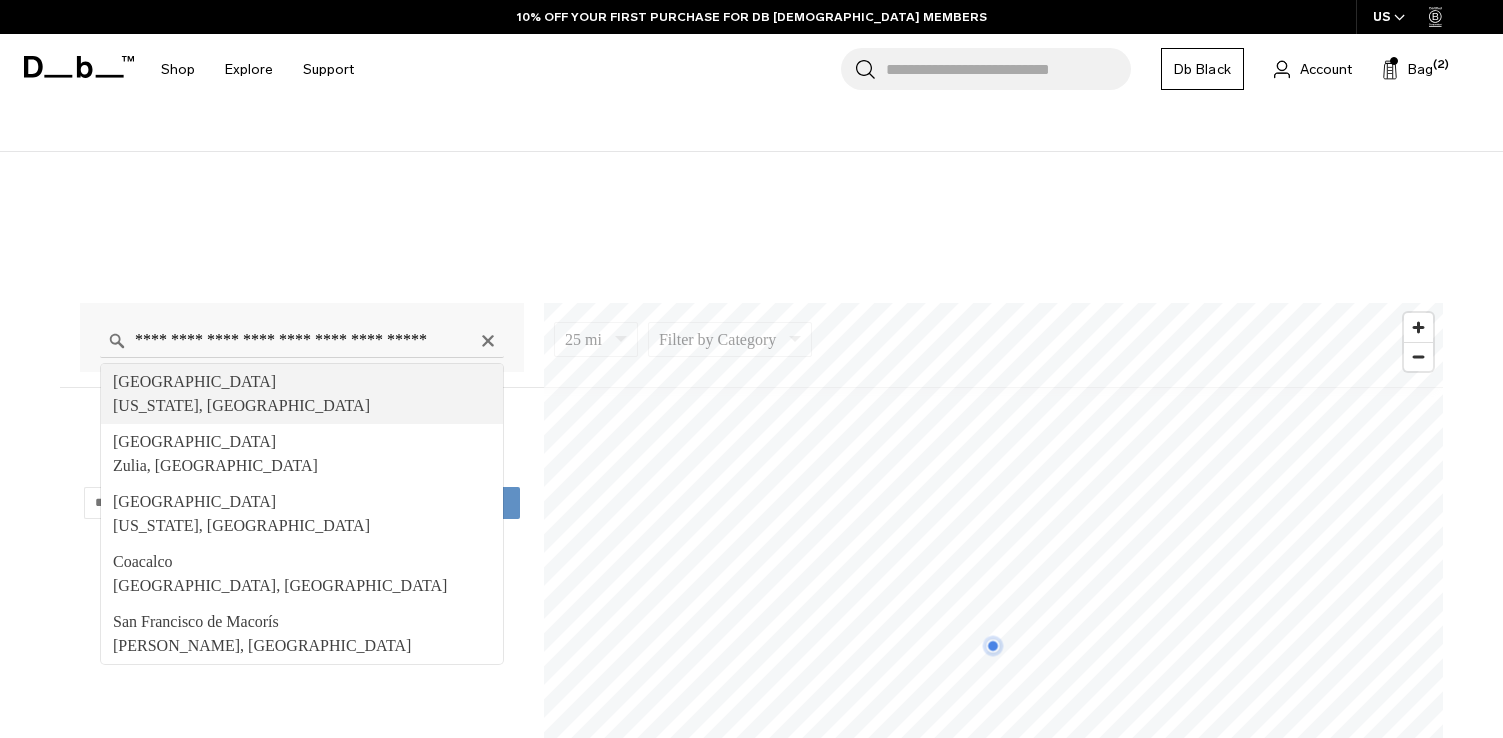 scroll, scrollTop: 0, scrollLeft: 0, axis: both 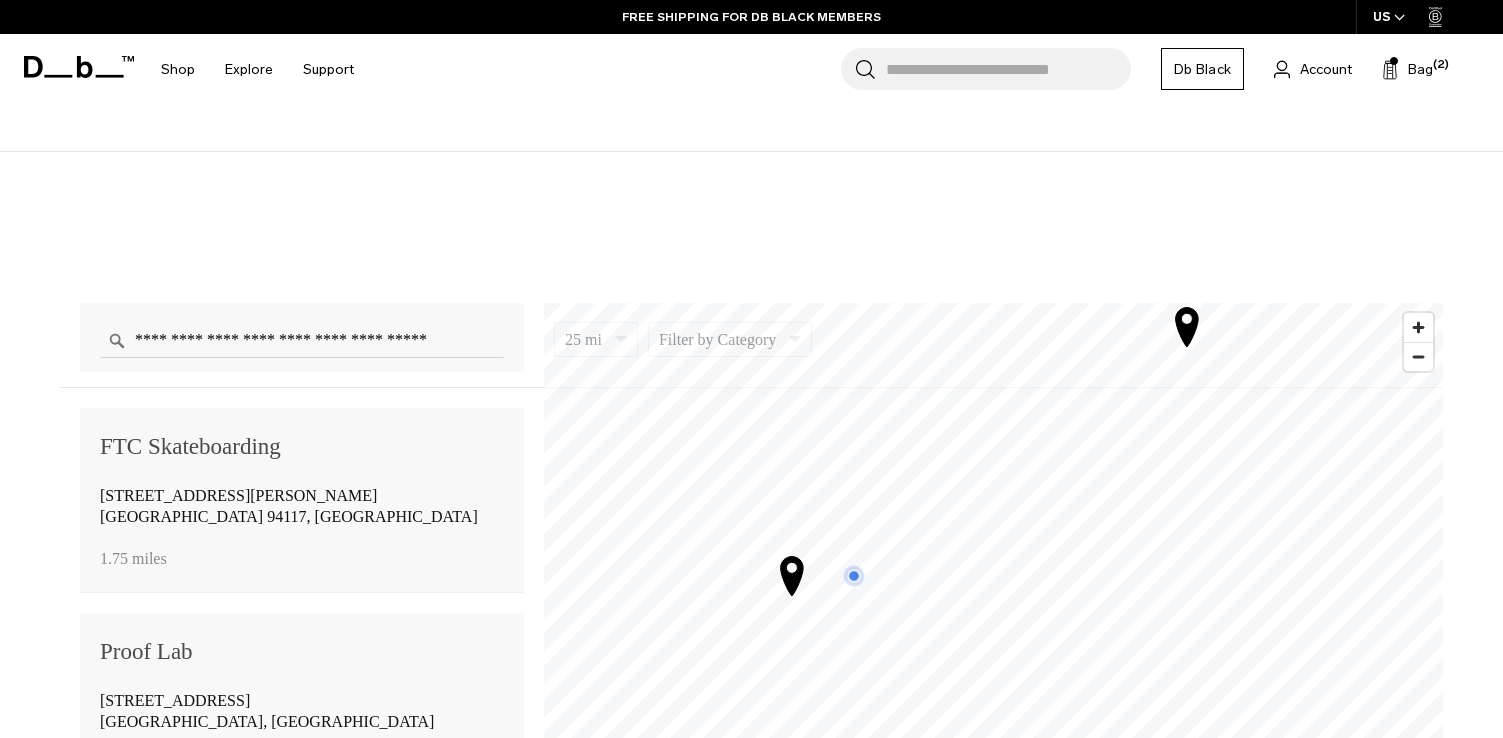 click on "**********" at bounding box center (751, 634) 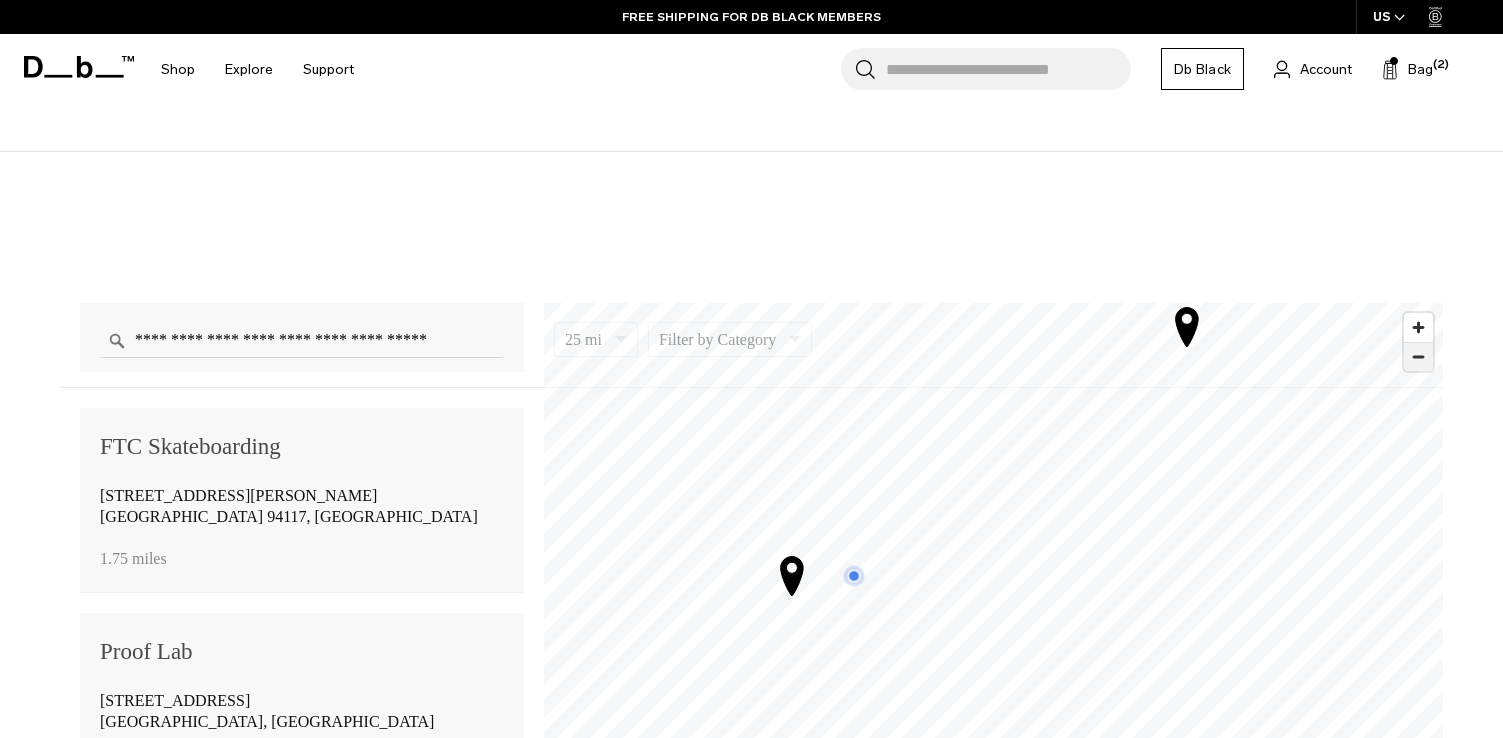 click at bounding box center (1418, 357) 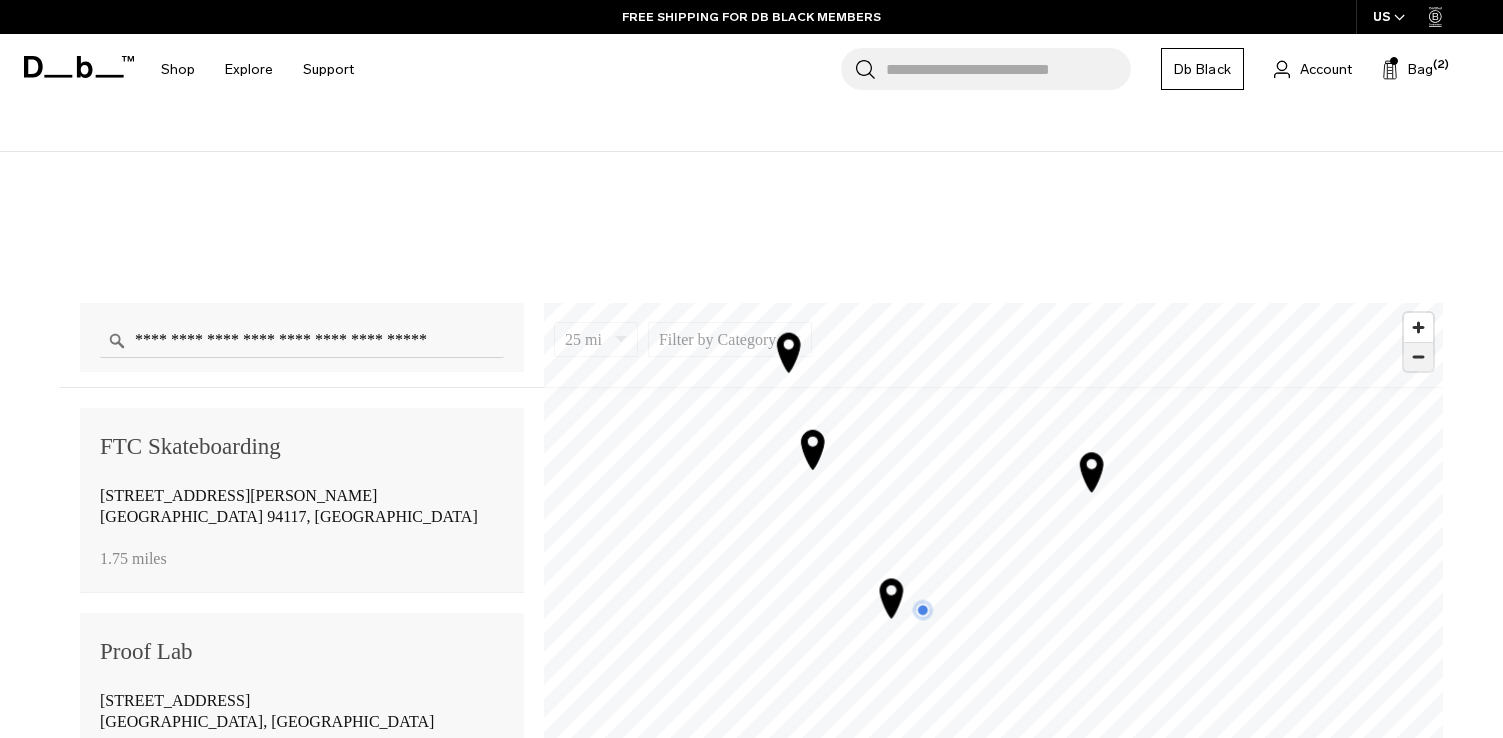 click at bounding box center [1418, 357] 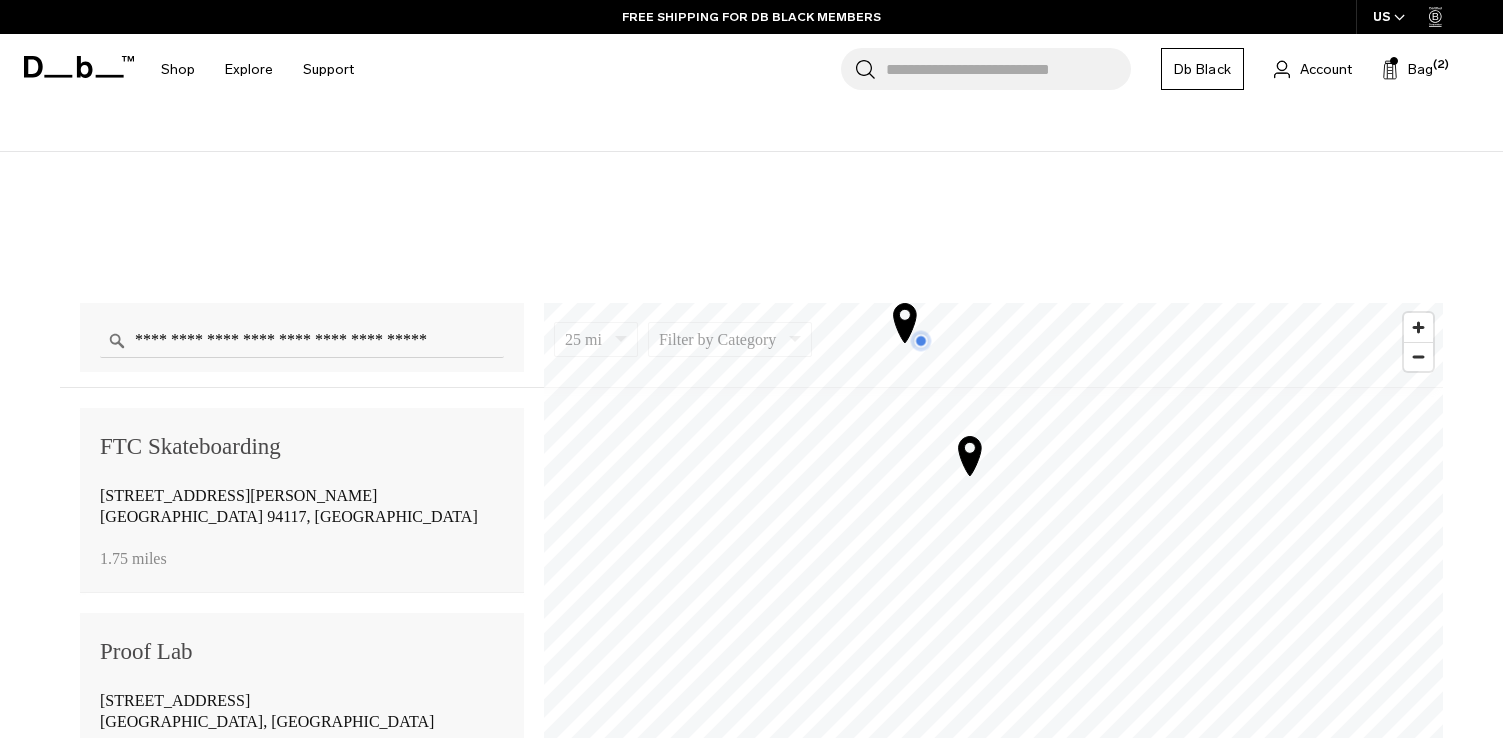 click 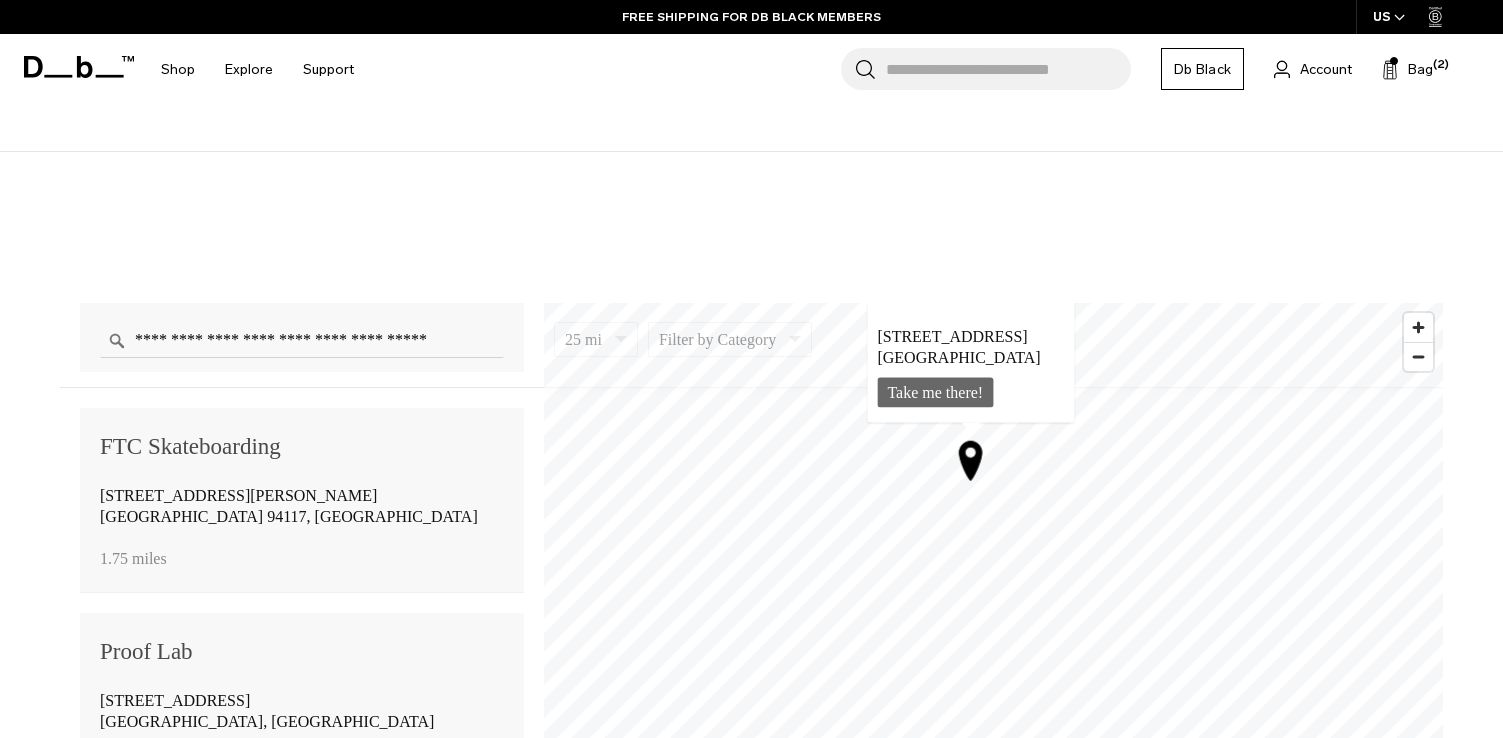 scroll, scrollTop: 733, scrollLeft: 0, axis: vertical 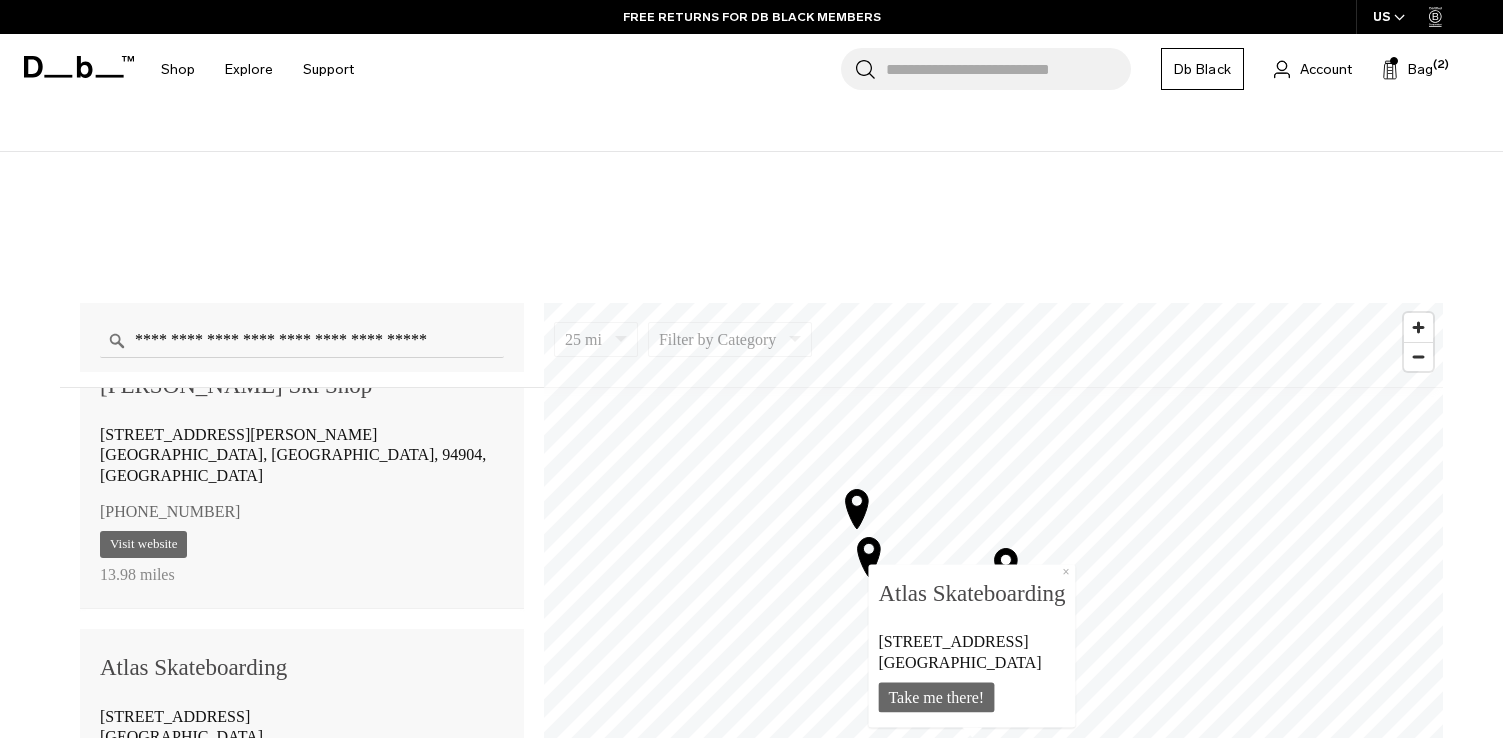 click 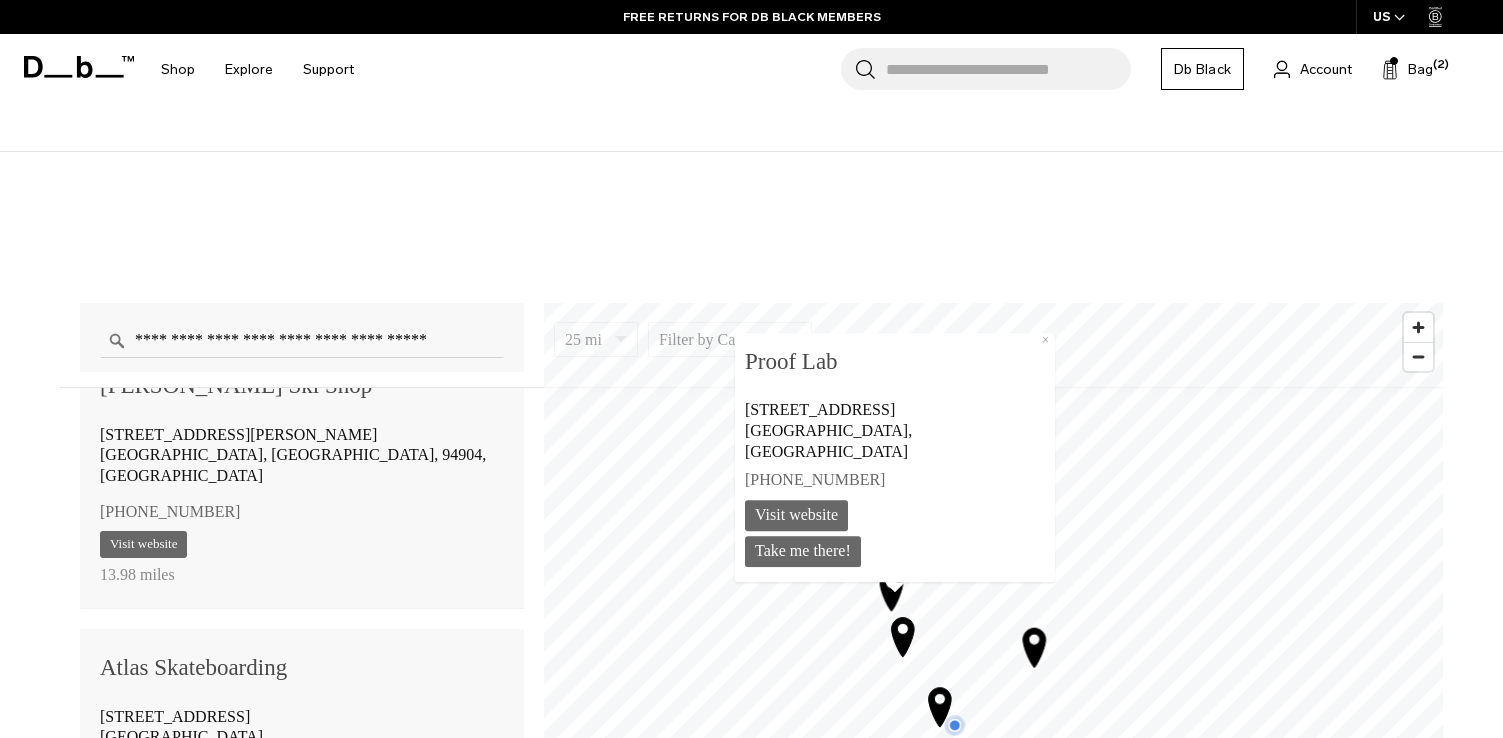 scroll, scrollTop: 225, scrollLeft: 0, axis: vertical 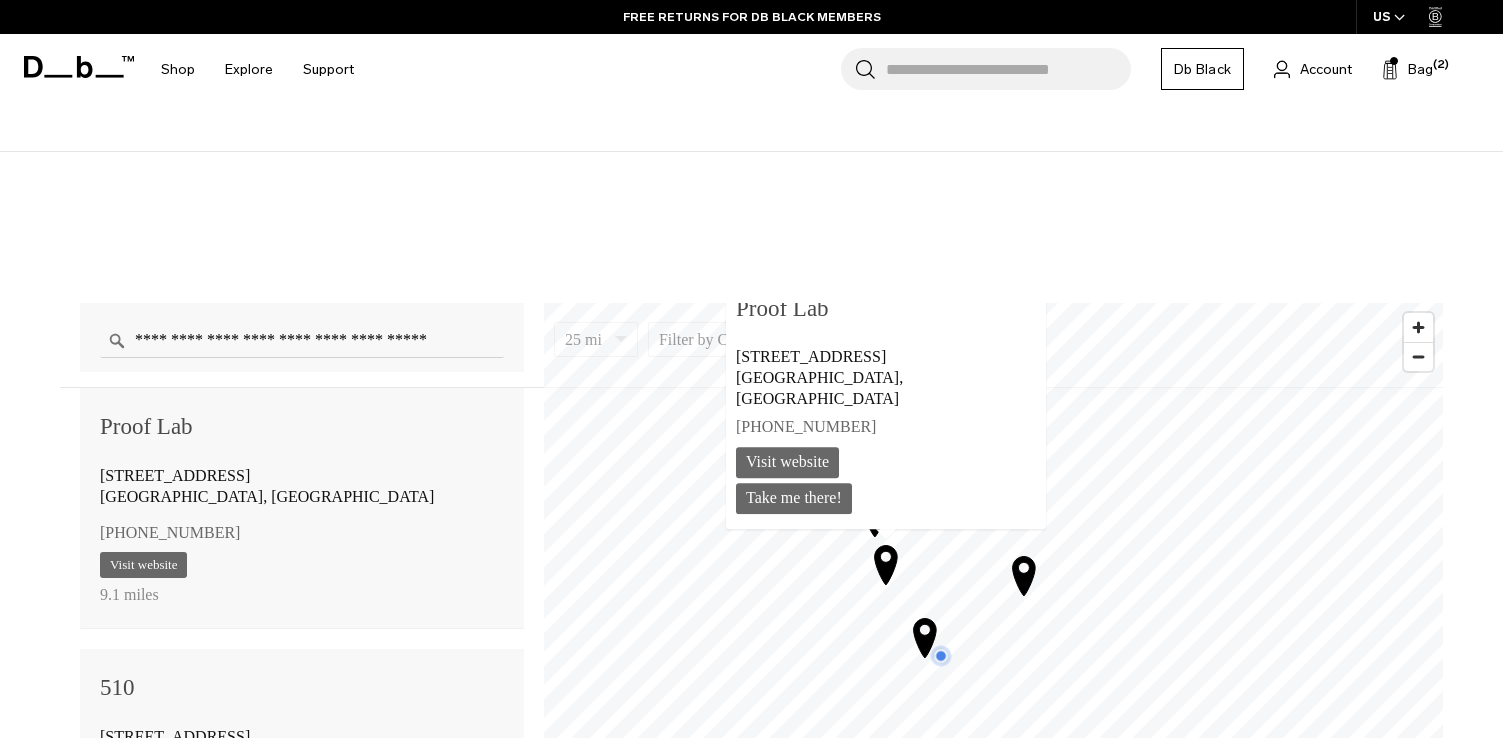 click on "**********" at bounding box center (751, 634) 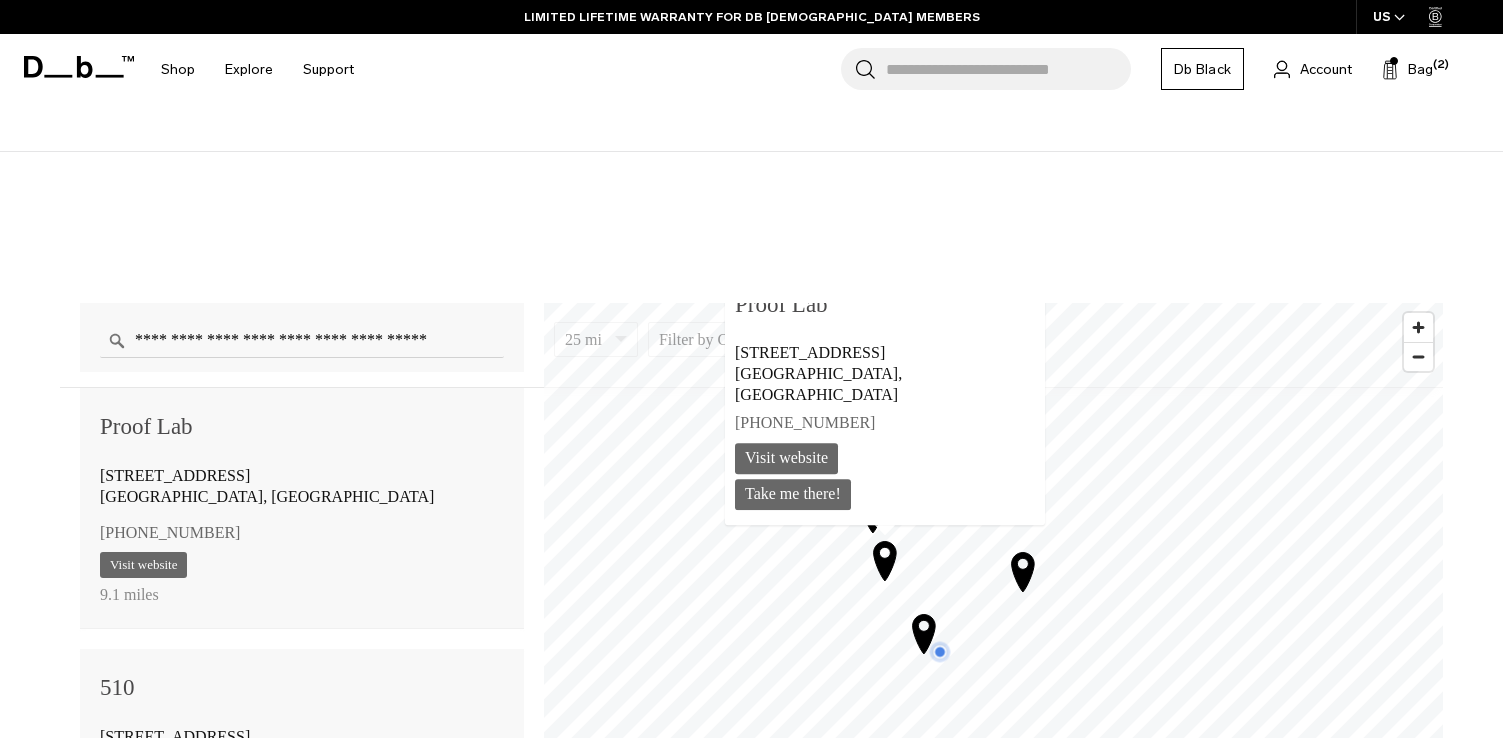 click 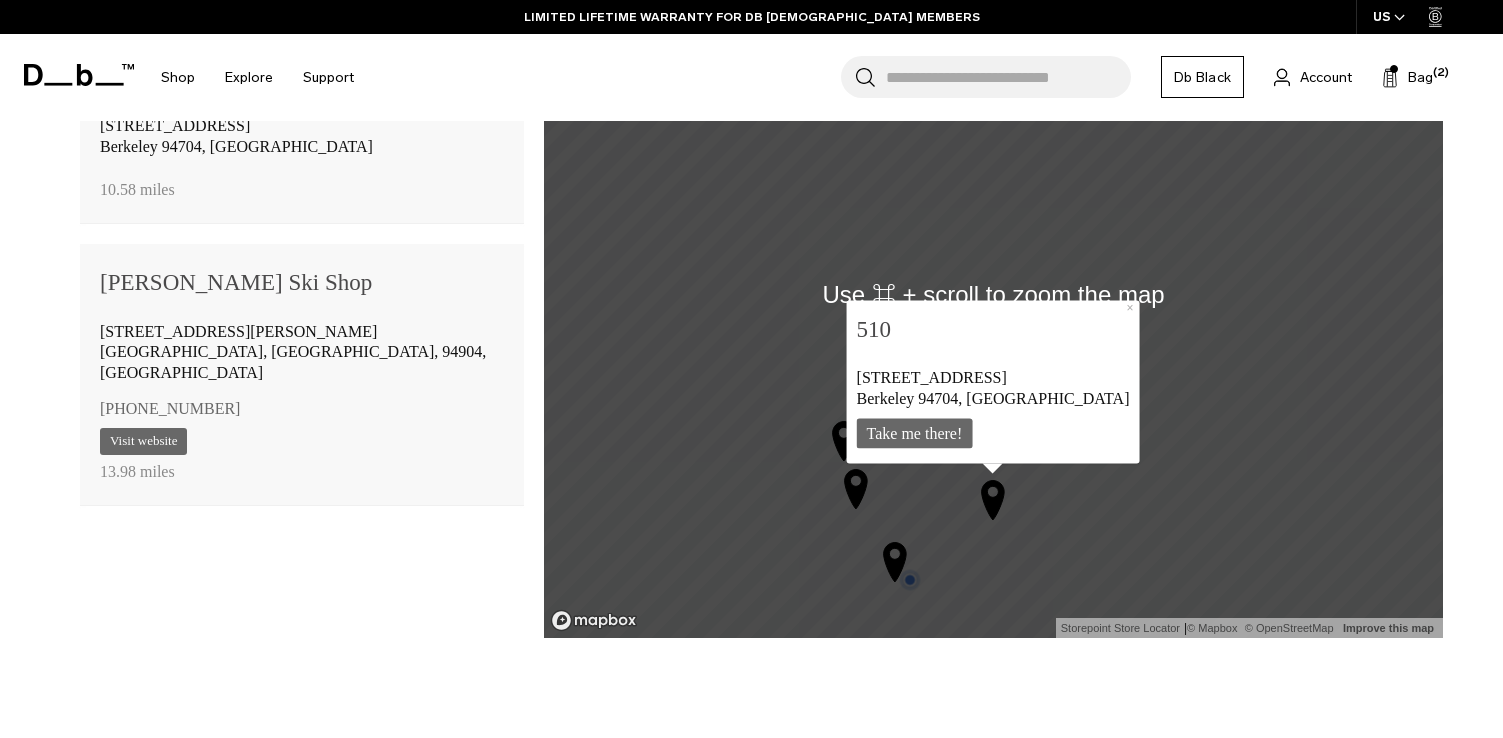 scroll, scrollTop: 1580, scrollLeft: 0, axis: vertical 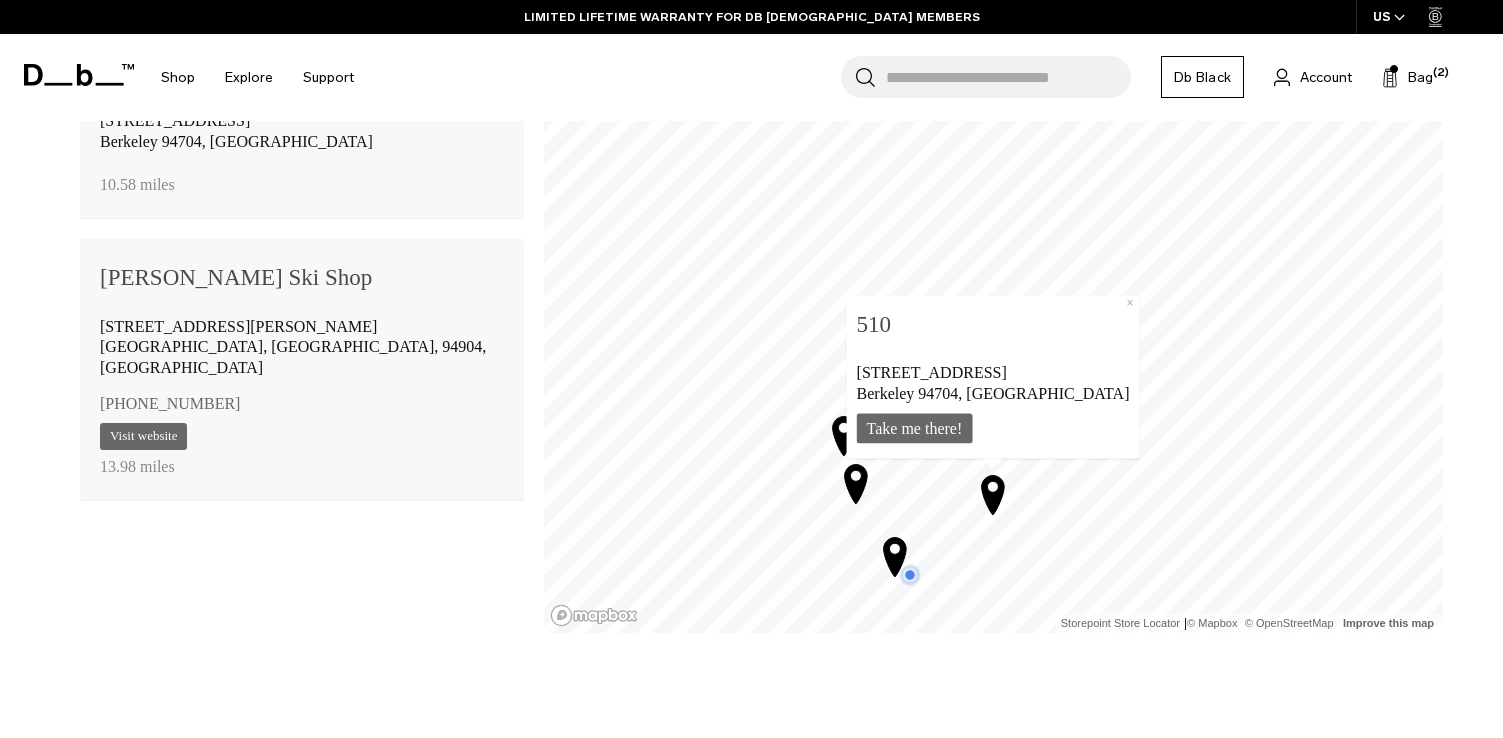 click 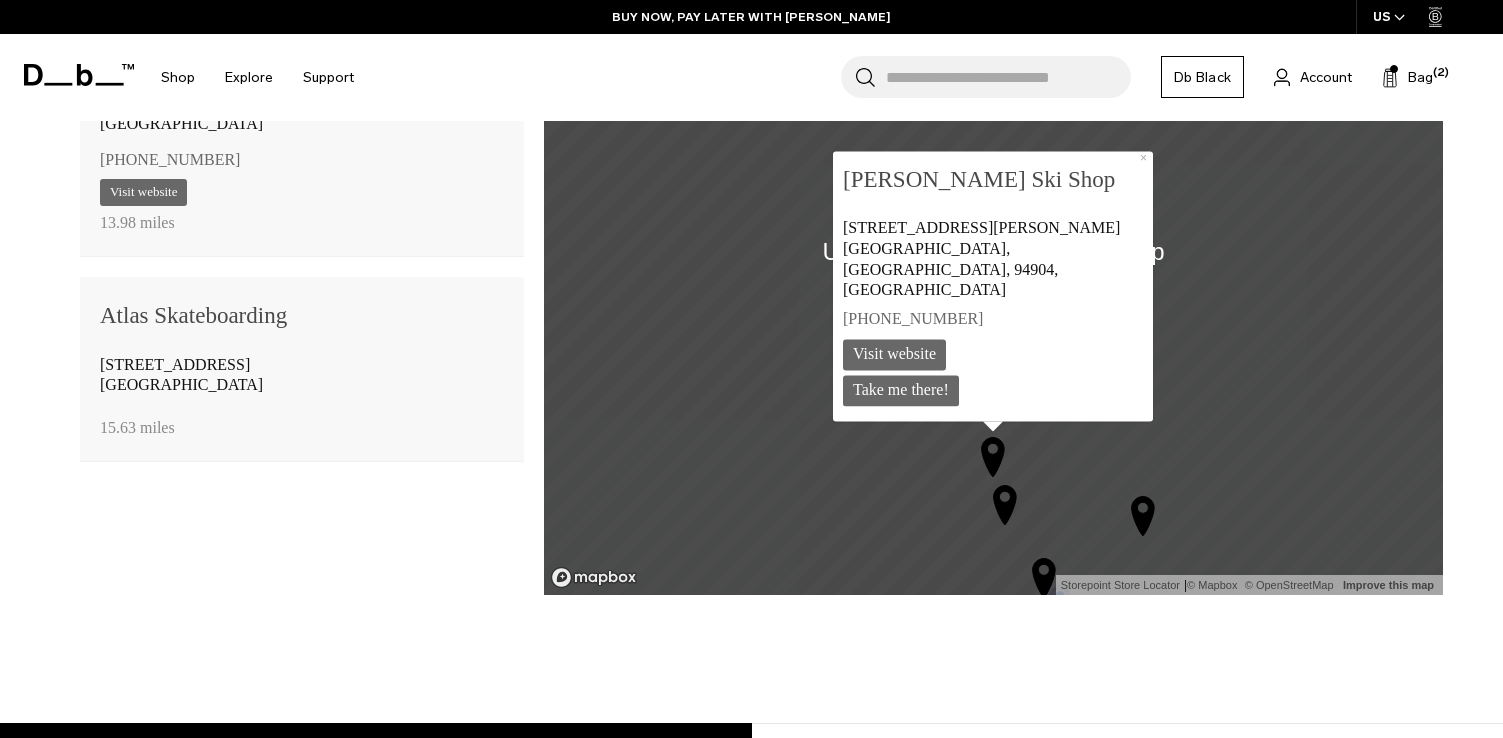 scroll, scrollTop: 1497, scrollLeft: 0, axis: vertical 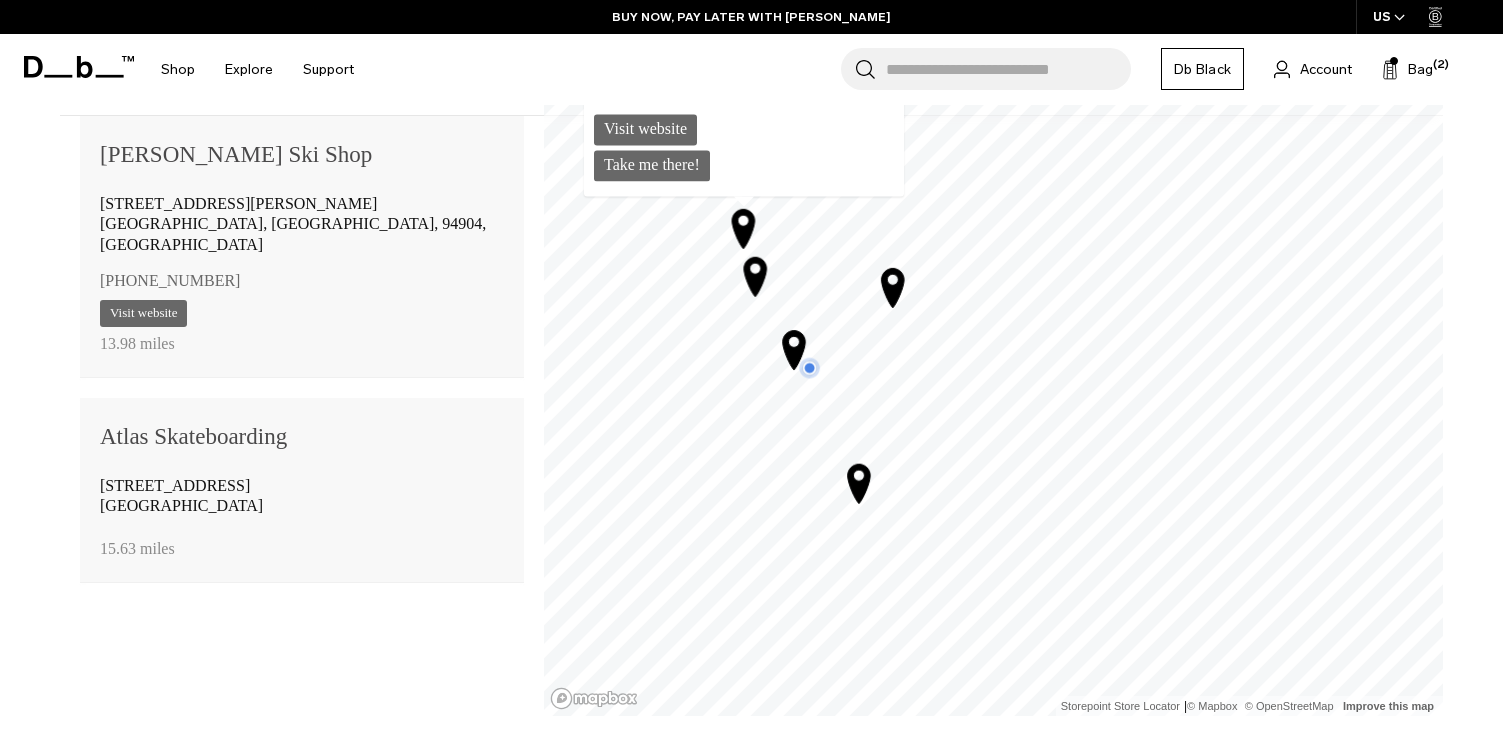 click on "Skip to content
Summer Sale Ends In:
00
days,
00
hours,
00
minutes ,
00
seconds
BUY NOW, PAY LATER WITH [PERSON_NAME]
10% OFF YOUR FIRST PURCHASE FOR DB [DEMOGRAPHIC_DATA] MEMBERS
FREE SHIPPING FOR DB BLACK MEMBERS
FREE RETURNS FOR DB [DEMOGRAPHIC_DATA] MEMBERS
LIMITED LIFETIME WARRANTY FOR DB BLACK MEMBERS
BUY NOW, PAY LATER WITH [PERSON_NAME]
10% OFF YOUR FIRST PURCHASE FOR DB [DEMOGRAPHIC_DATA] MEMBERS
Summer Sale Ends In:
00
days,
00
hours,
00" at bounding box center (751, -1128) 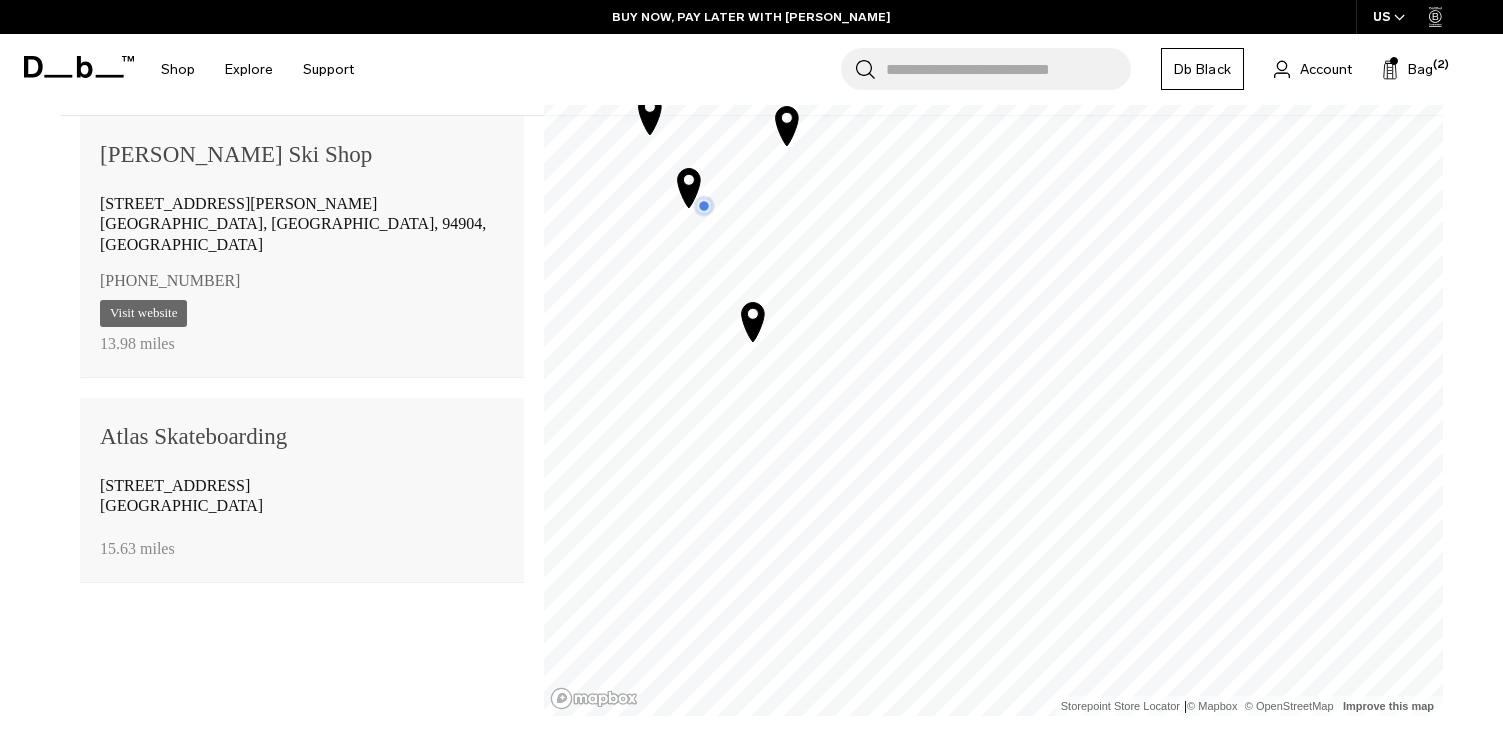 click on "Visit website" at bounding box center [302, 313] 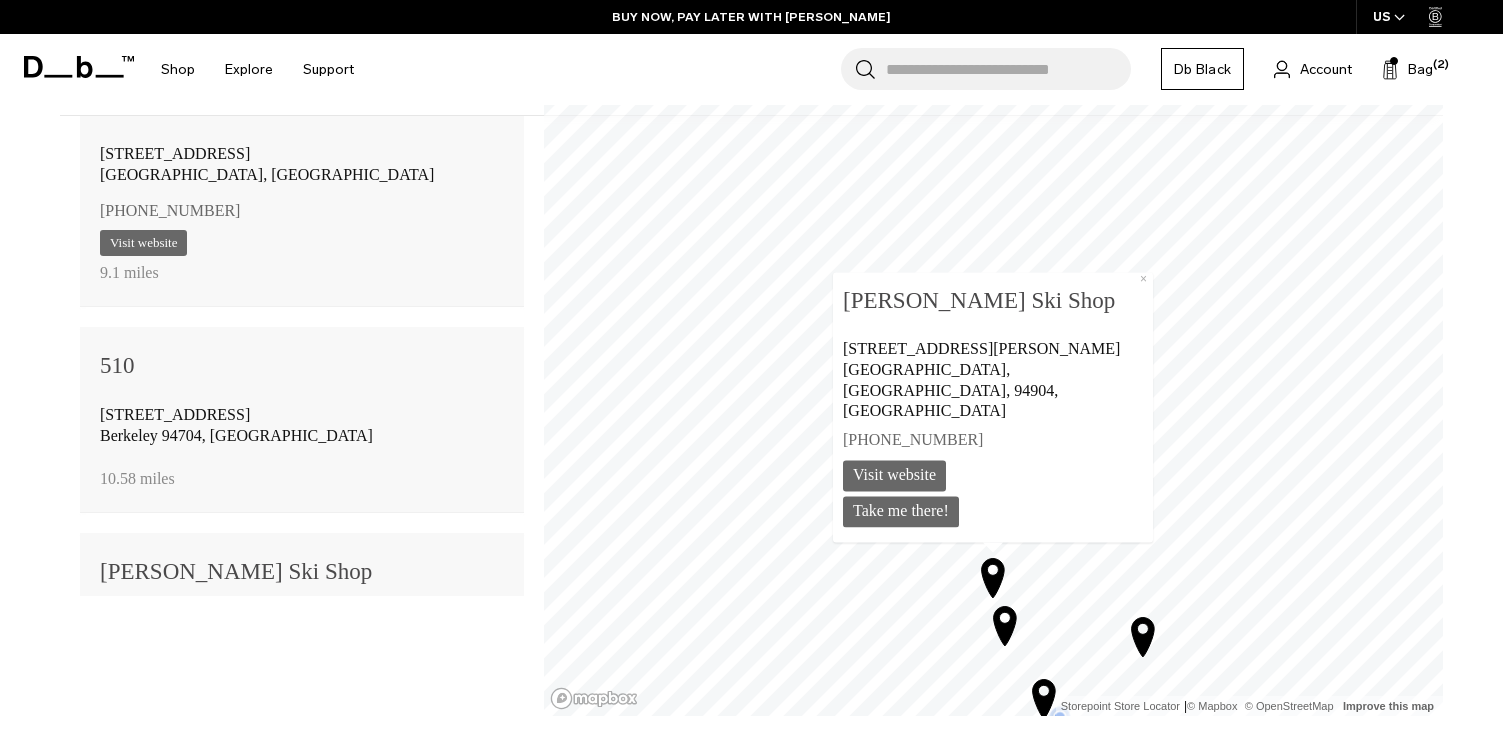 scroll, scrollTop: 0, scrollLeft: 0, axis: both 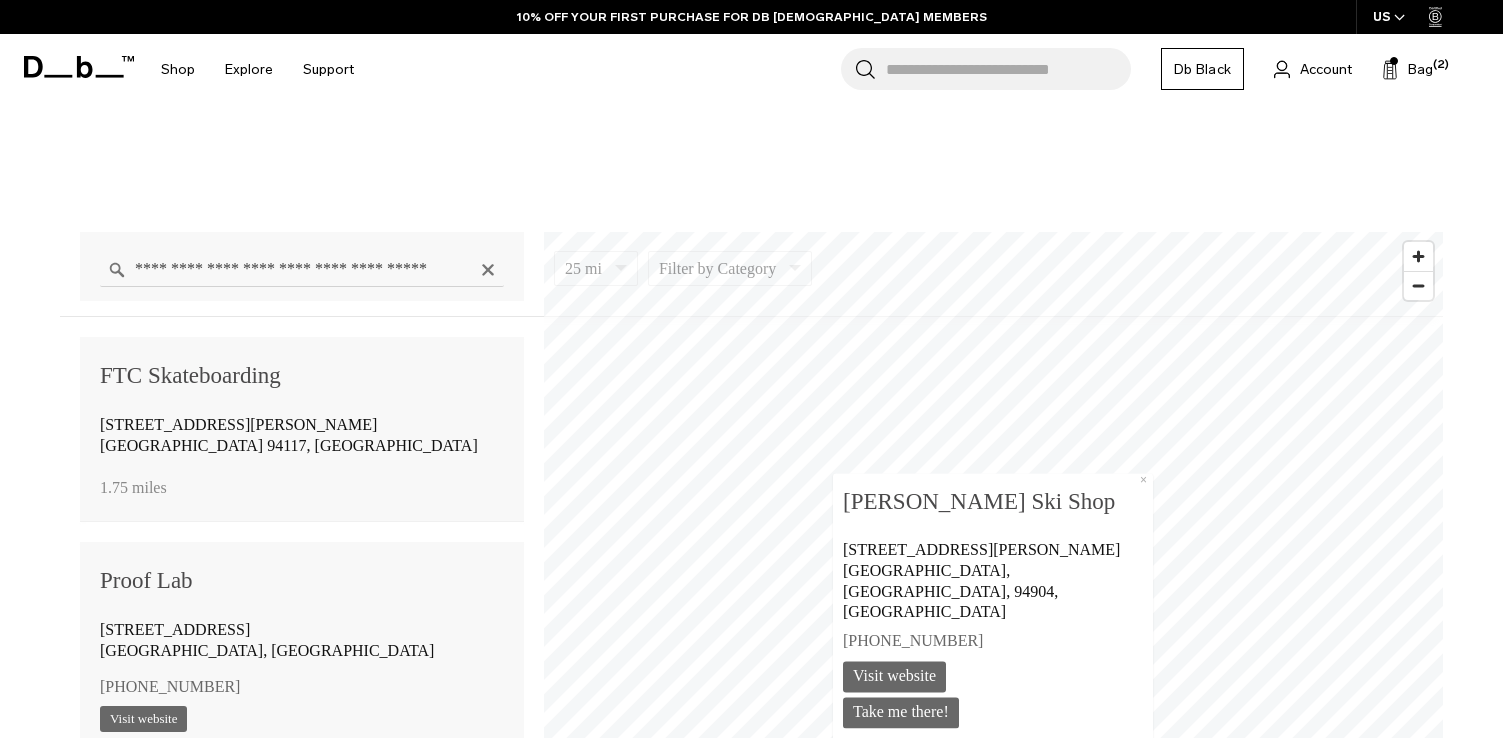 click on "**********" at bounding box center (302, 269) 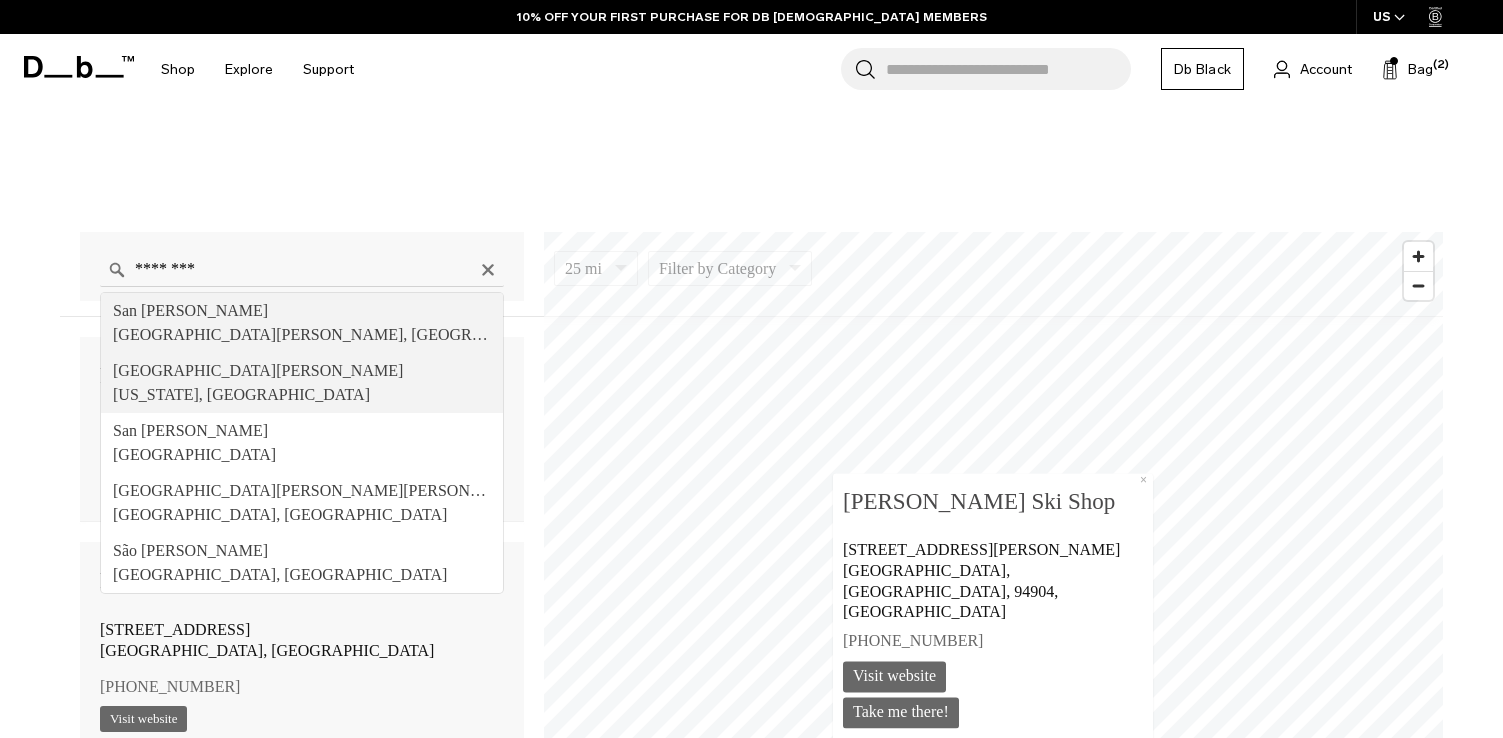 type on "**********" 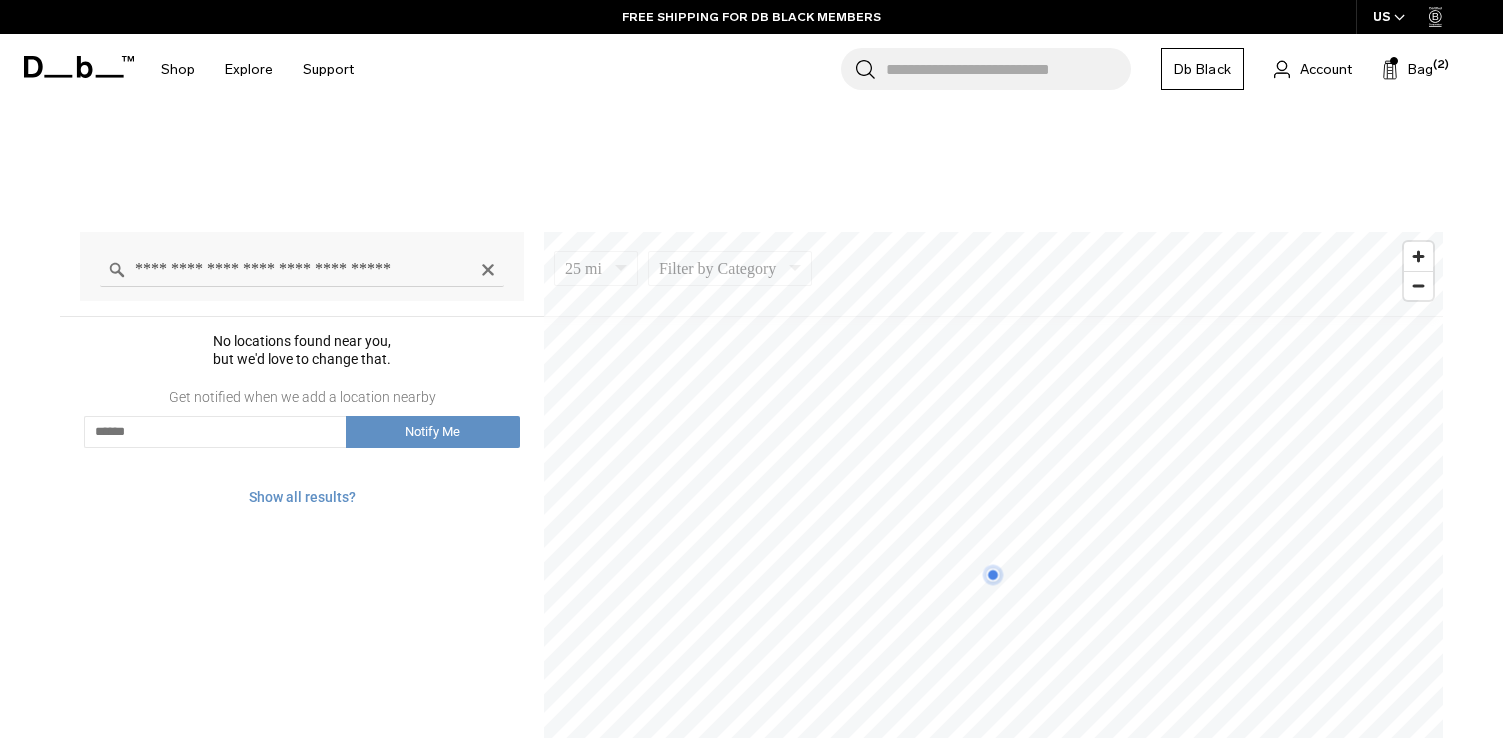 click on "**********" at bounding box center [302, 269] 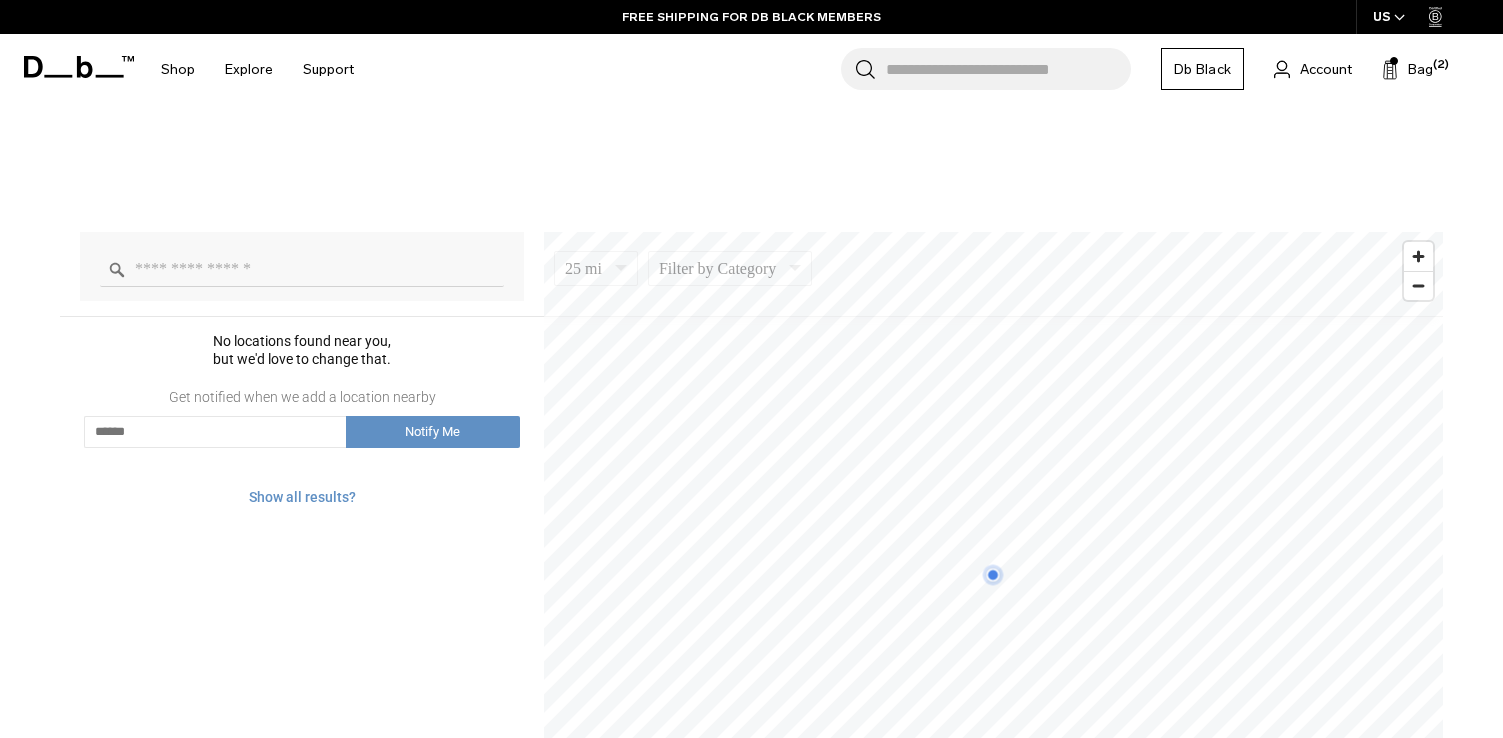 type 